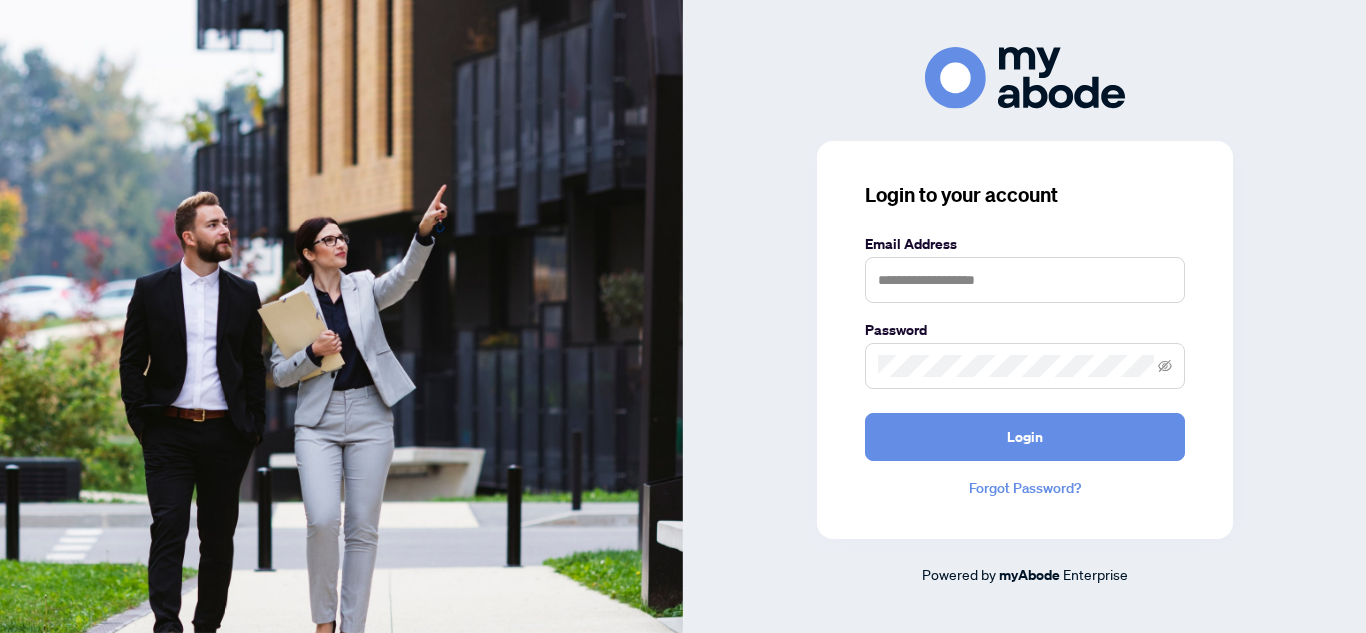 scroll, scrollTop: 0, scrollLeft: 0, axis: both 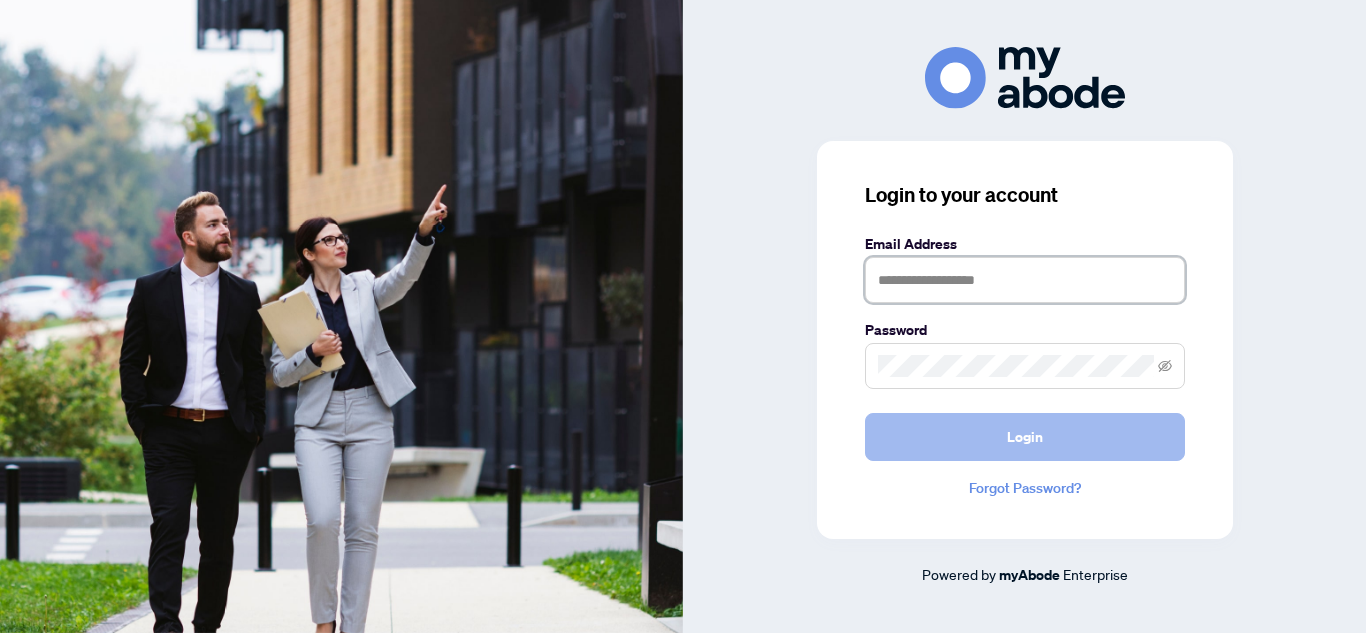 type on "**********" 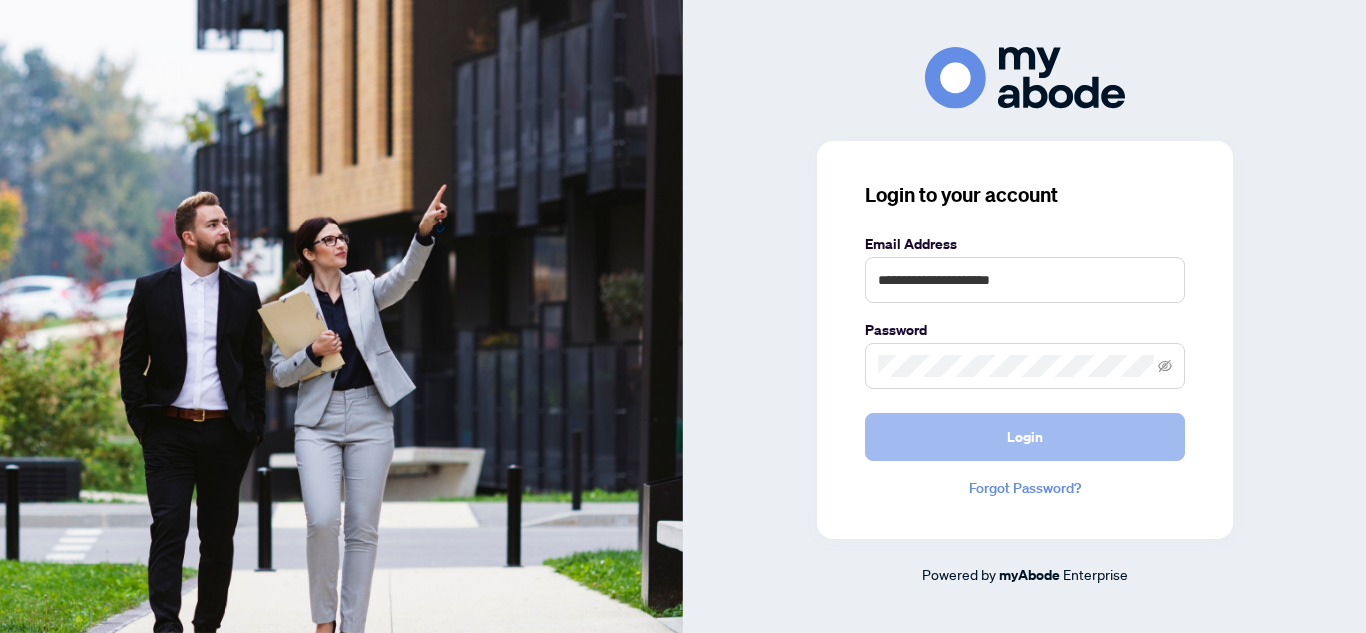 click on "Login" at bounding box center [1025, 437] 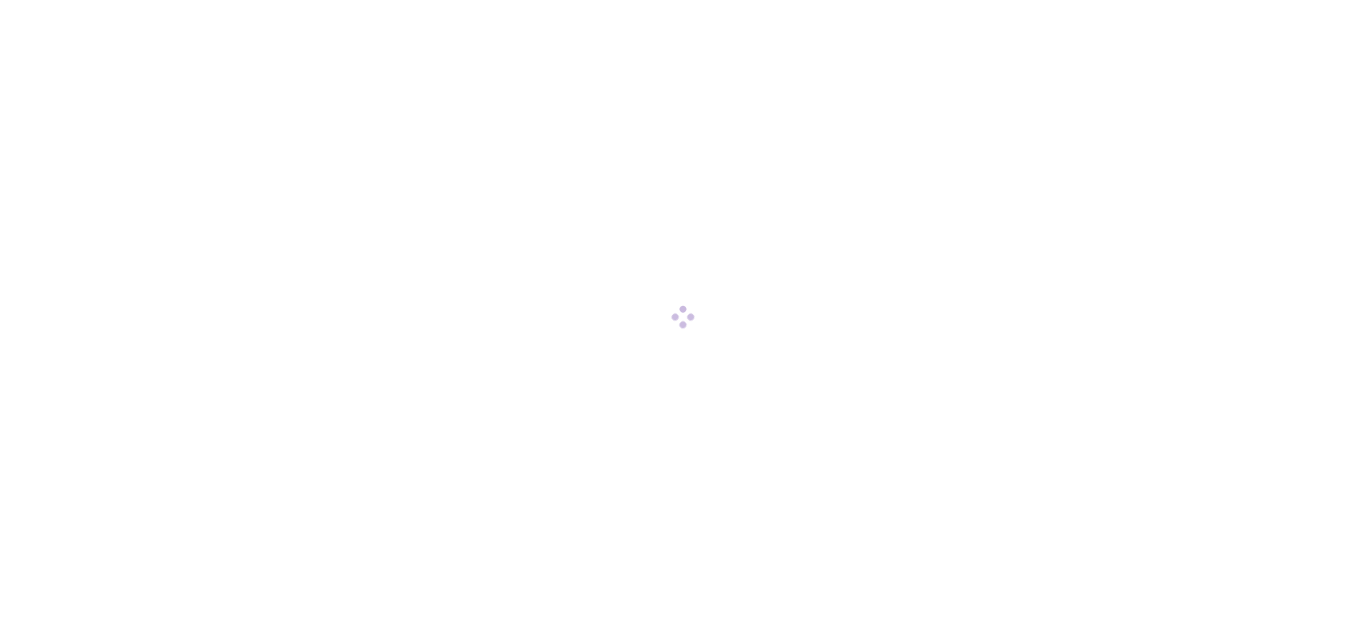 scroll, scrollTop: 0, scrollLeft: 0, axis: both 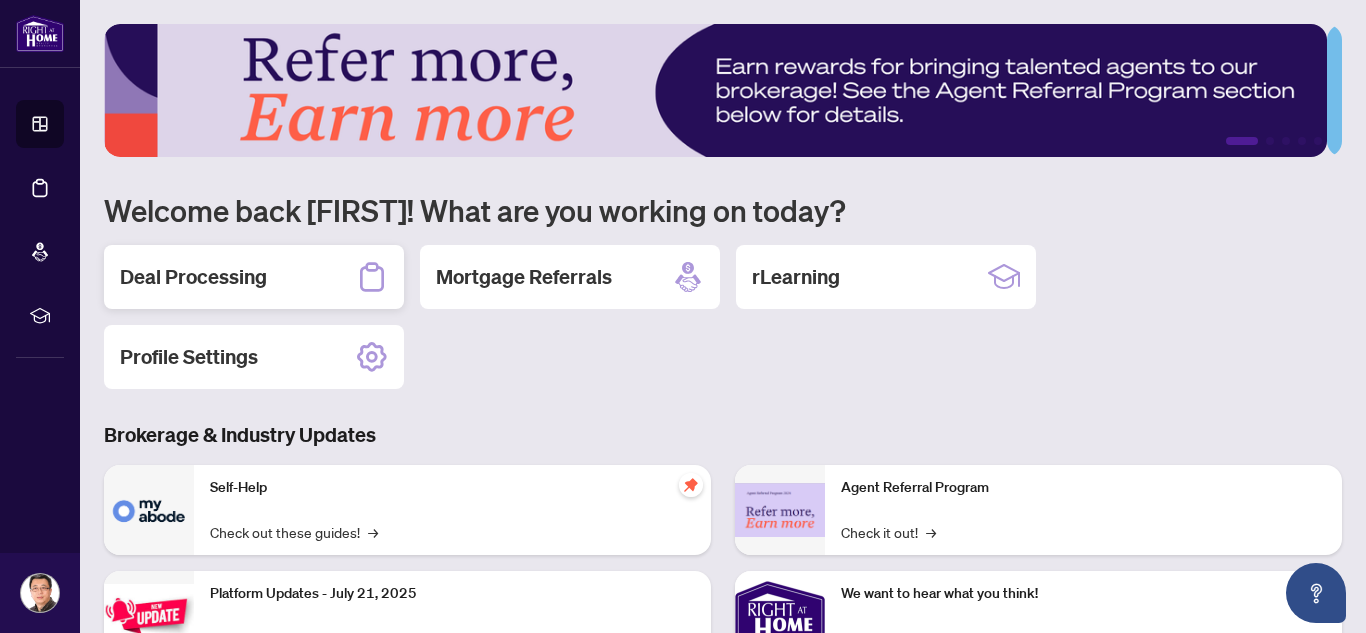 click on "Deal Processing" at bounding box center (193, 277) 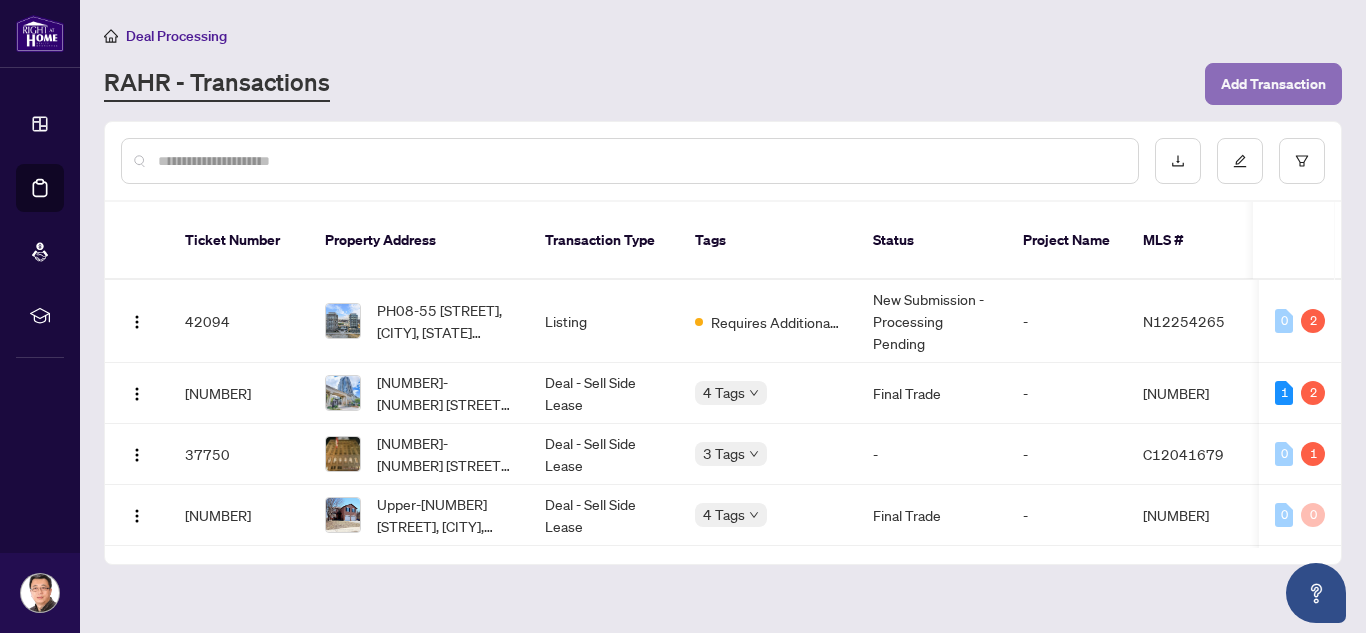 click on "Add Transaction" at bounding box center [1273, 84] 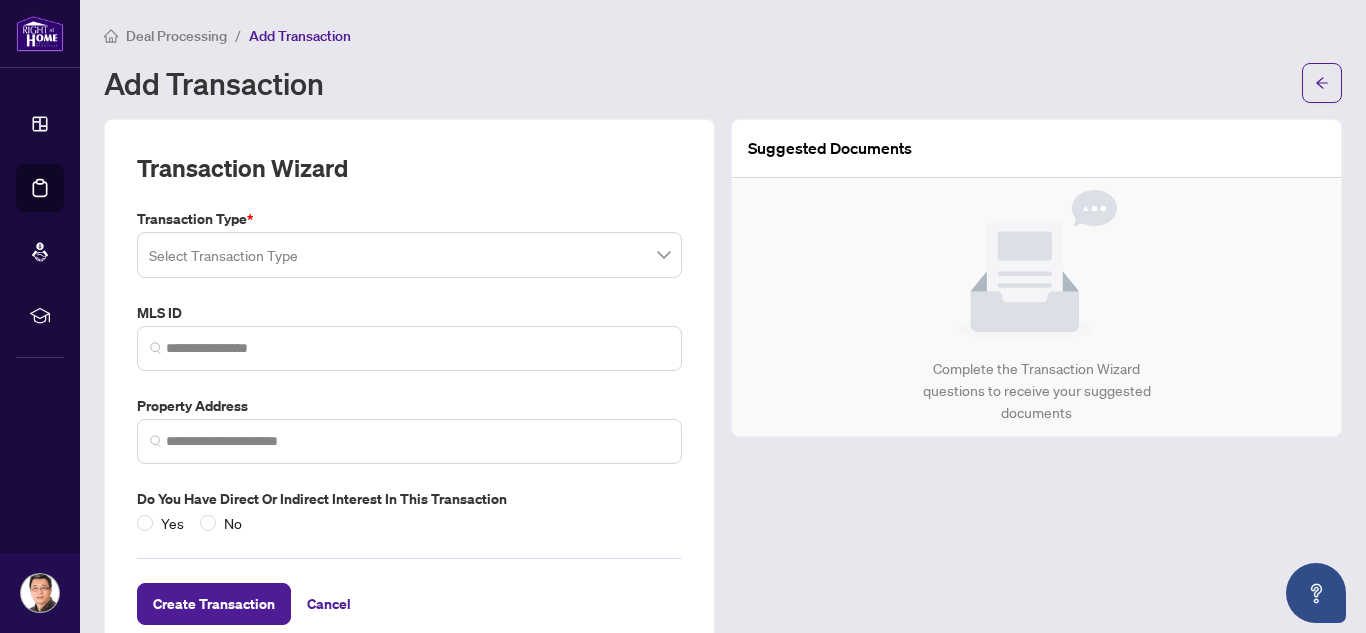 click at bounding box center (409, 255) 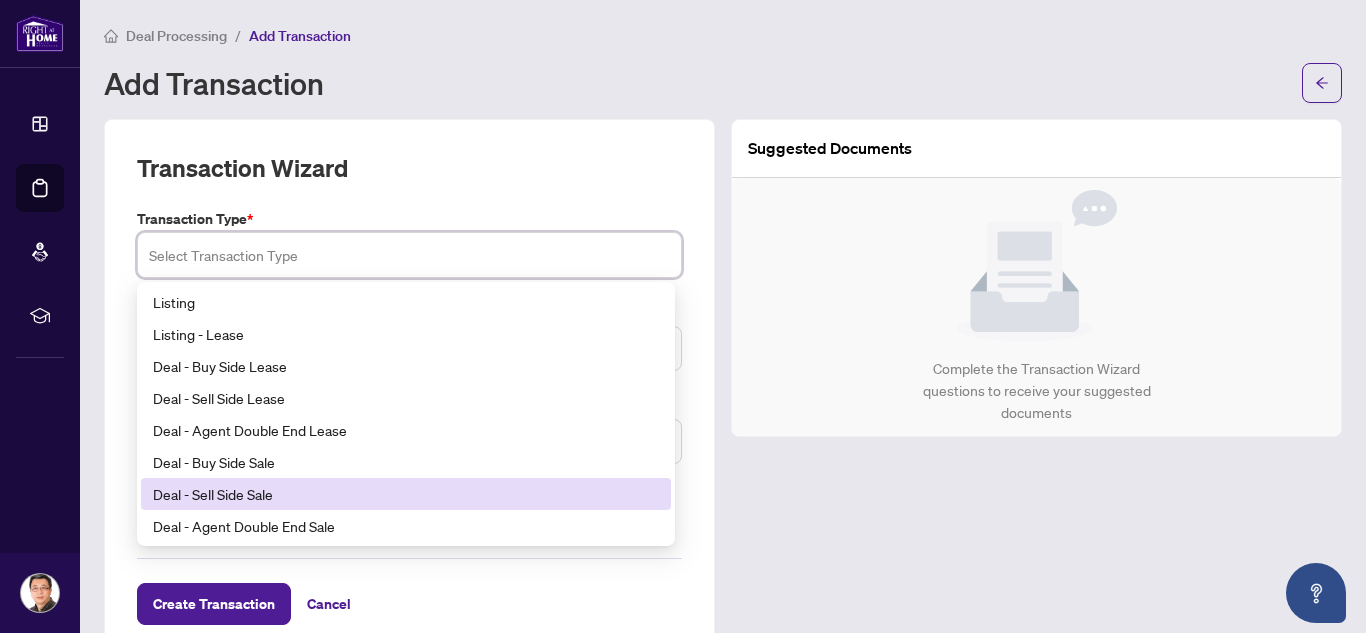click on "Deal - Sell Side Sale" at bounding box center [406, 494] 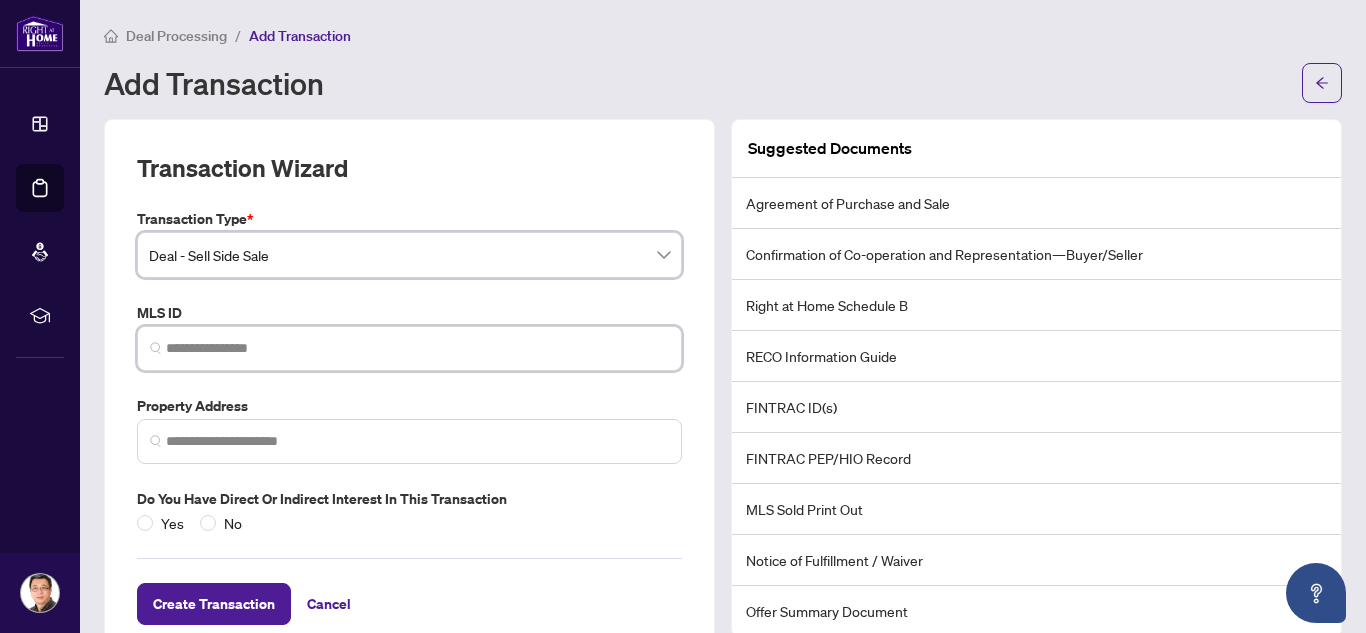 click at bounding box center (417, 348) 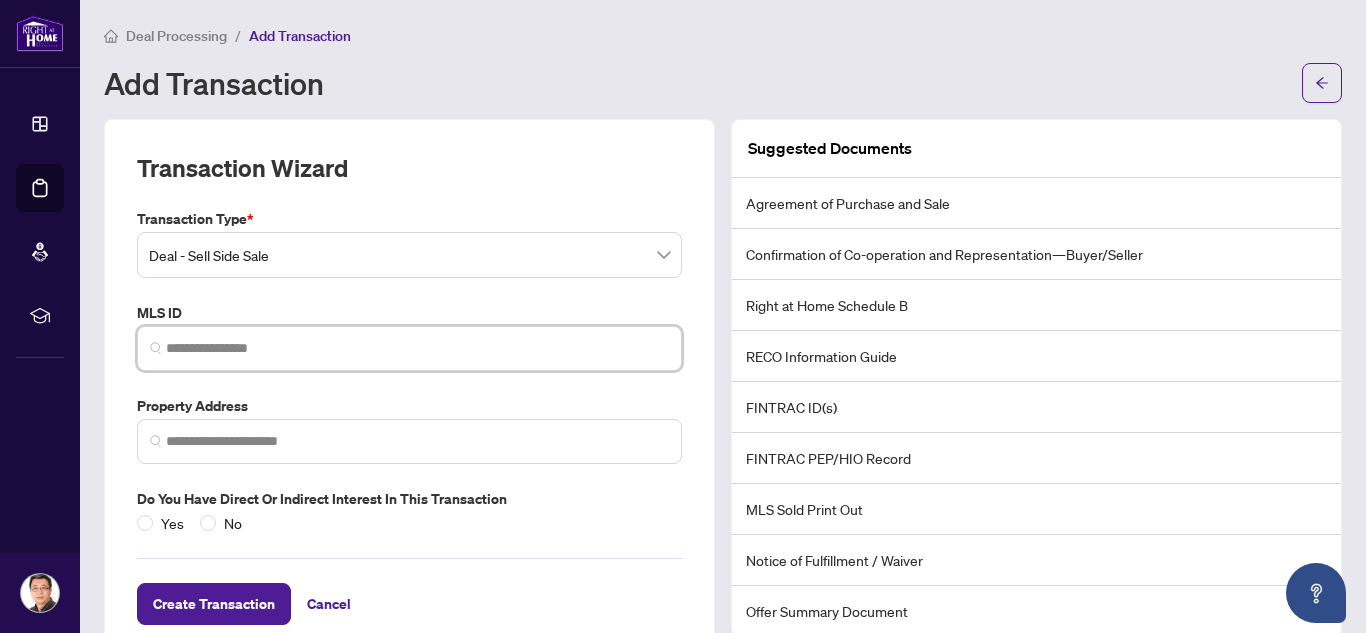 paste on "*********" 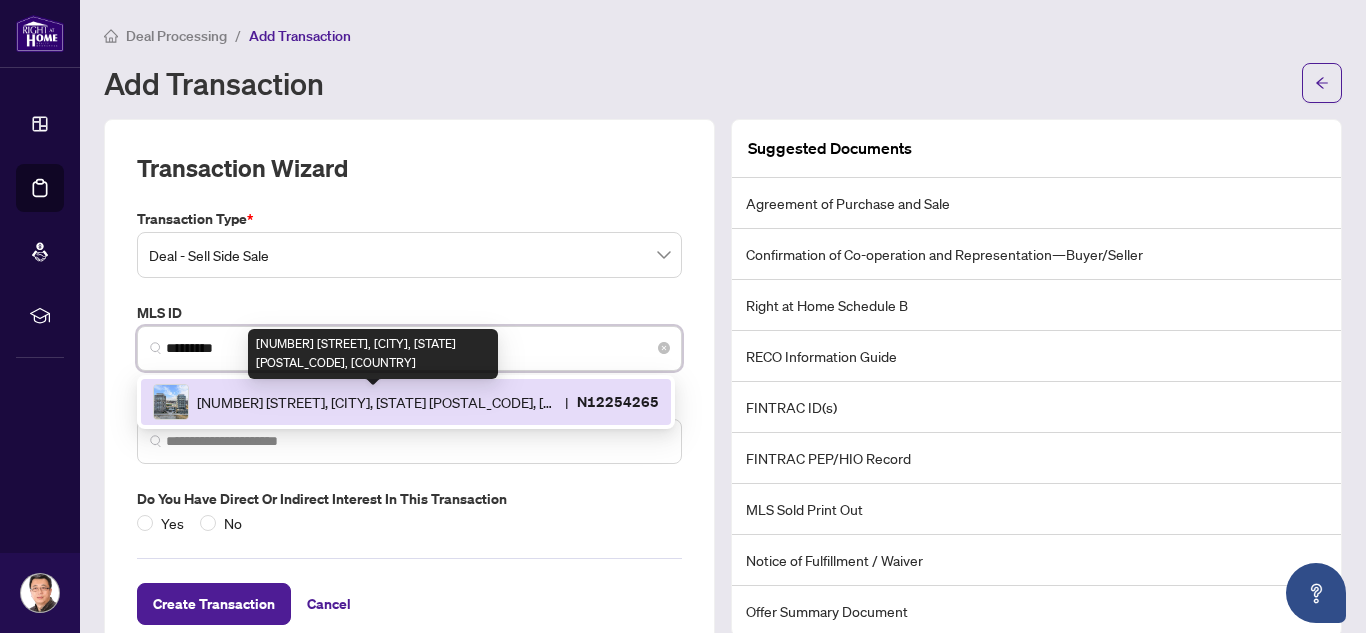 click on "[NUMBER] [STREET], [CITY], [STATE] [POSTAL_CODE], [COUNTRY]" at bounding box center [377, 402] 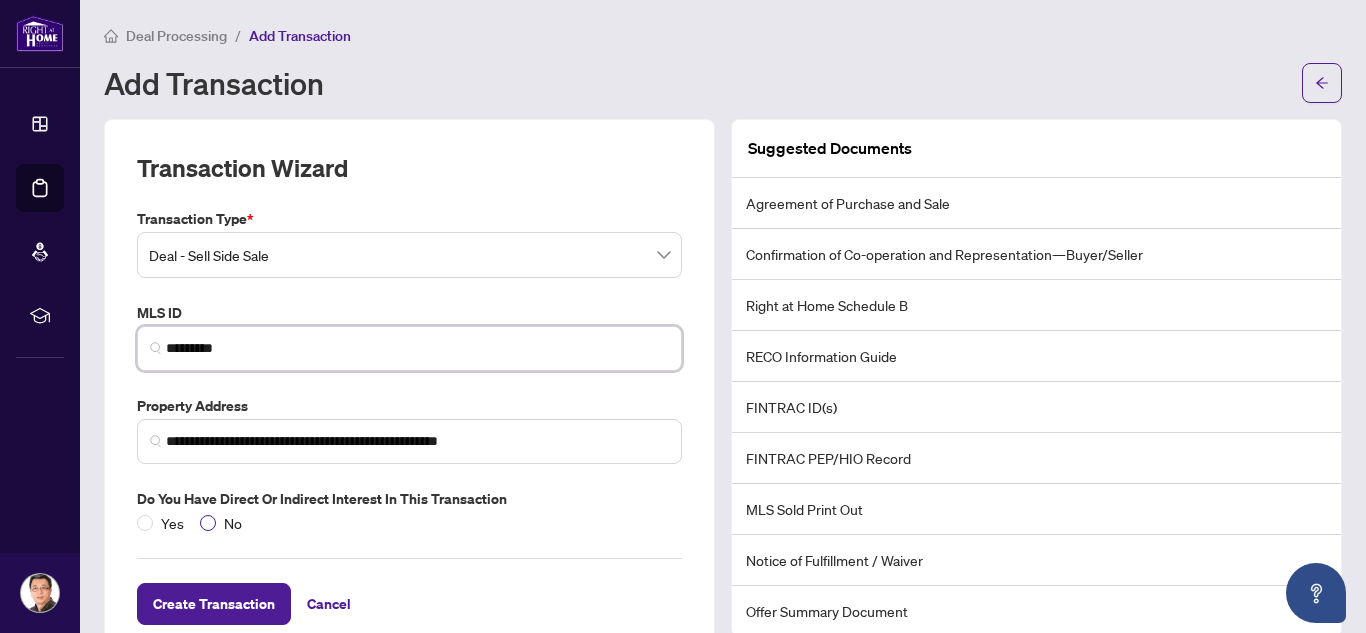 type on "*********" 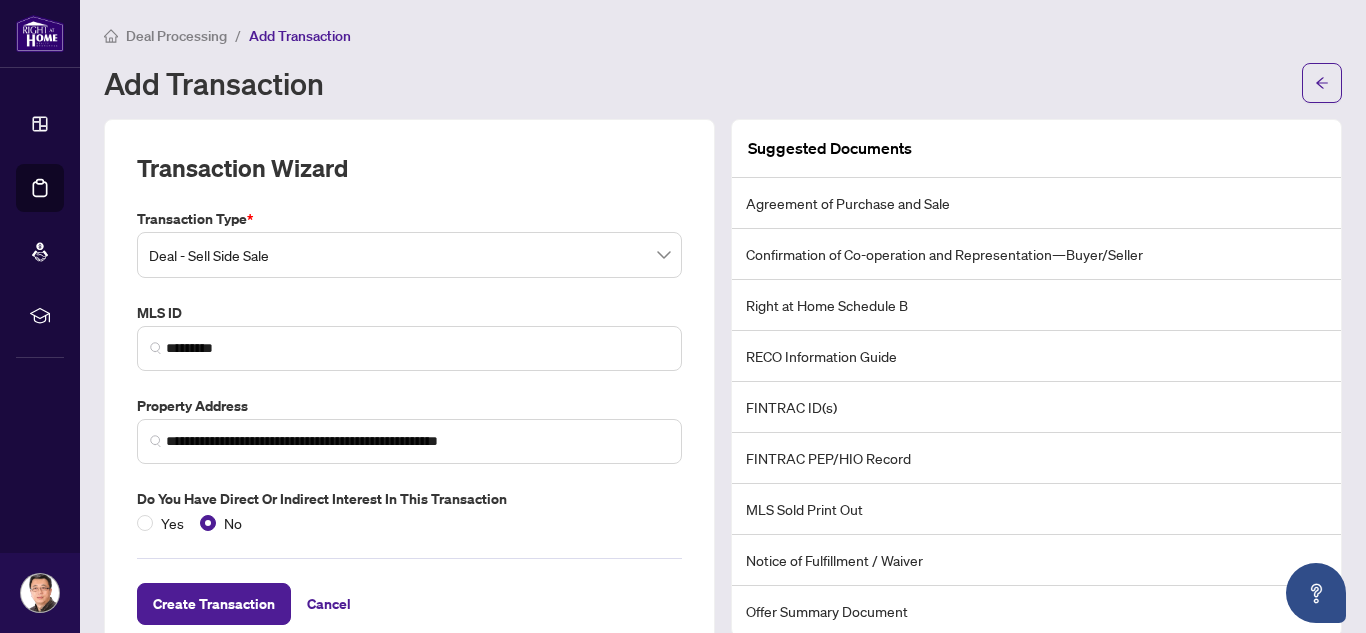 scroll, scrollTop: 49, scrollLeft: 0, axis: vertical 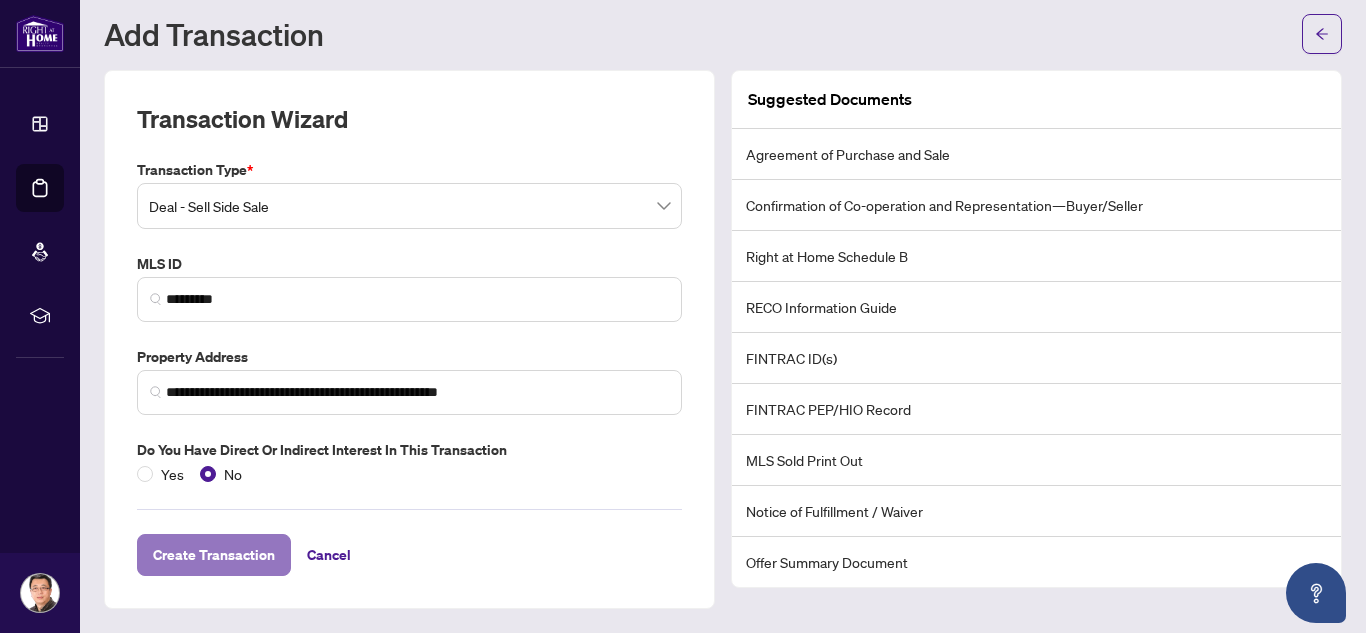 click on "Create Transaction" at bounding box center (214, 555) 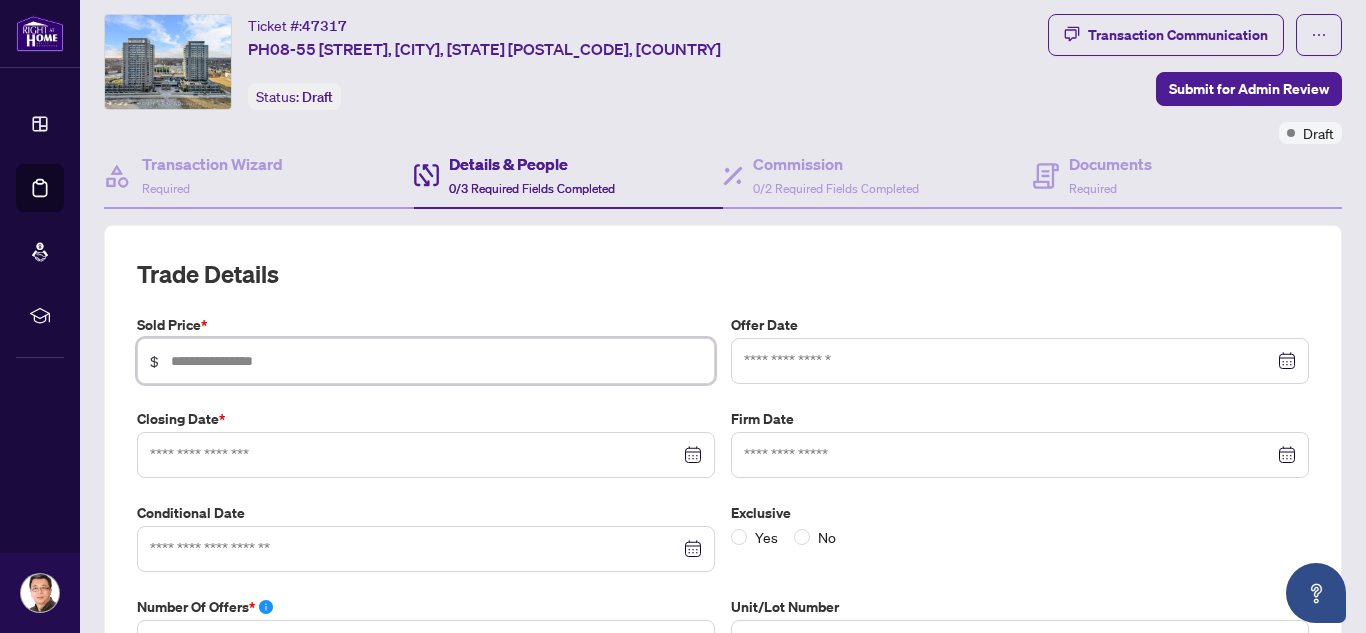 click at bounding box center [436, 361] 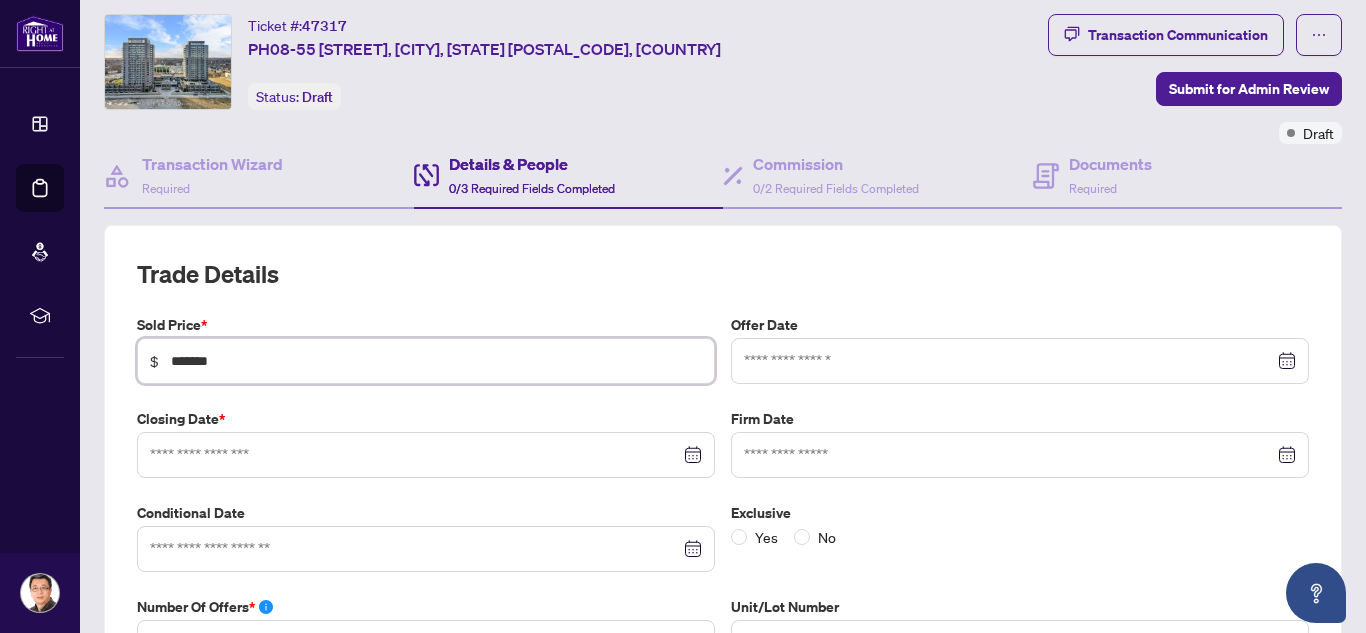 type on "*******" 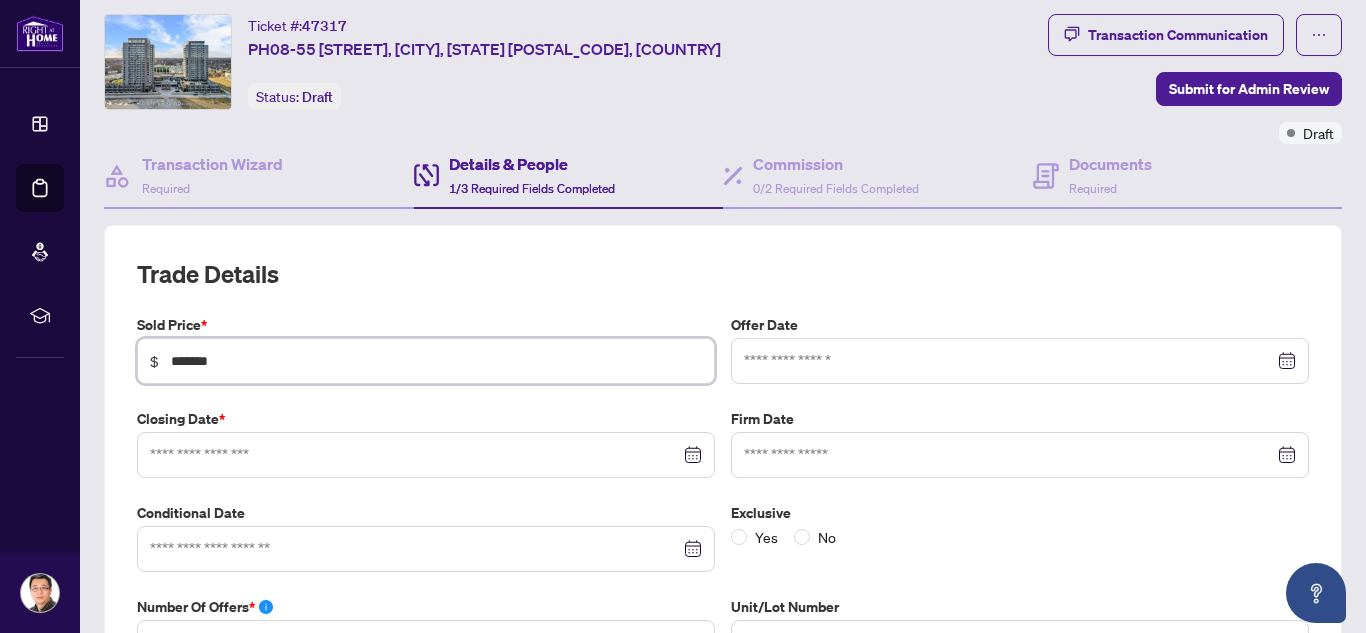 click at bounding box center (1020, 361) 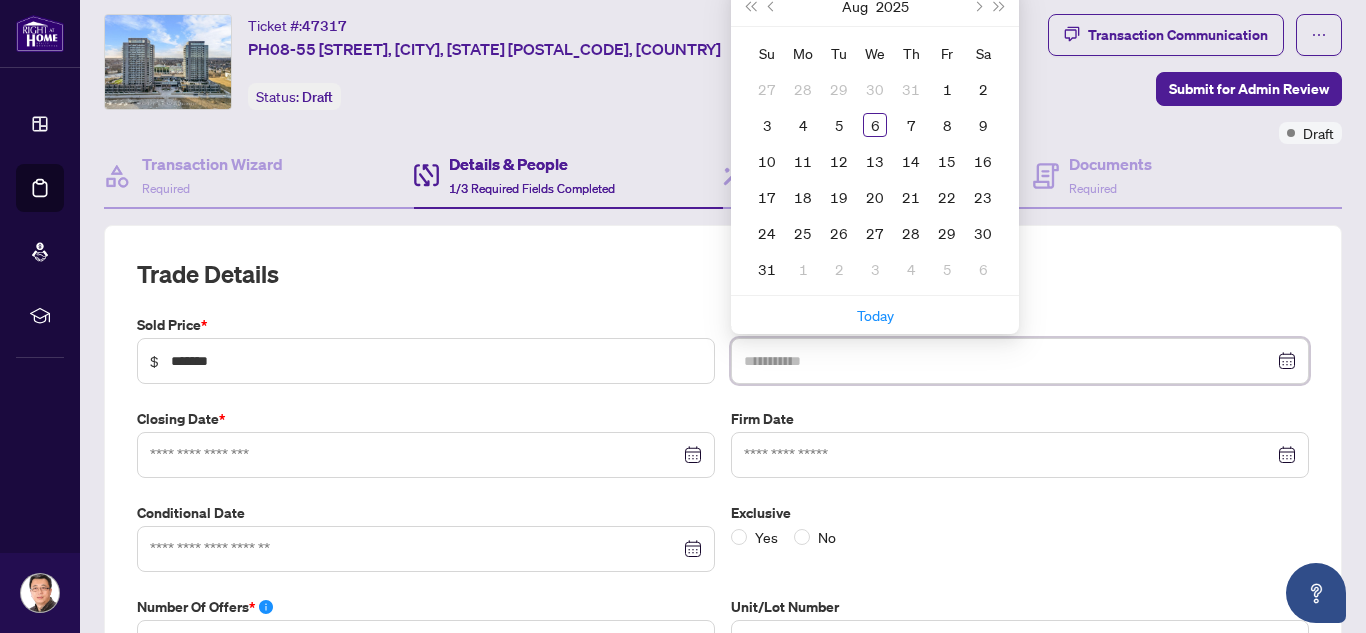 type on "**********" 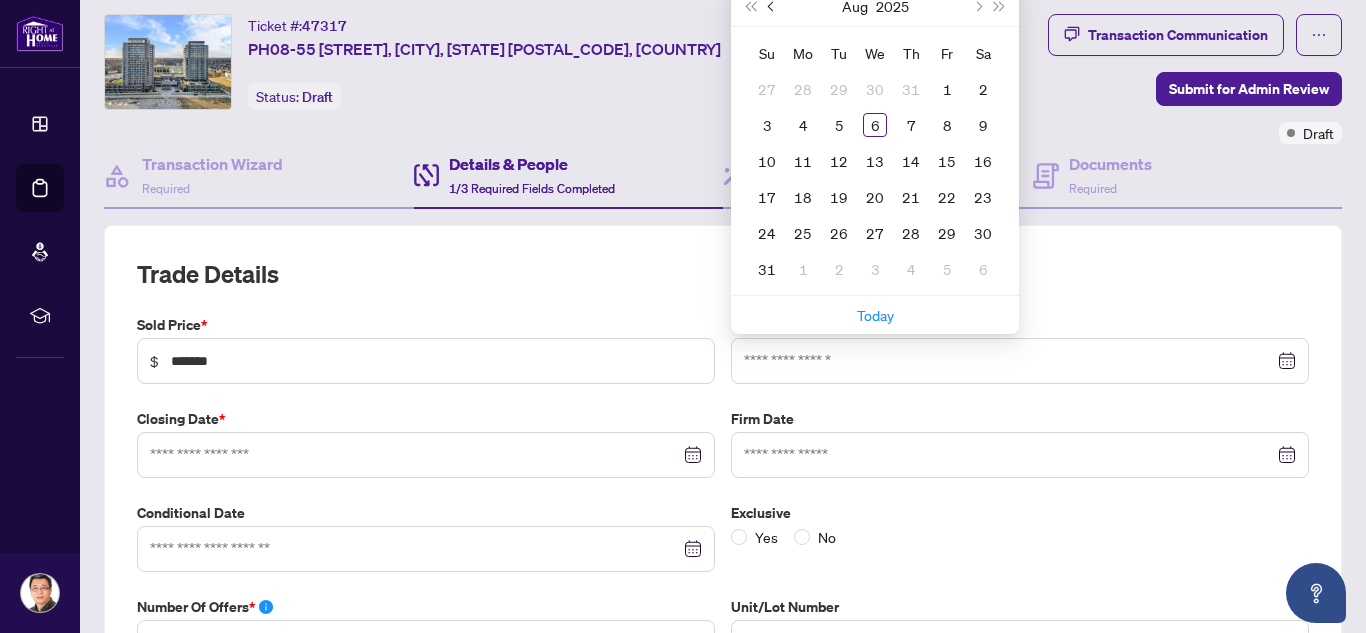 click at bounding box center (773, 6) 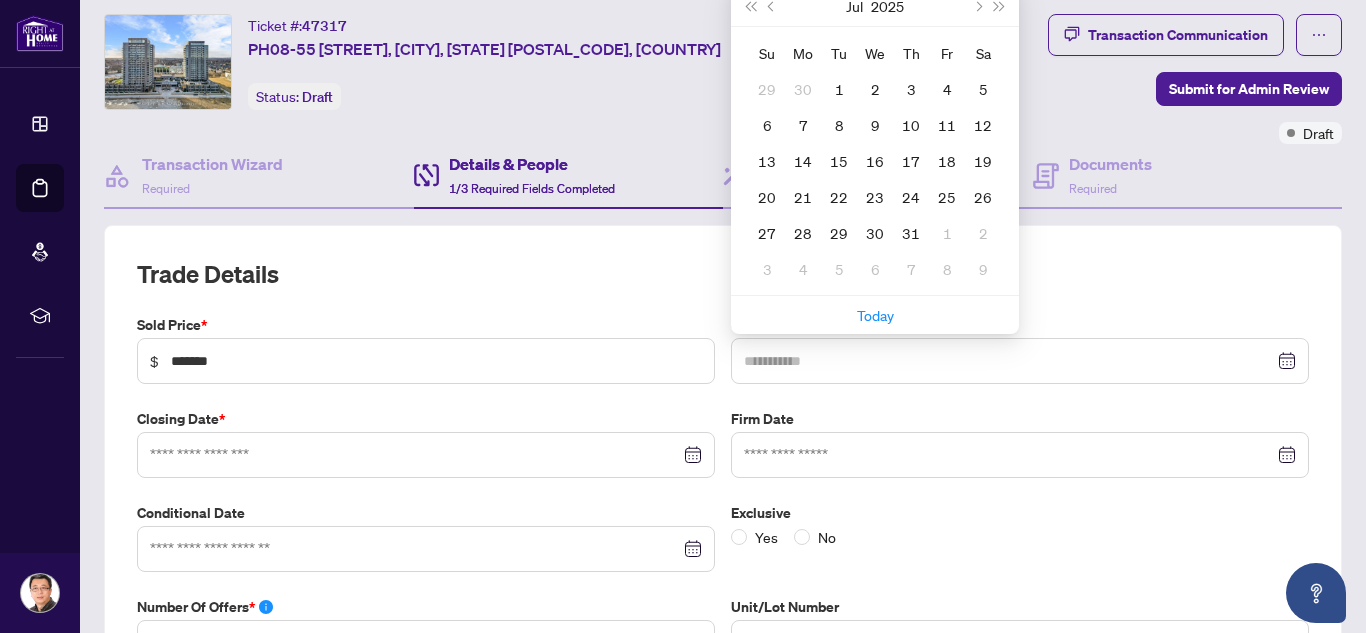 type on "**********" 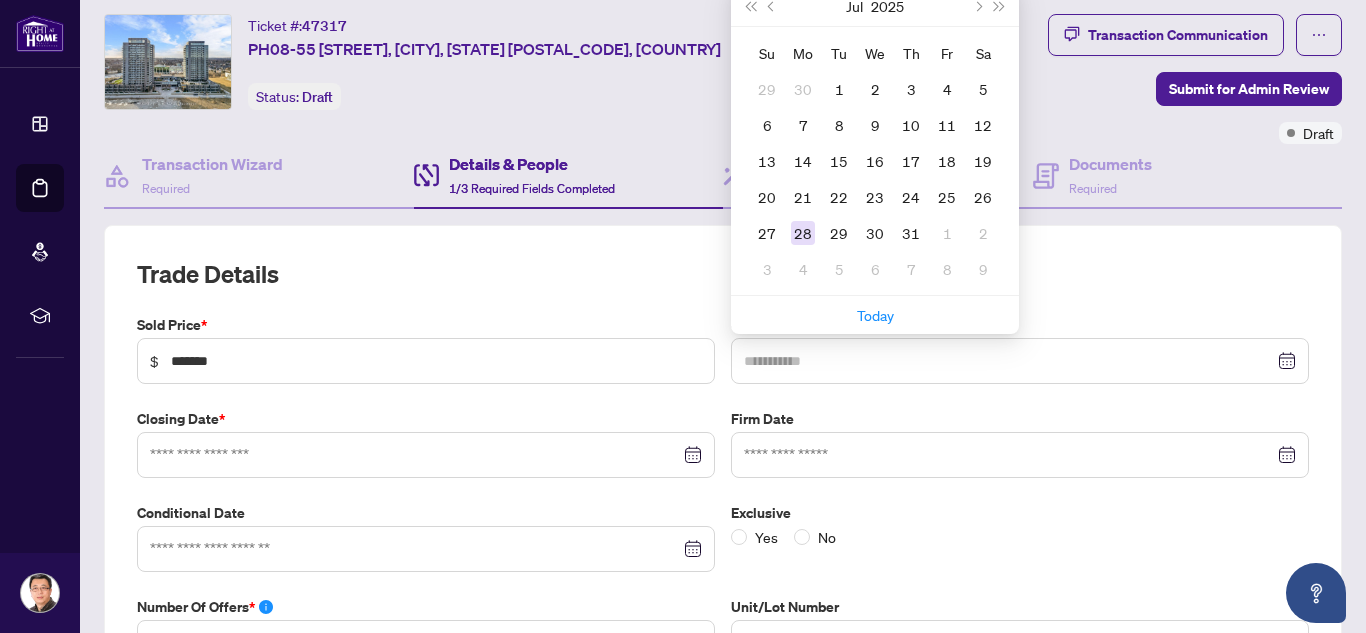 type on "**********" 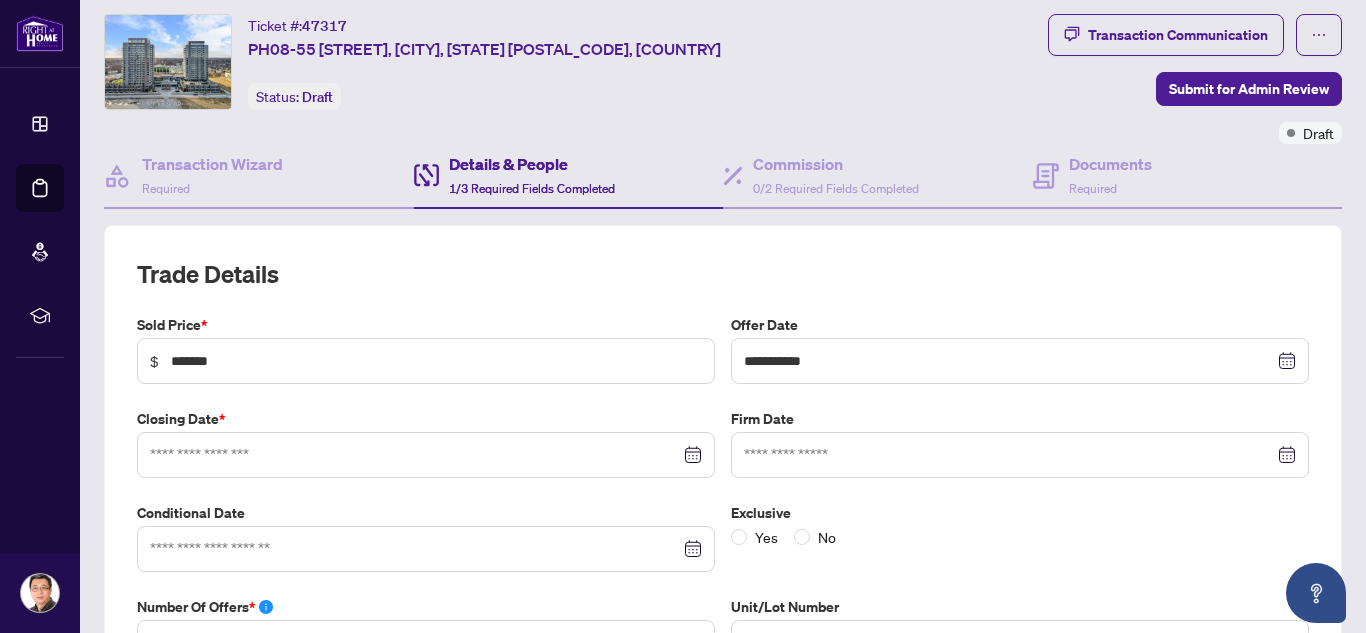 click at bounding box center (426, 455) 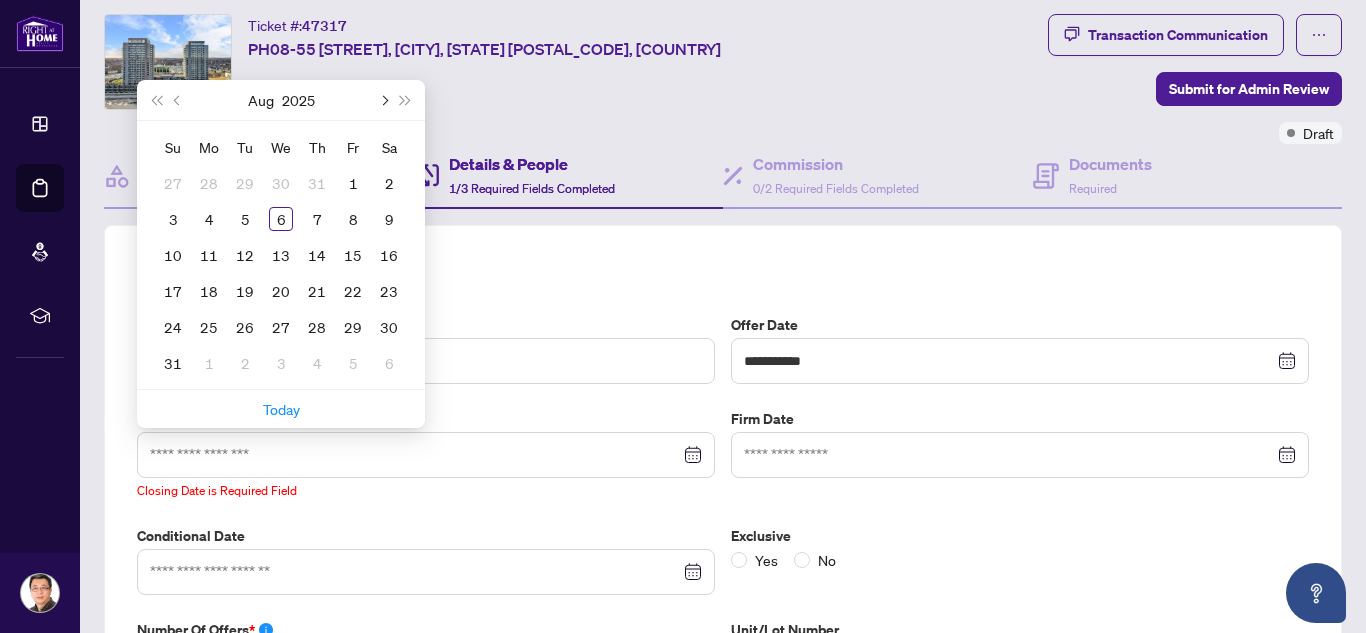 click at bounding box center [383, 100] 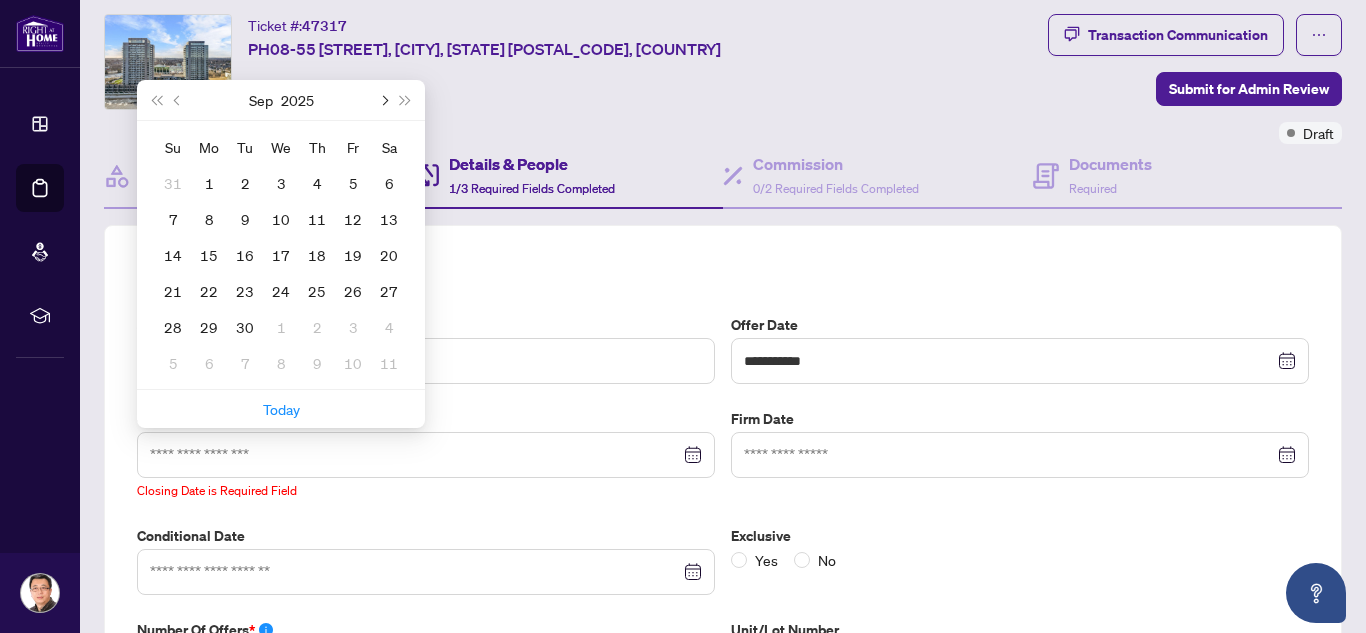 click at bounding box center (383, 100) 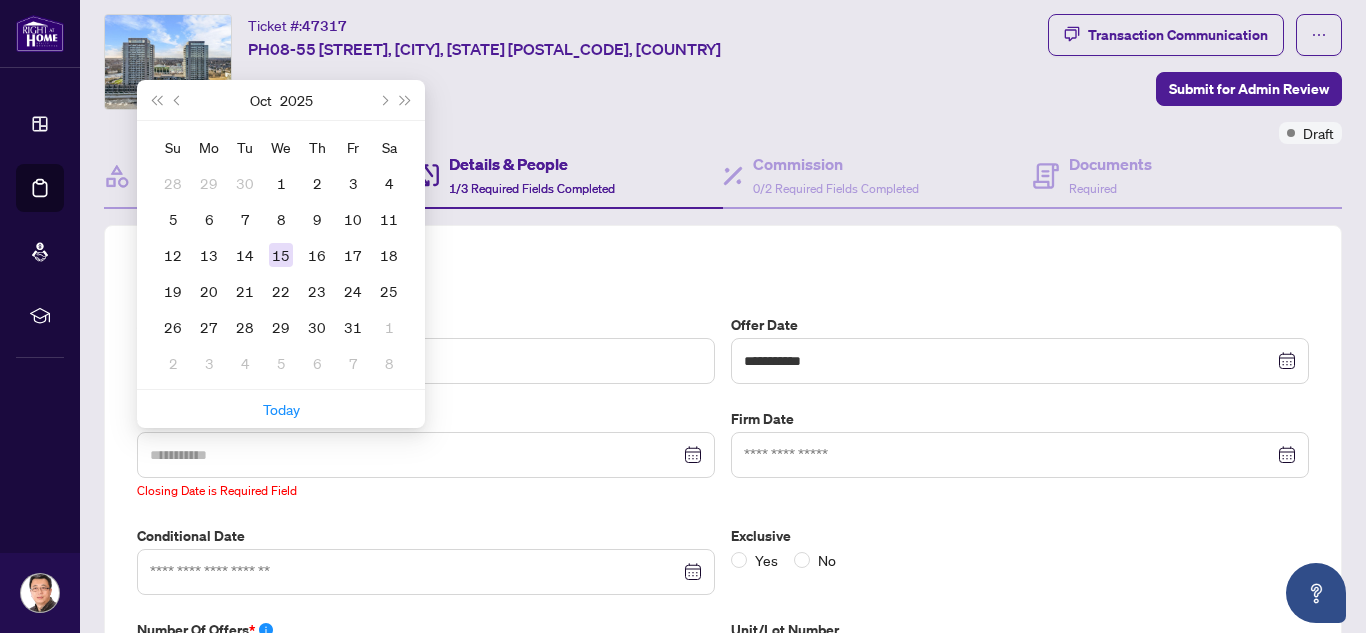 type on "**********" 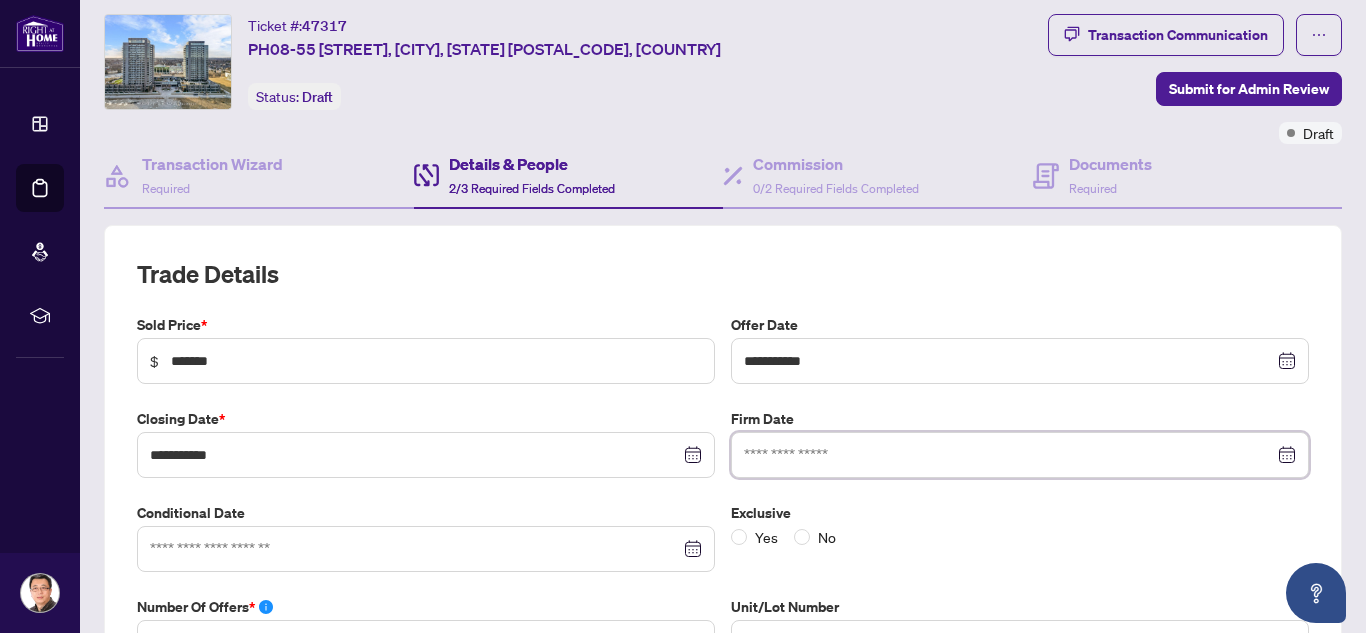 click at bounding box center (1009, 455) 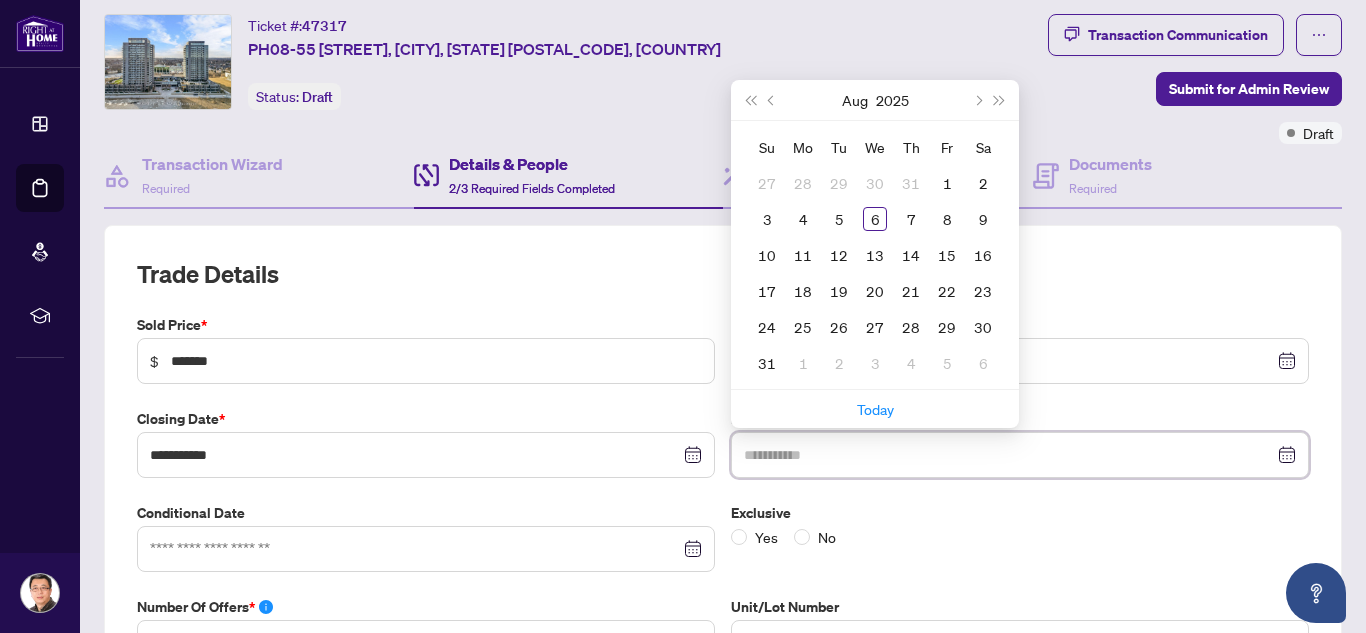 type on "**********" 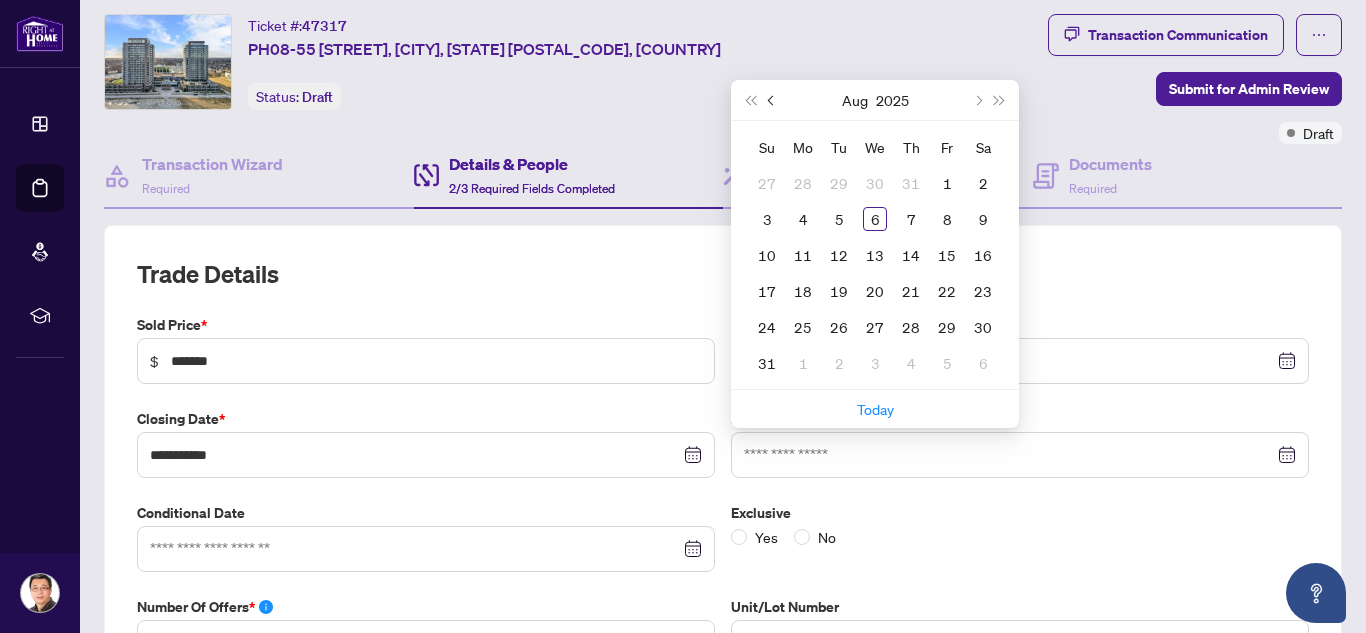 click at bounding box center (773, 100) 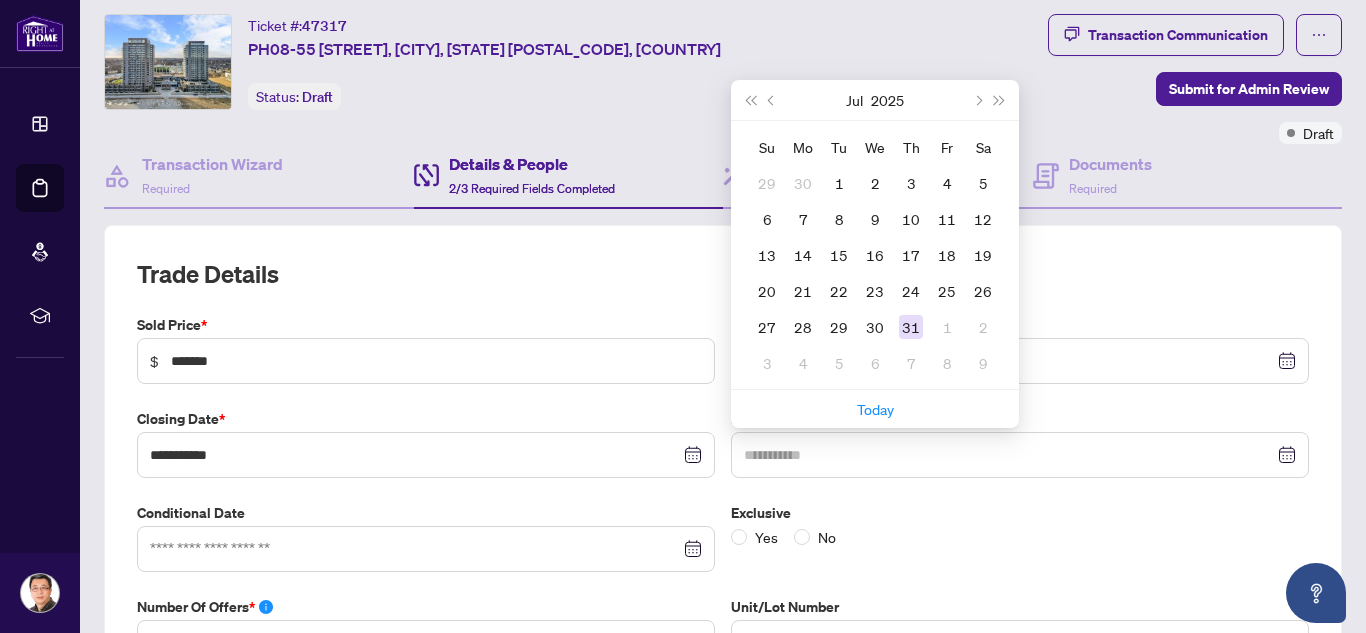 type on "**********" 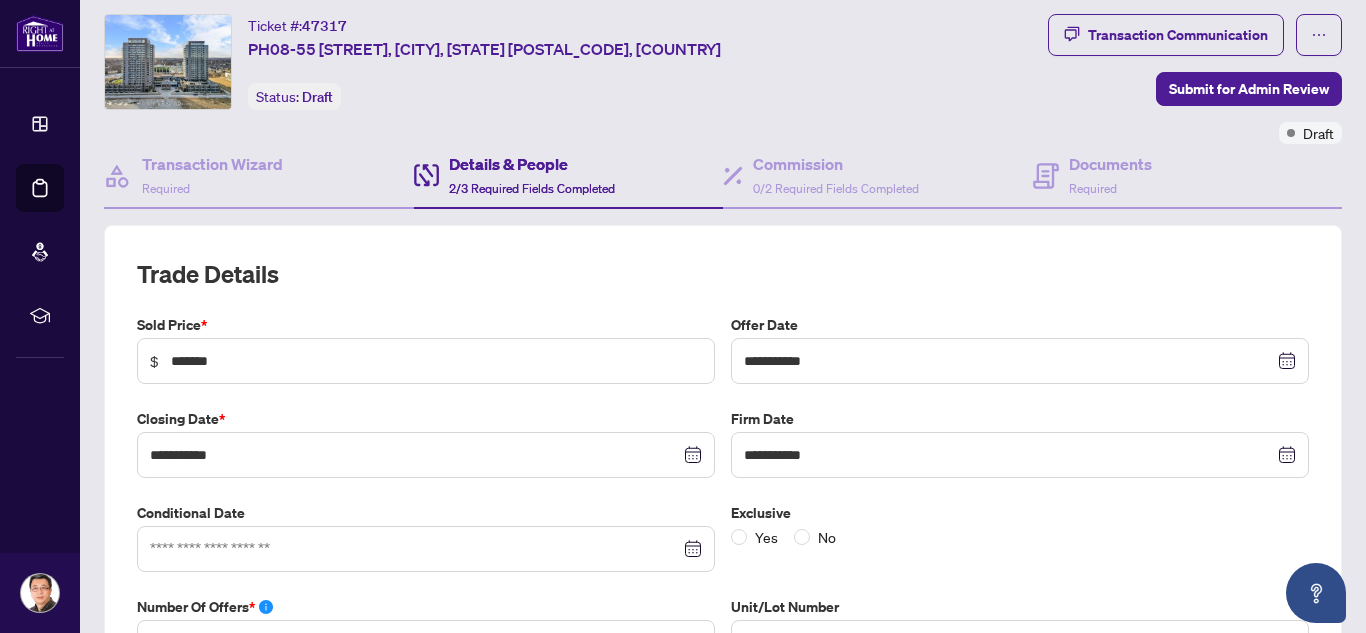 scroll, scrollTop: 149, scrollLeft: 0, axis: vertical 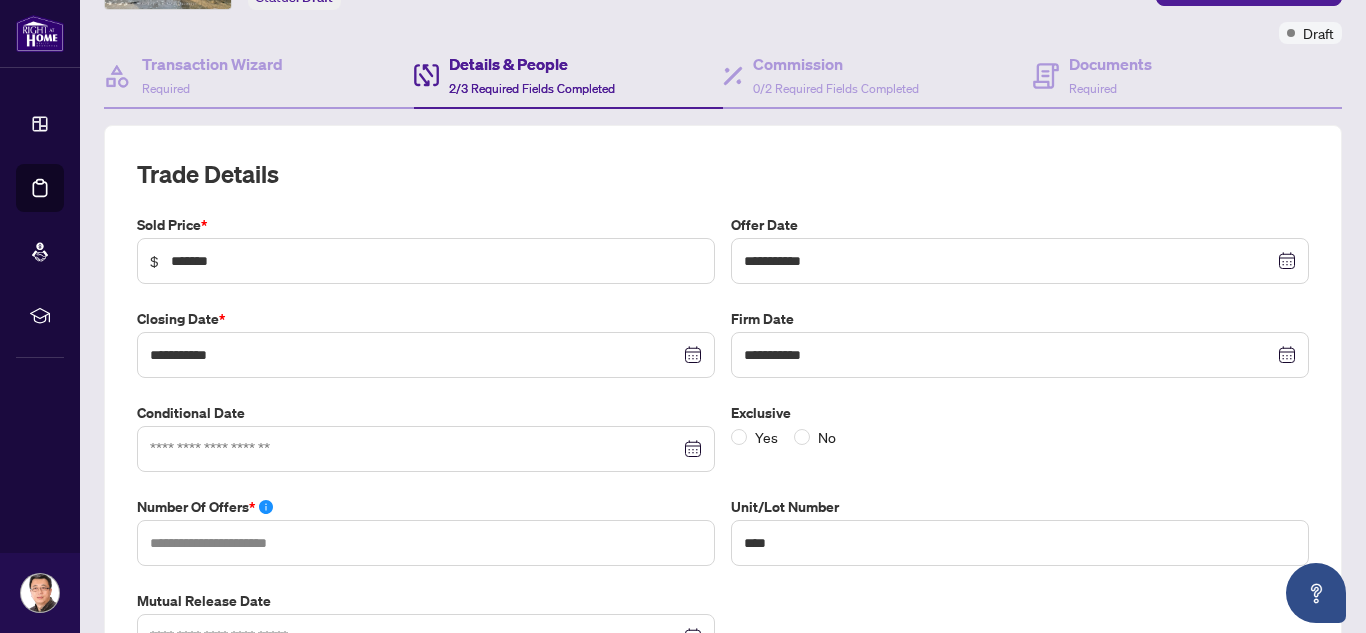 click at bounding box center [426, 449] 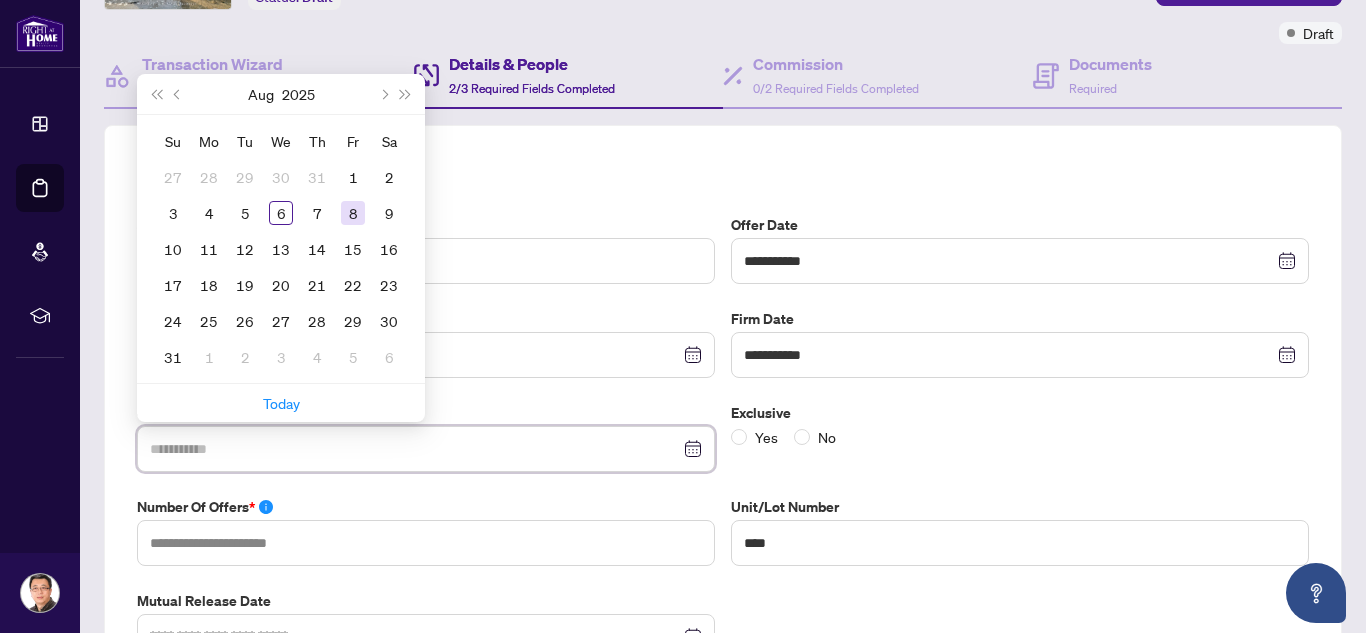 type on "**********" 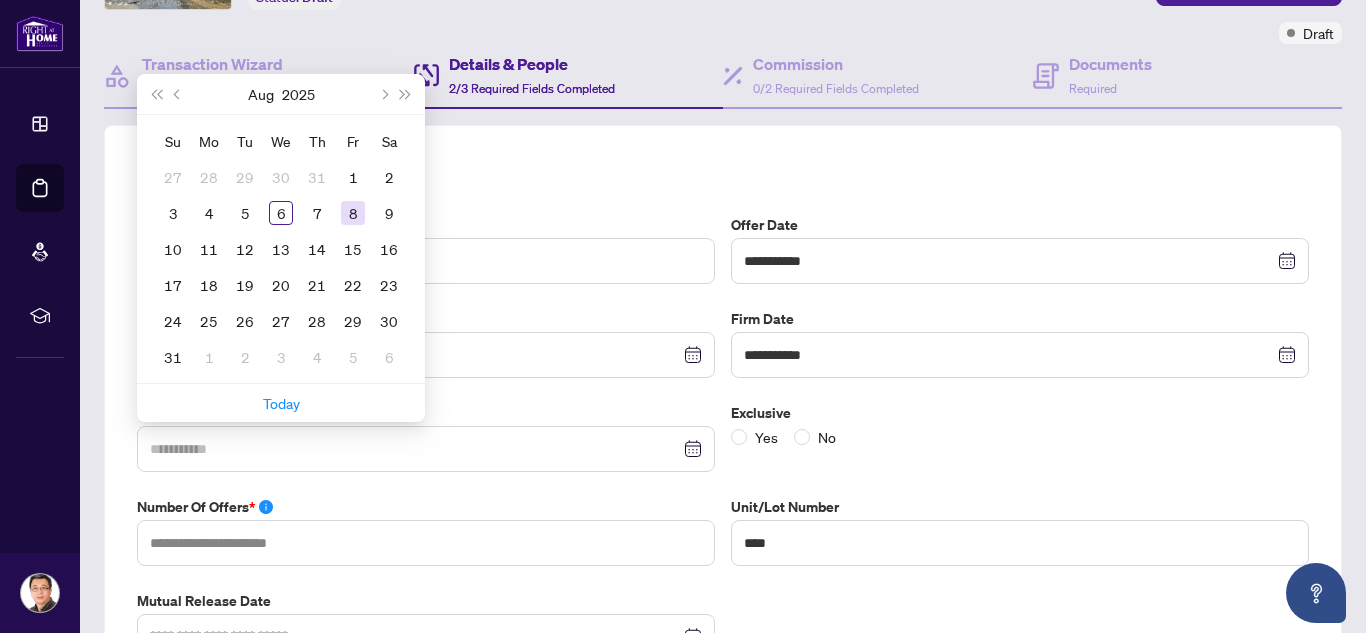 click on "8" at bounding box center (353, 213) 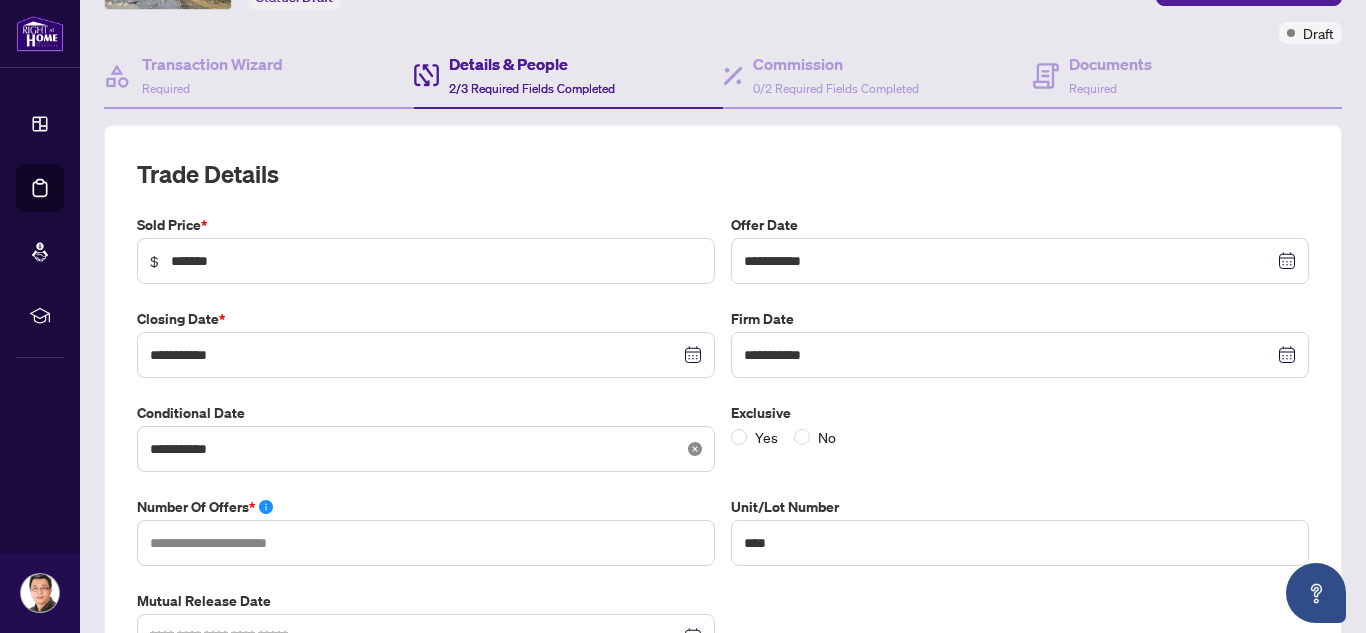click 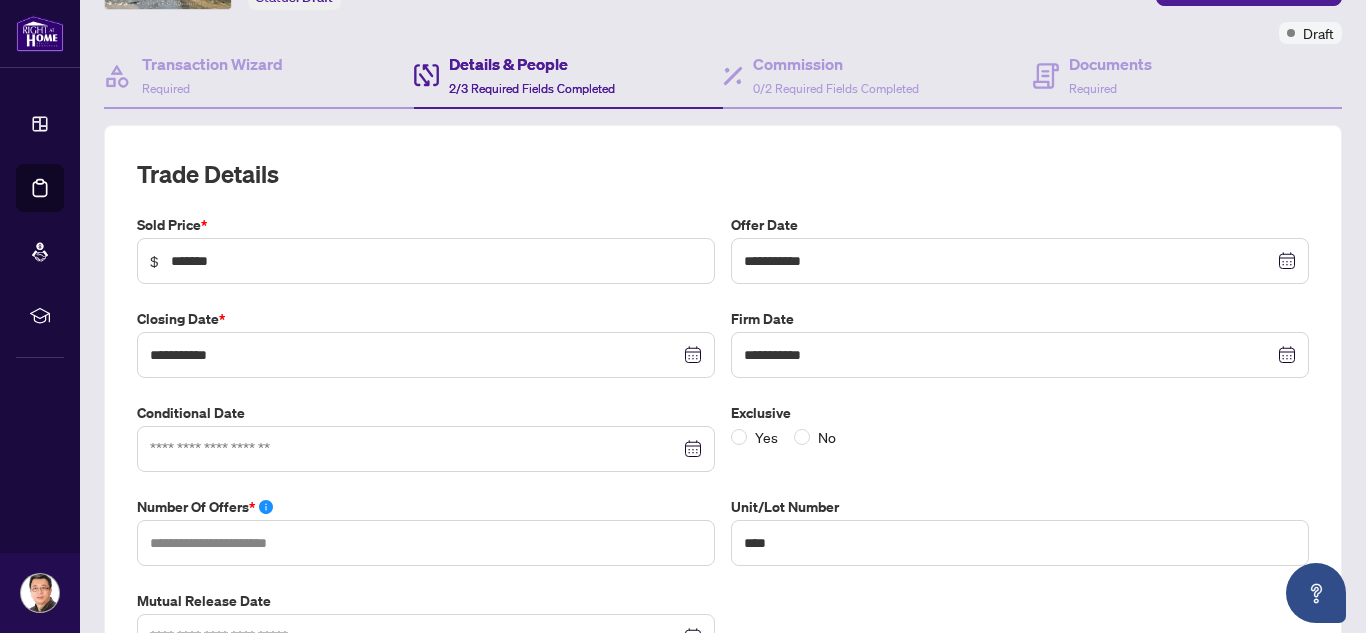 click at bounding box center [426, 449] 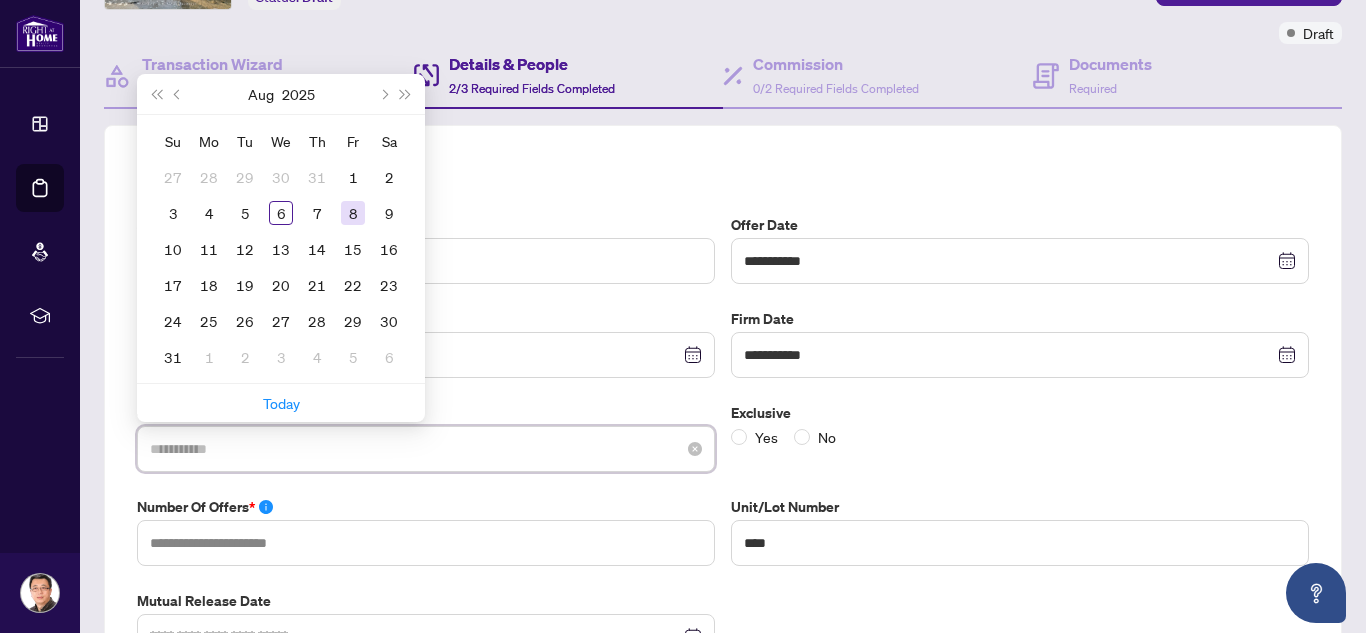 type on "**********" 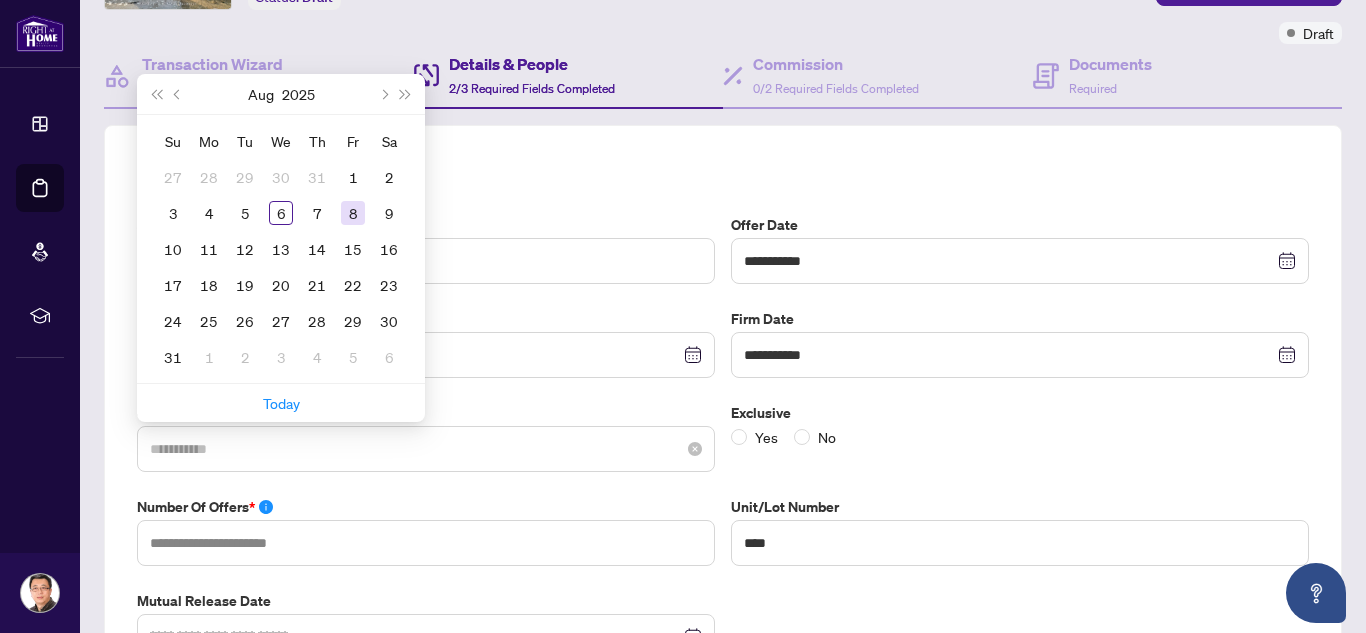 click on "8" at bounding box center [353, 213] 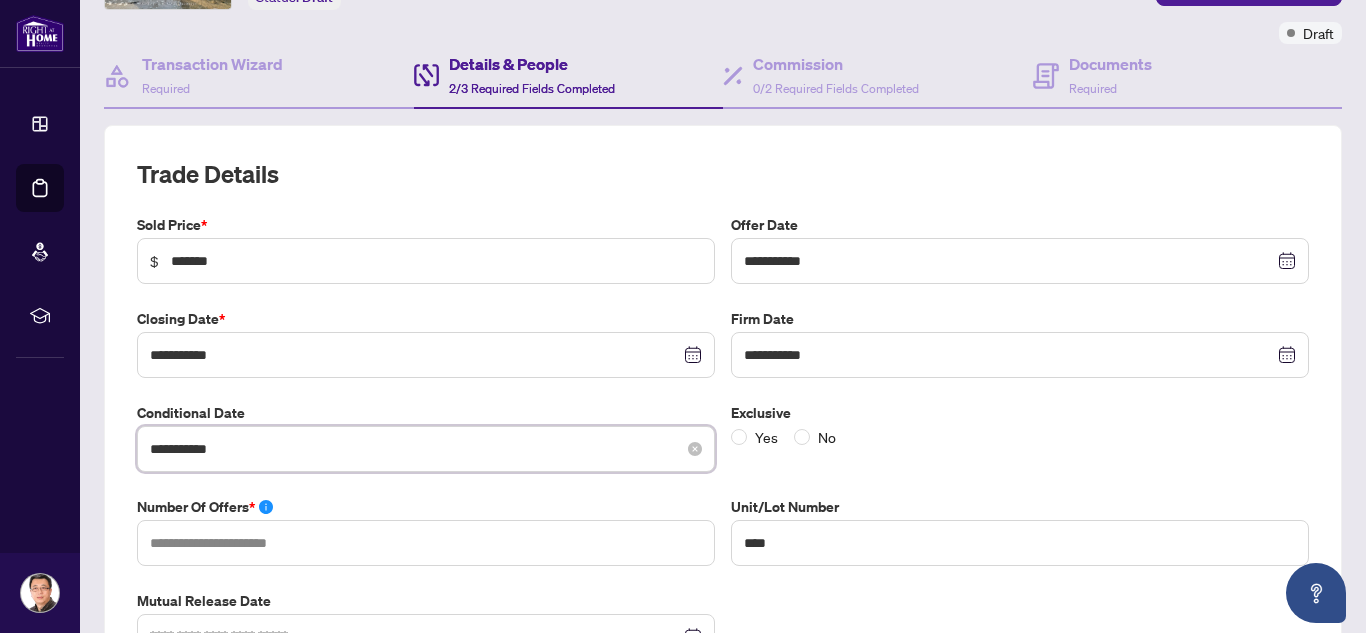 click on "**********" at bounding box center [415, 449] 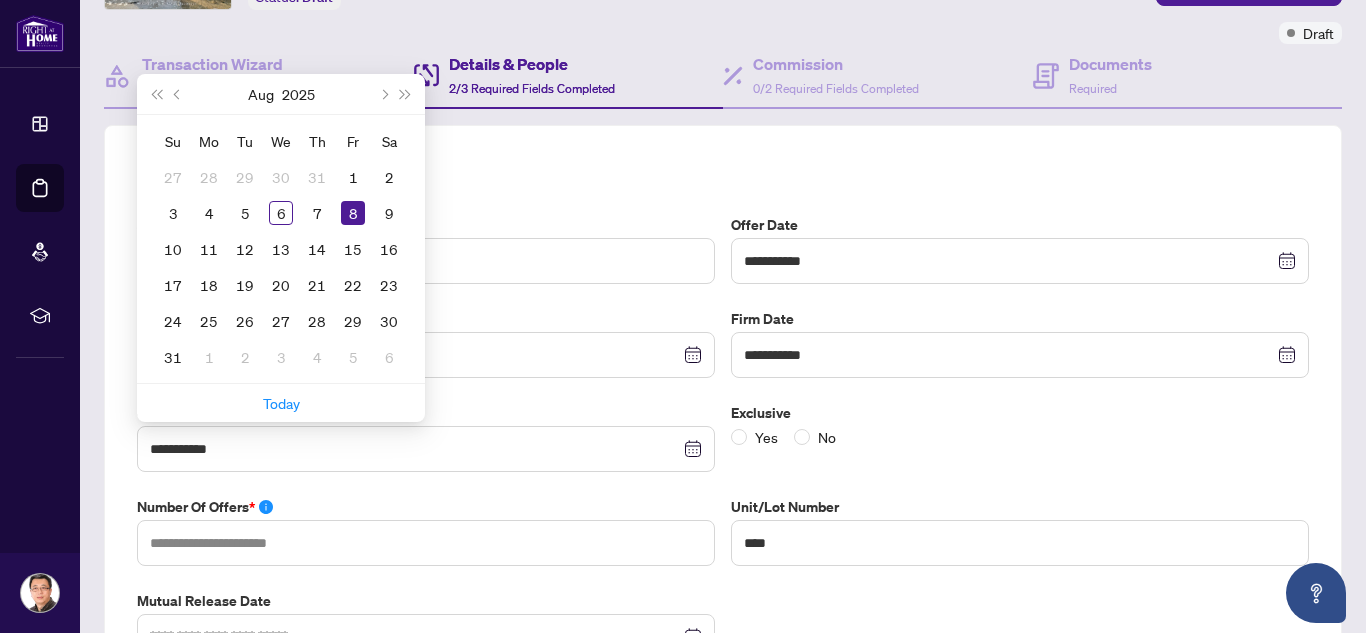 click on "Yes No" at bounding box center (1020, 437) 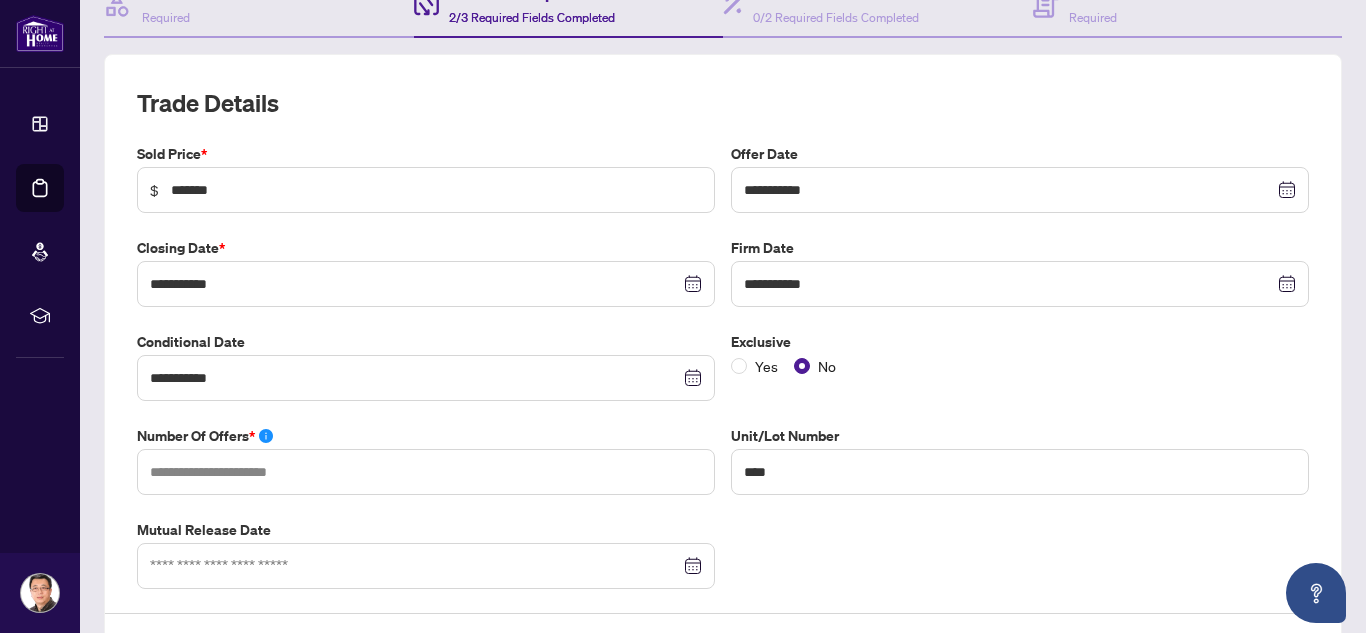 scroll, scrollTop: 249, scrollLeft: 0, axis: vertical 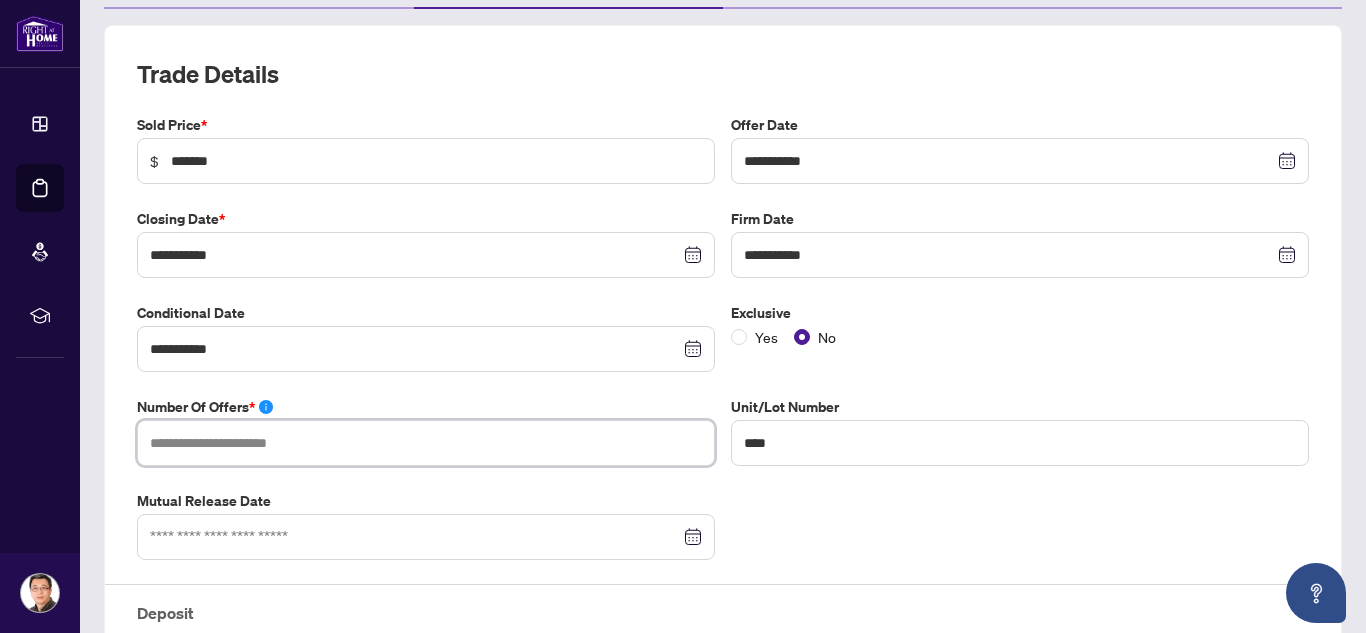 click at bounding box center [426, 443] 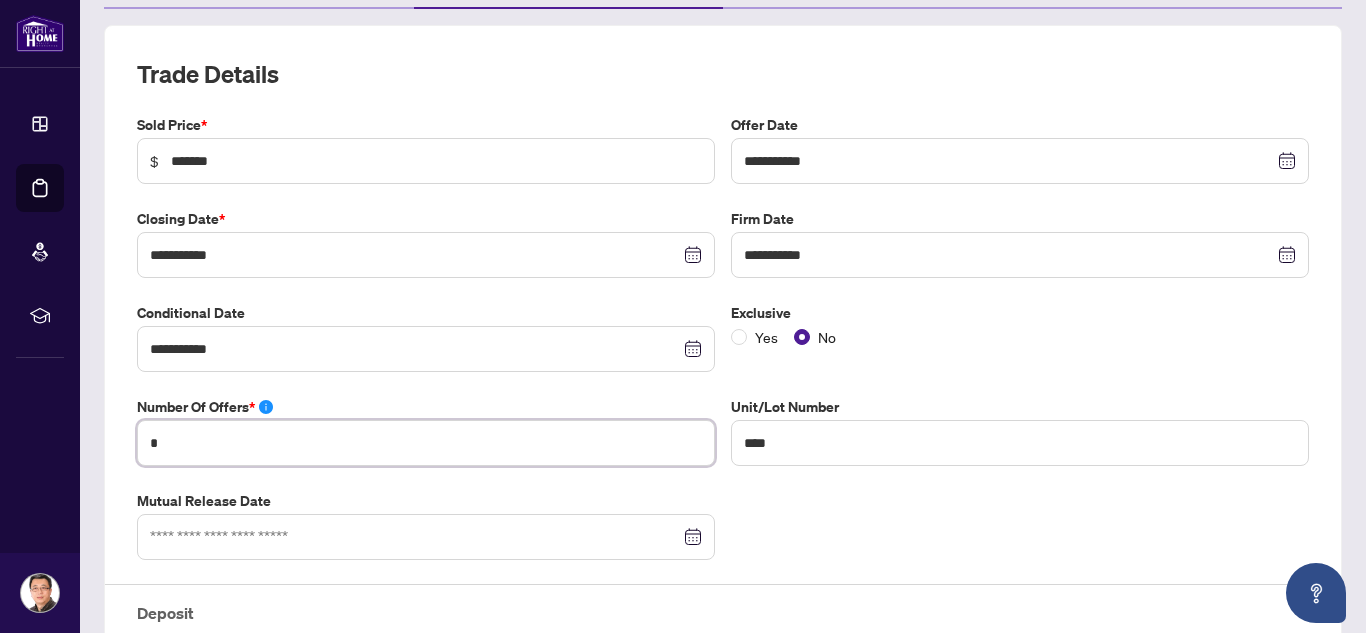 type on "*" 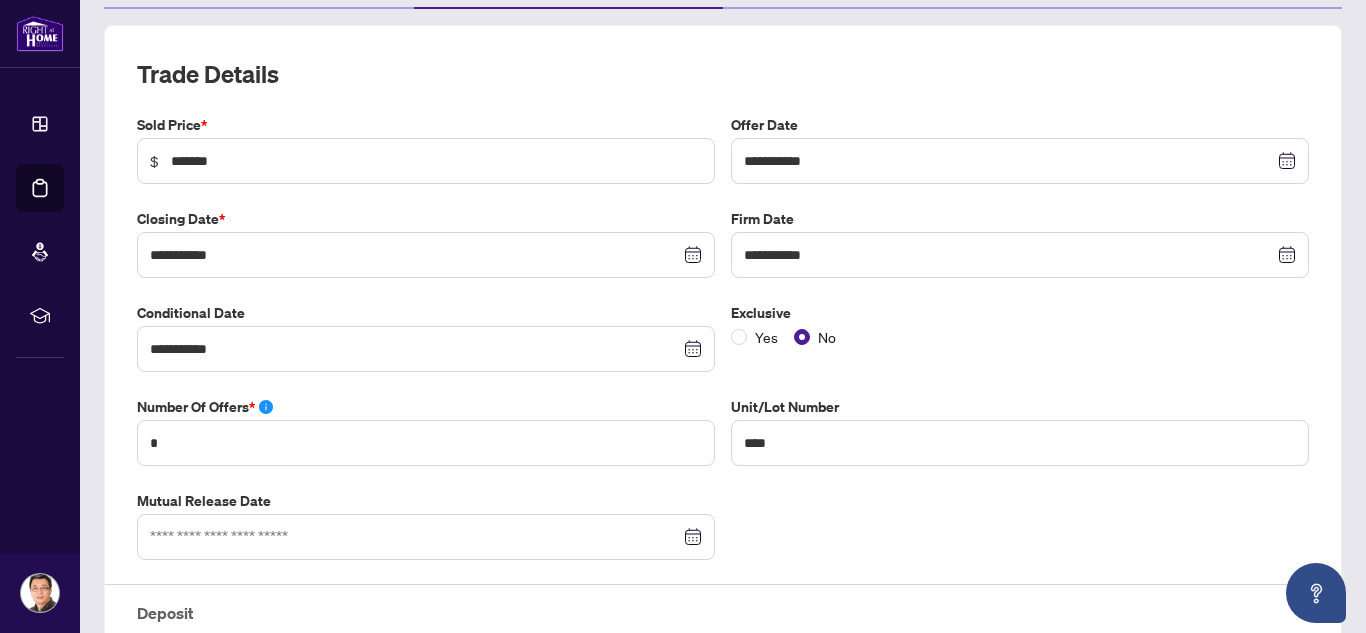 click on "**********" at bounding box center [723, 438] 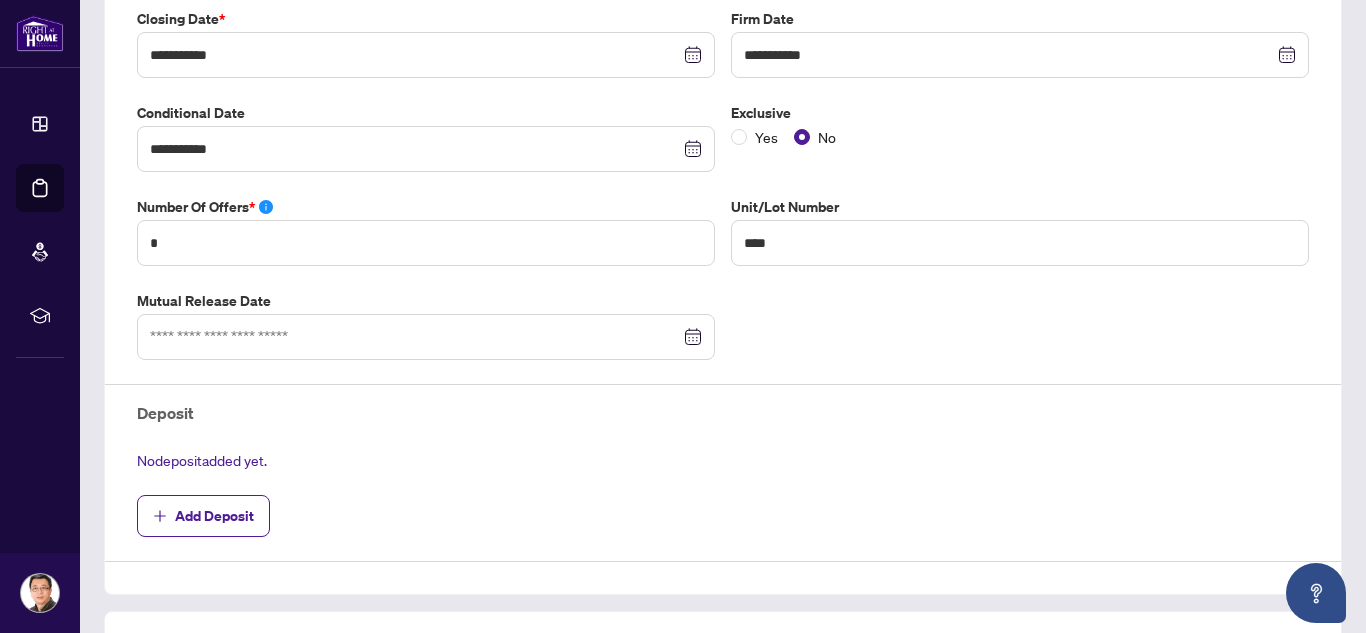 scroll, scrollTop: 549, scrollLeft: 0, axis: vertical 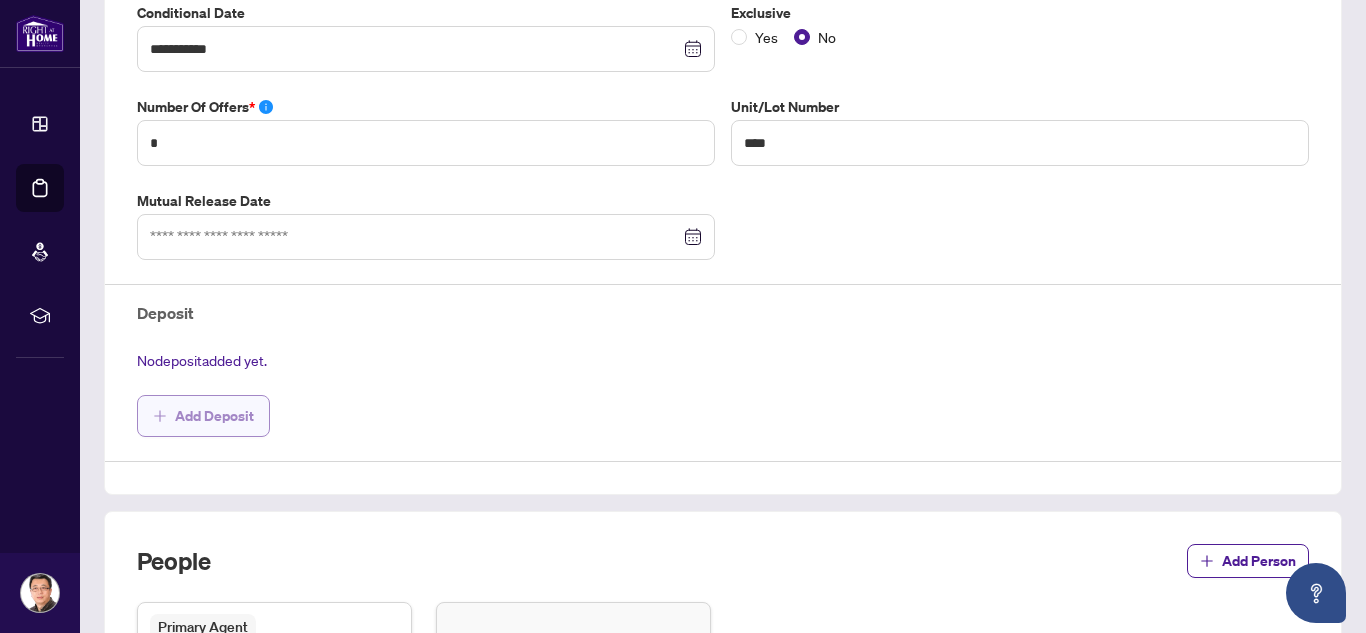 click on "Add Deposit" at bounding box center [214, 416] 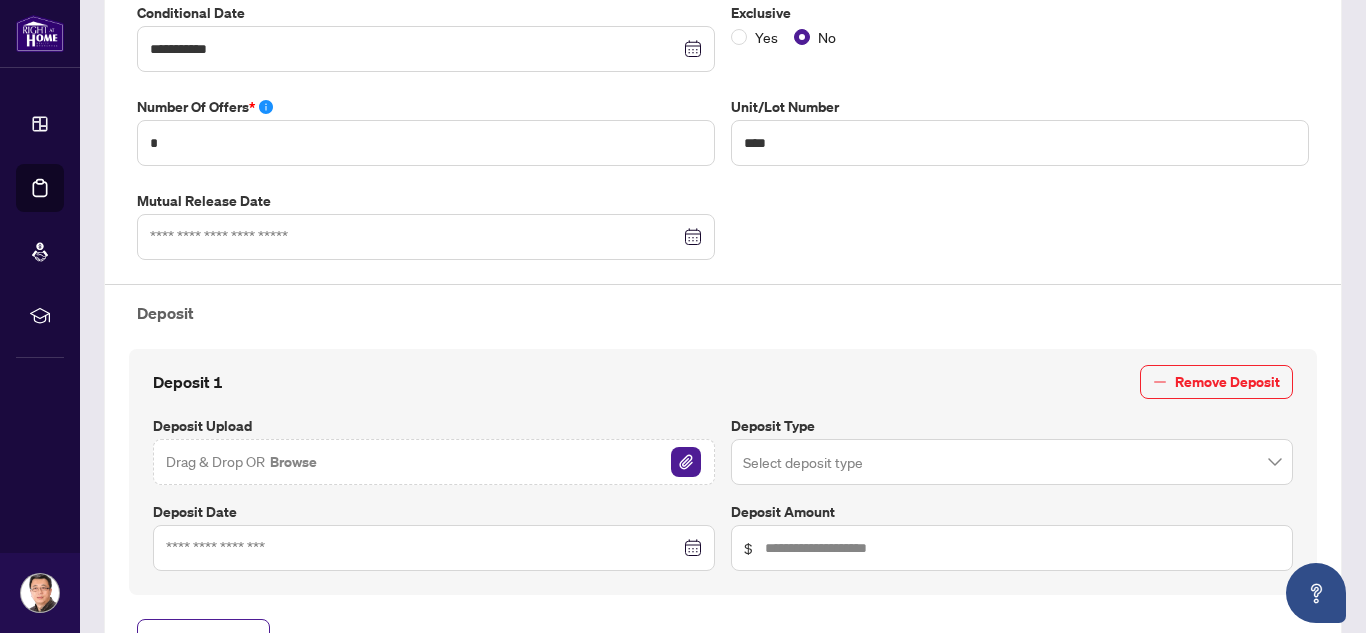 scroll, scrollTop: 649, scrollLeft: 0, axis: vertical 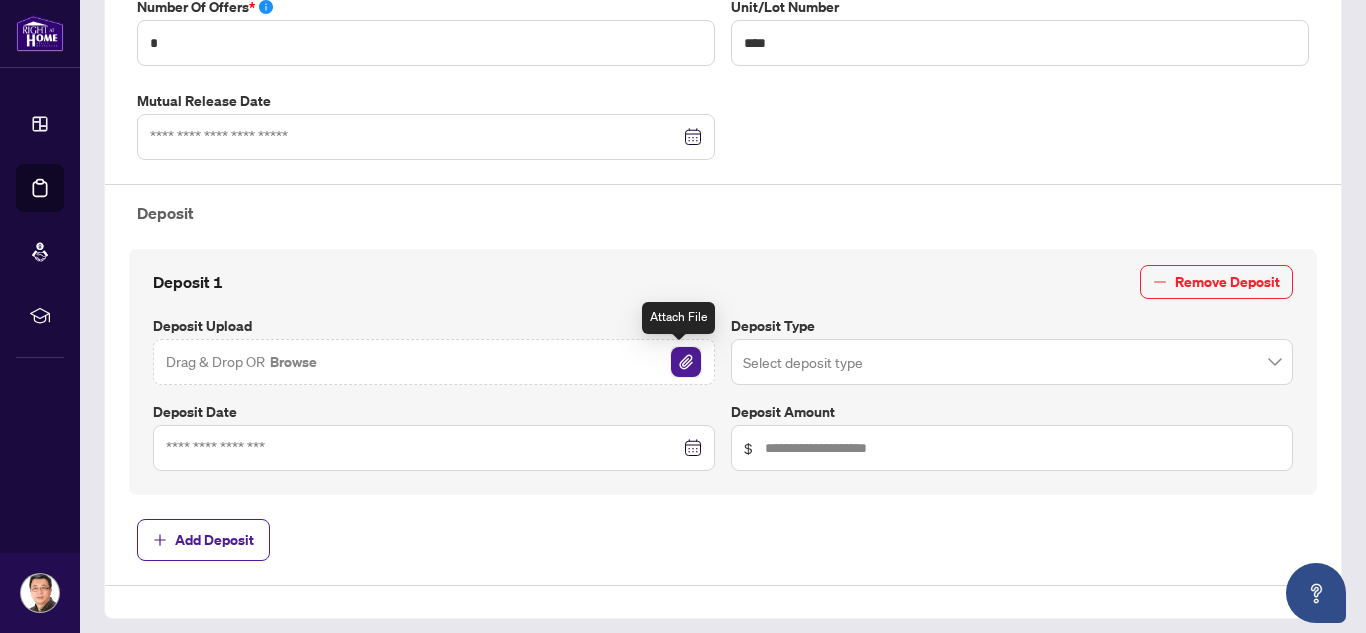 click at bounding box center [686, 362] 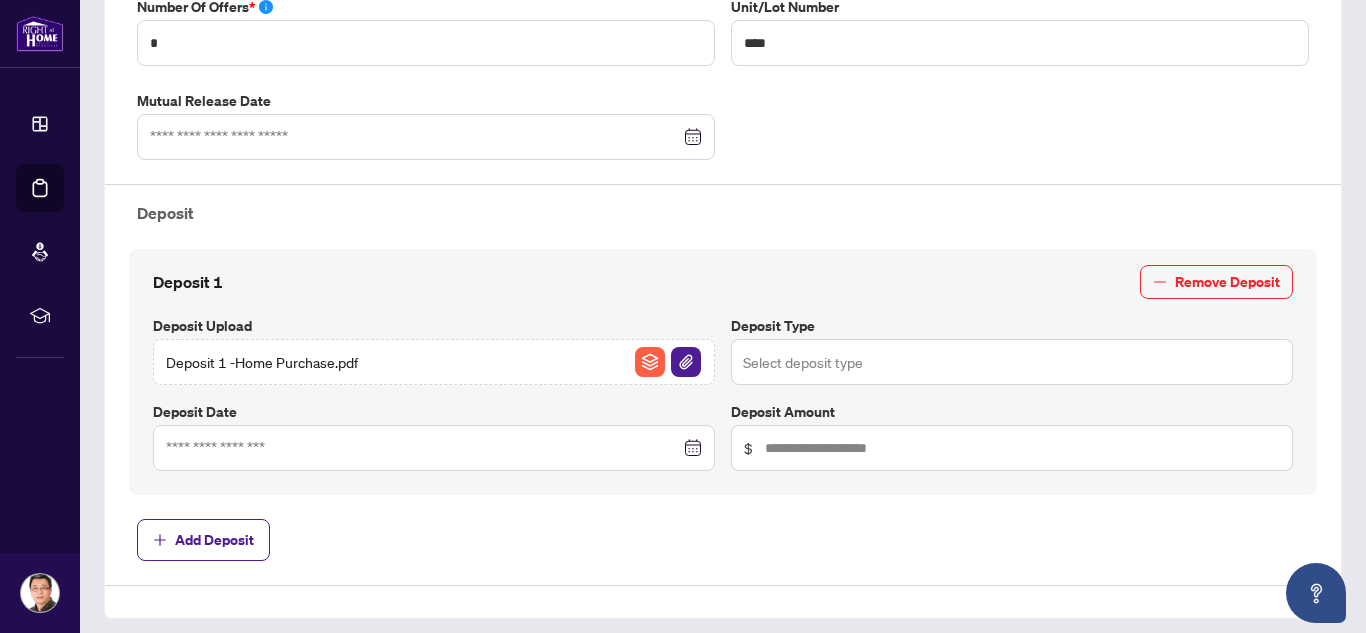 click at bounding box center (1012, 362) 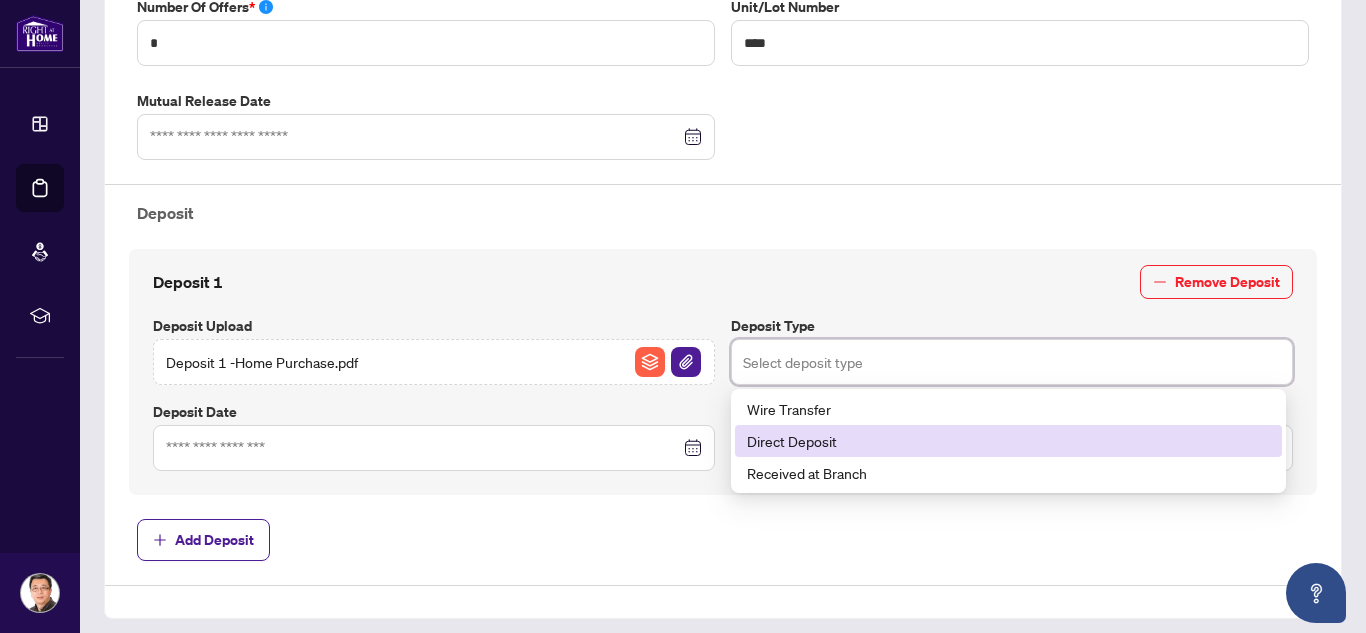 click on "Direct Deposit" at bounding box center [1008, 441] 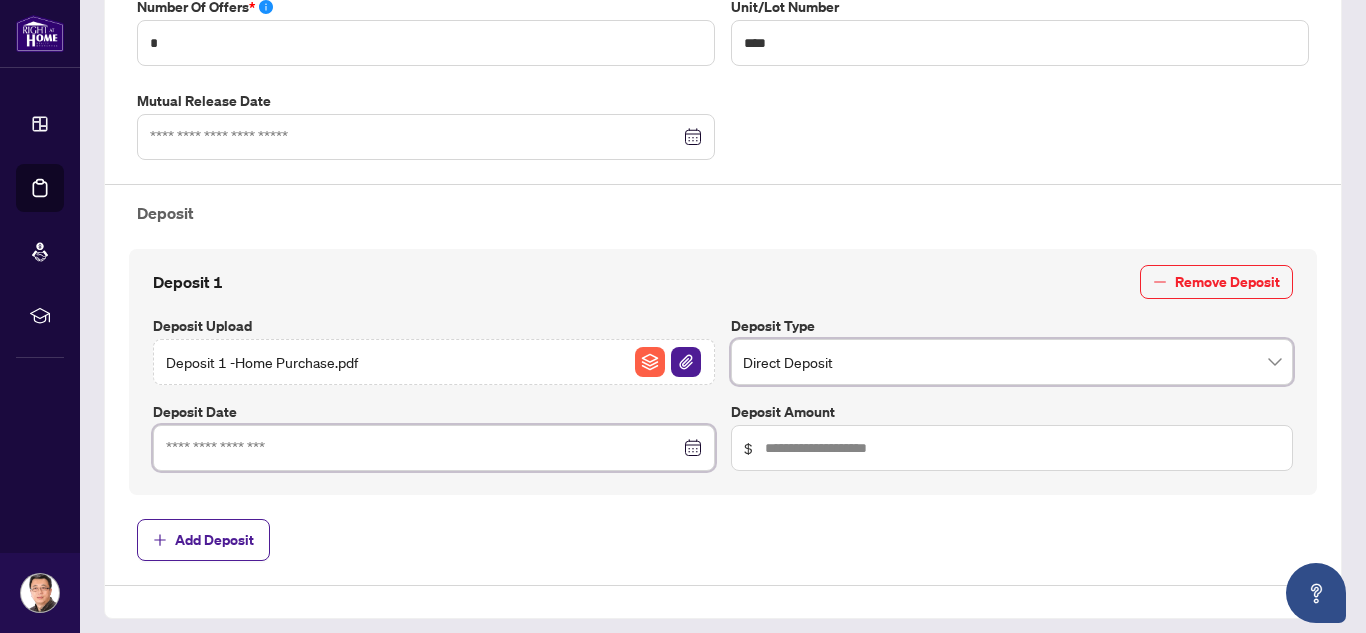 click at bounding box center (423, 448) 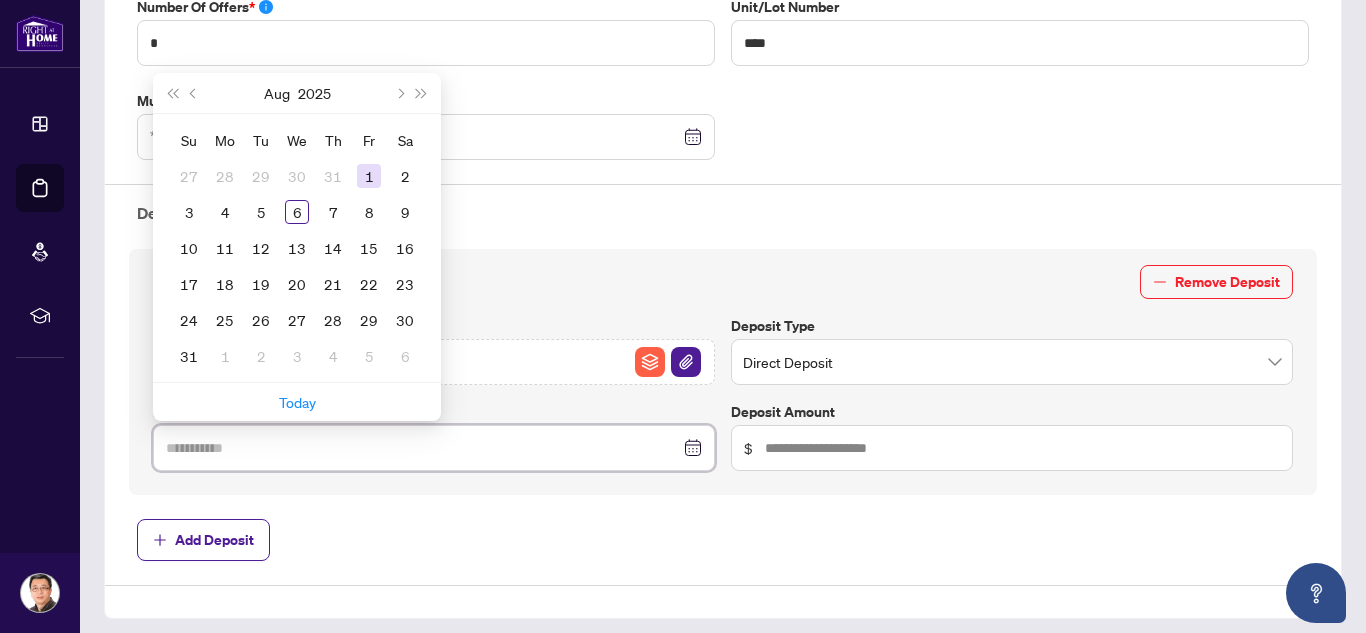 type on "**********" 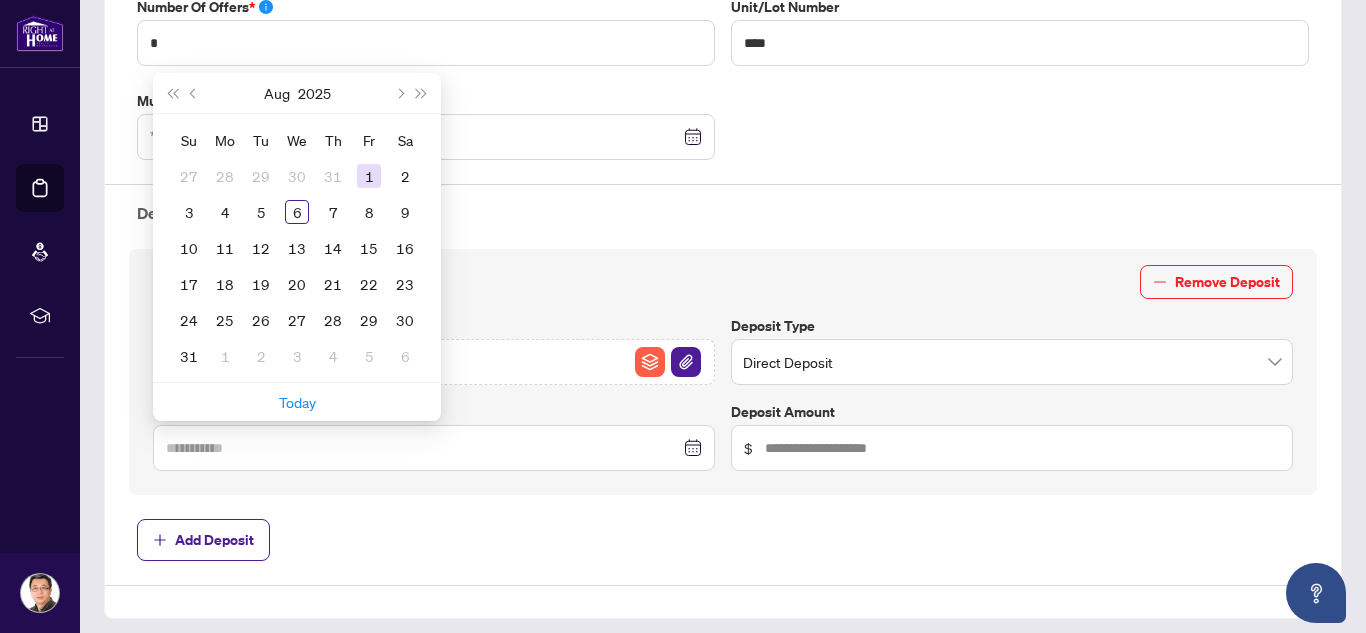 click on "1" at bounding box center (369, 176) 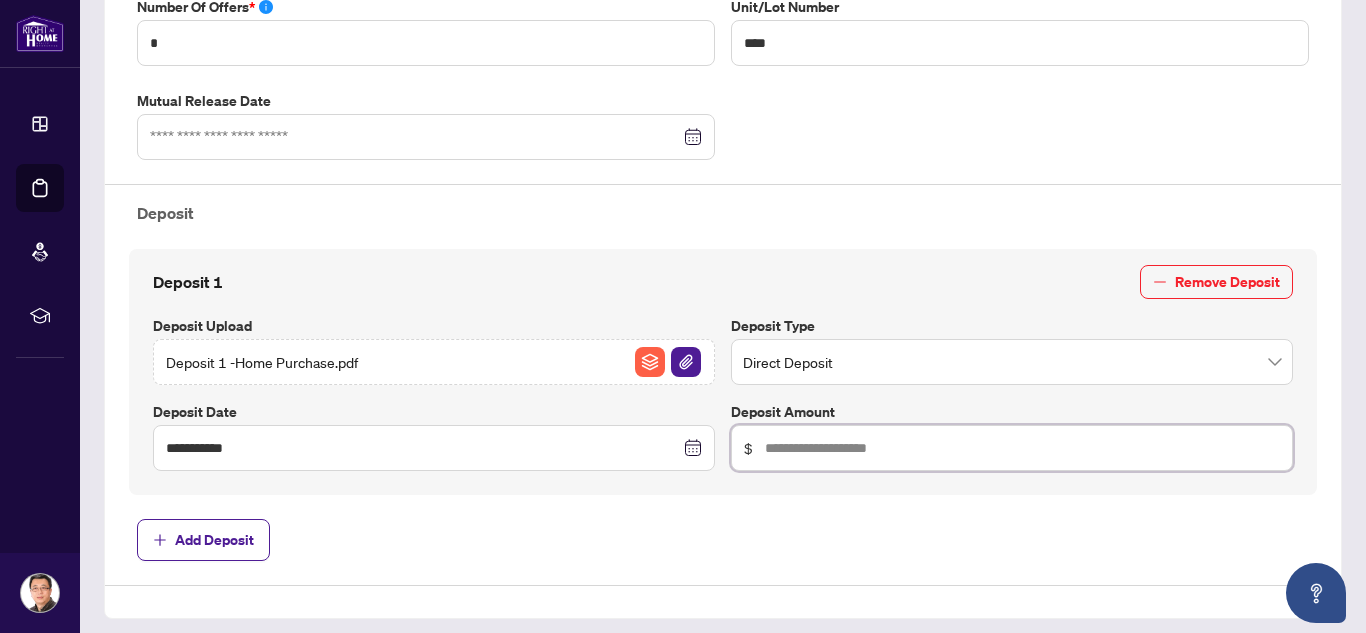 click at bounding box center [1022, 448] 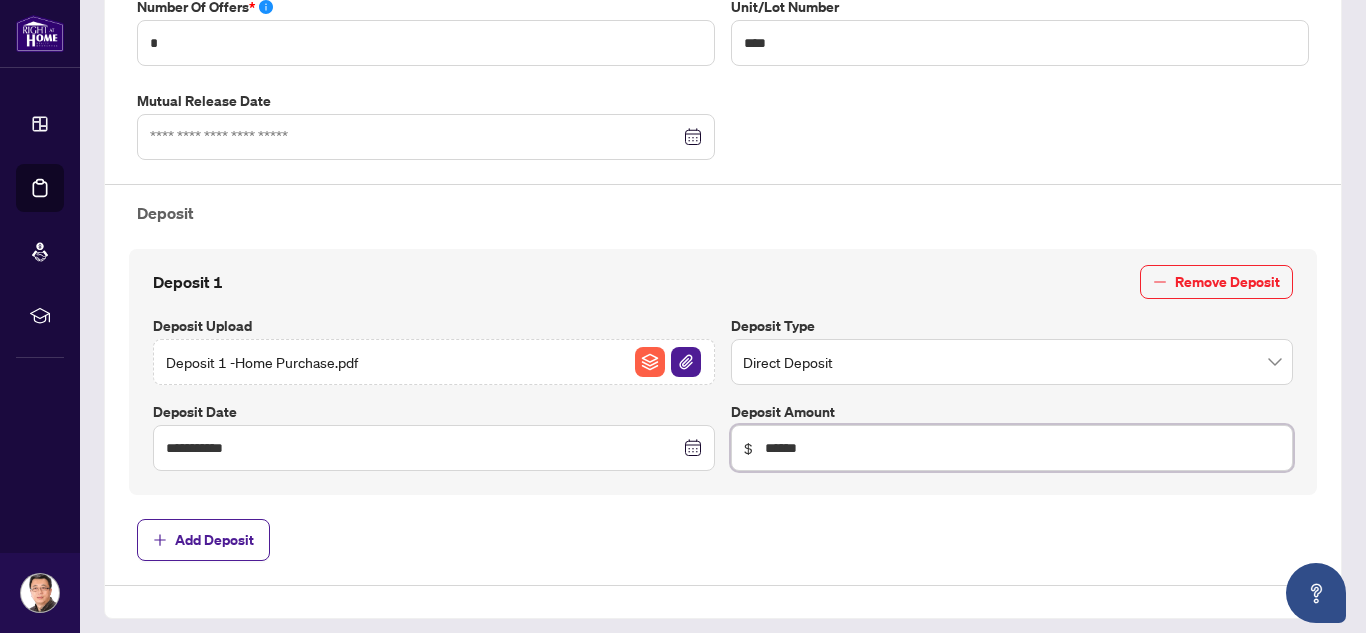 type on "******" 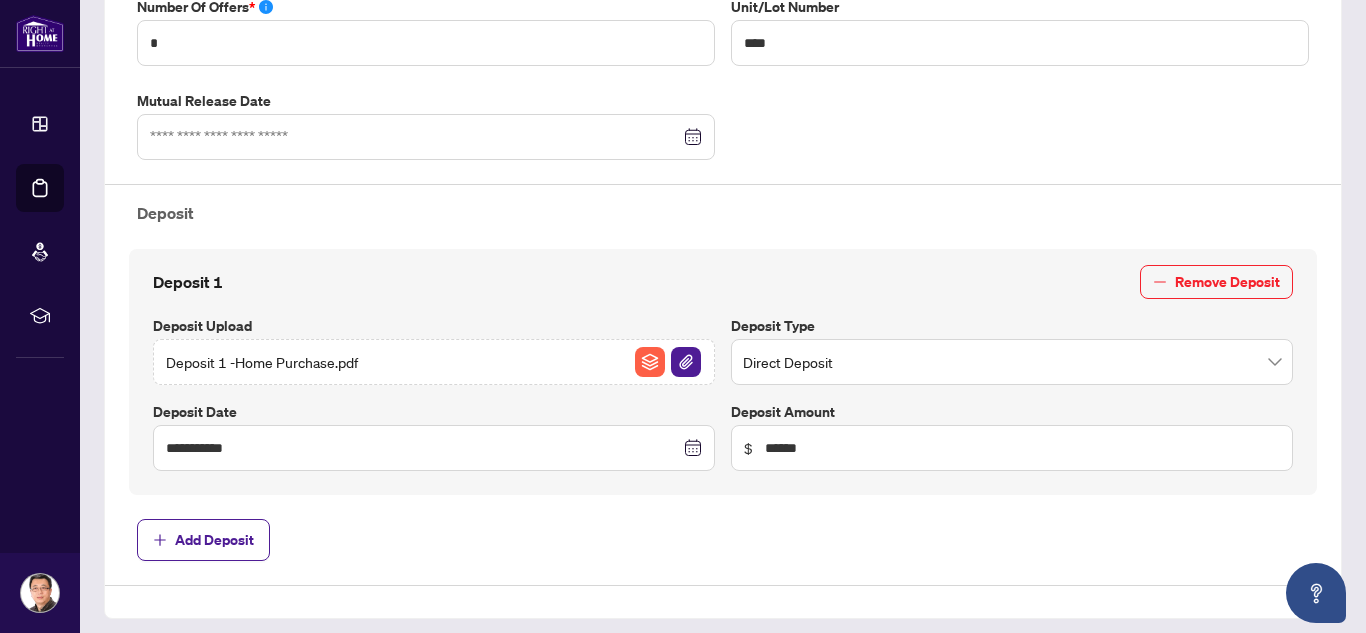 click on "Add Deposit" at bounding box center [723, 540] 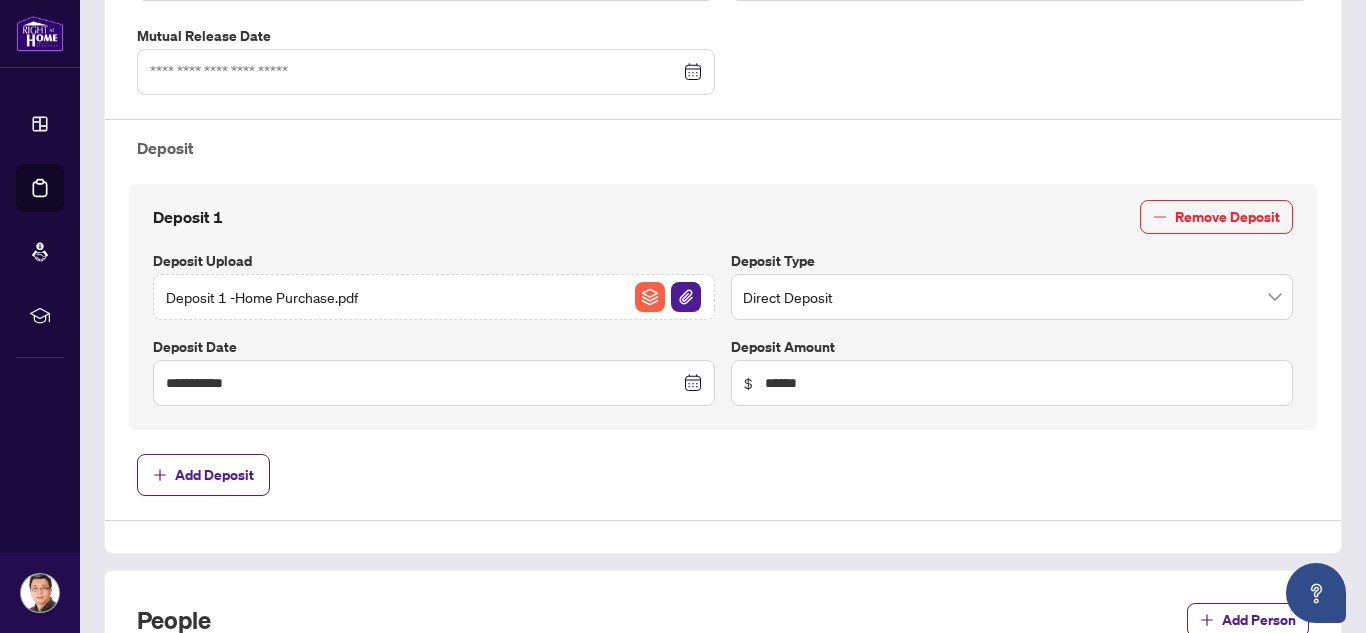 scroll, scrollTop: 749, scrollLeft: 0, axis: vertical 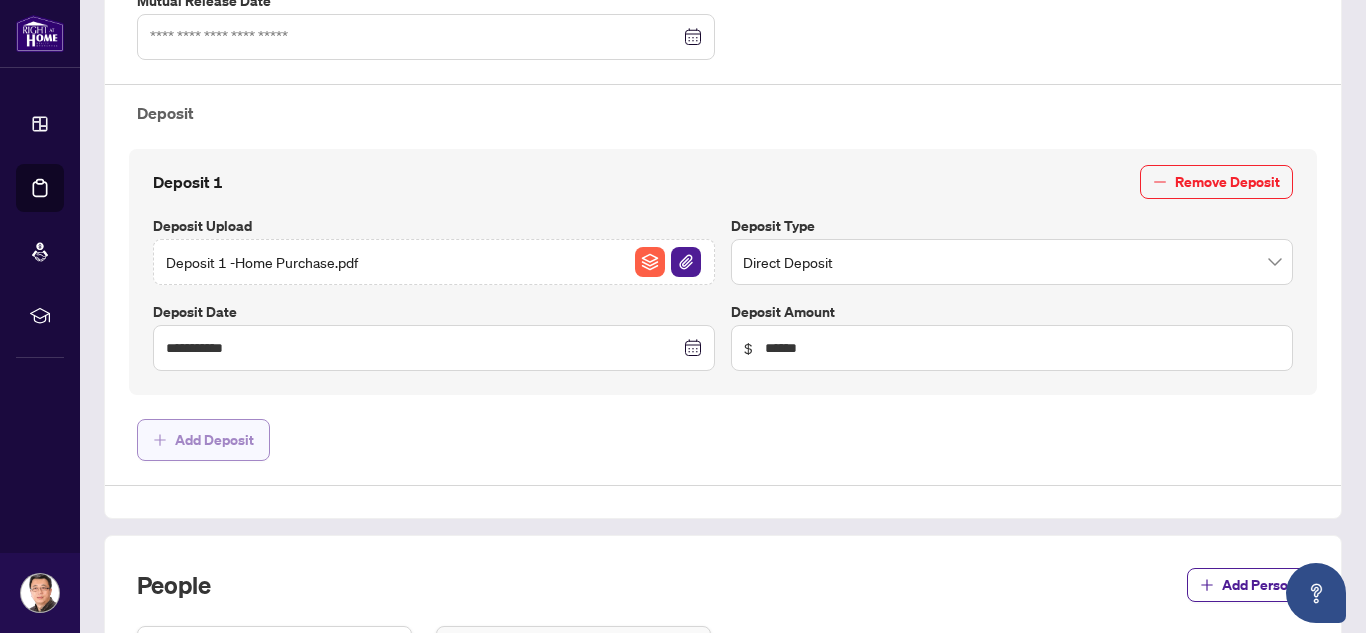 click on "Add Deposit" at bounding box center [214, 440] 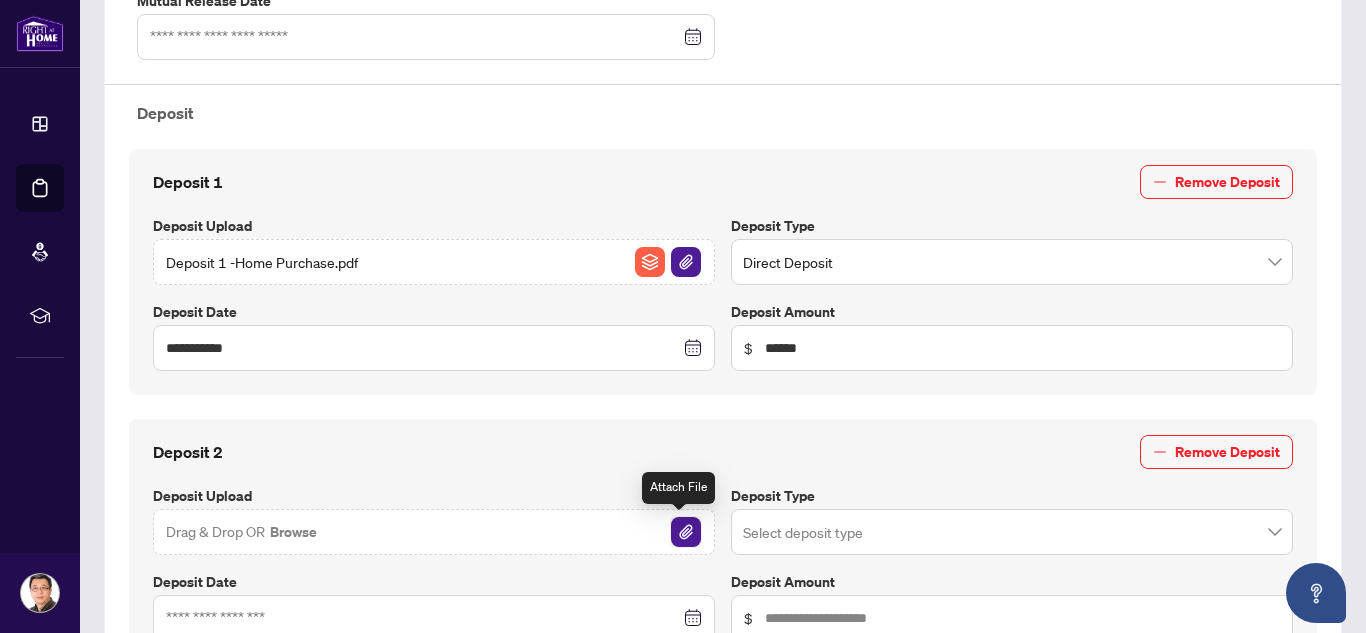 click at bounding box center (686, 532) 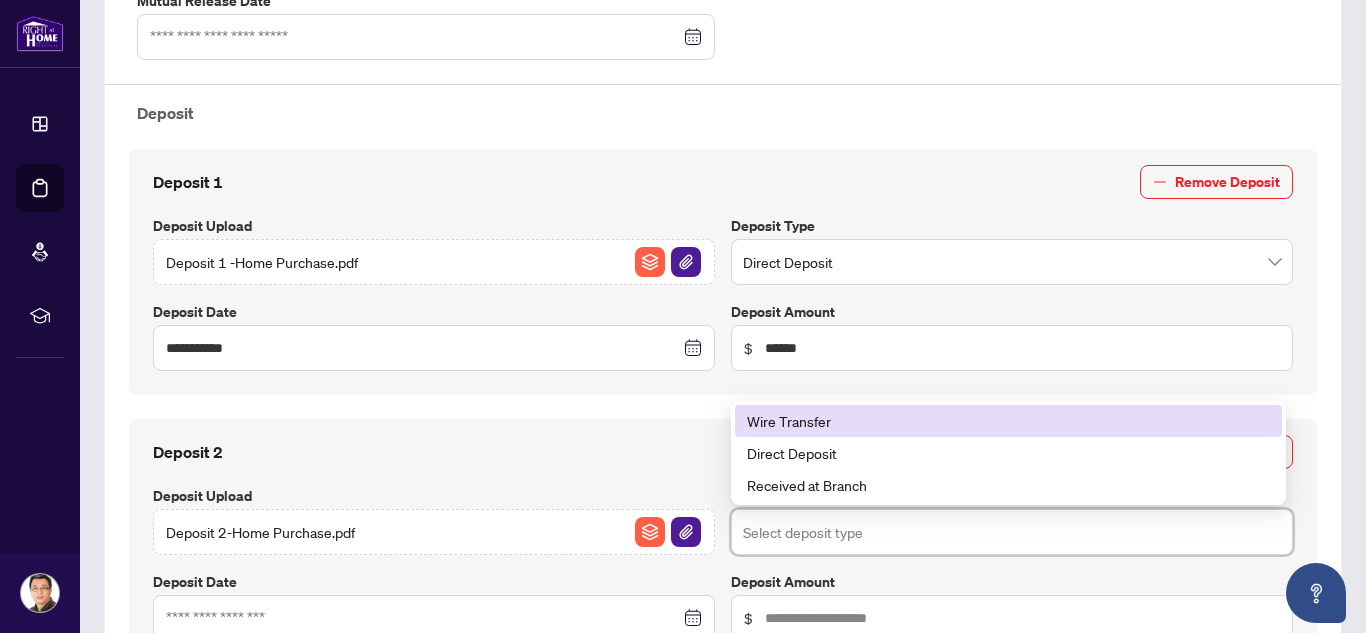 click at bounding box center [1012, 532] 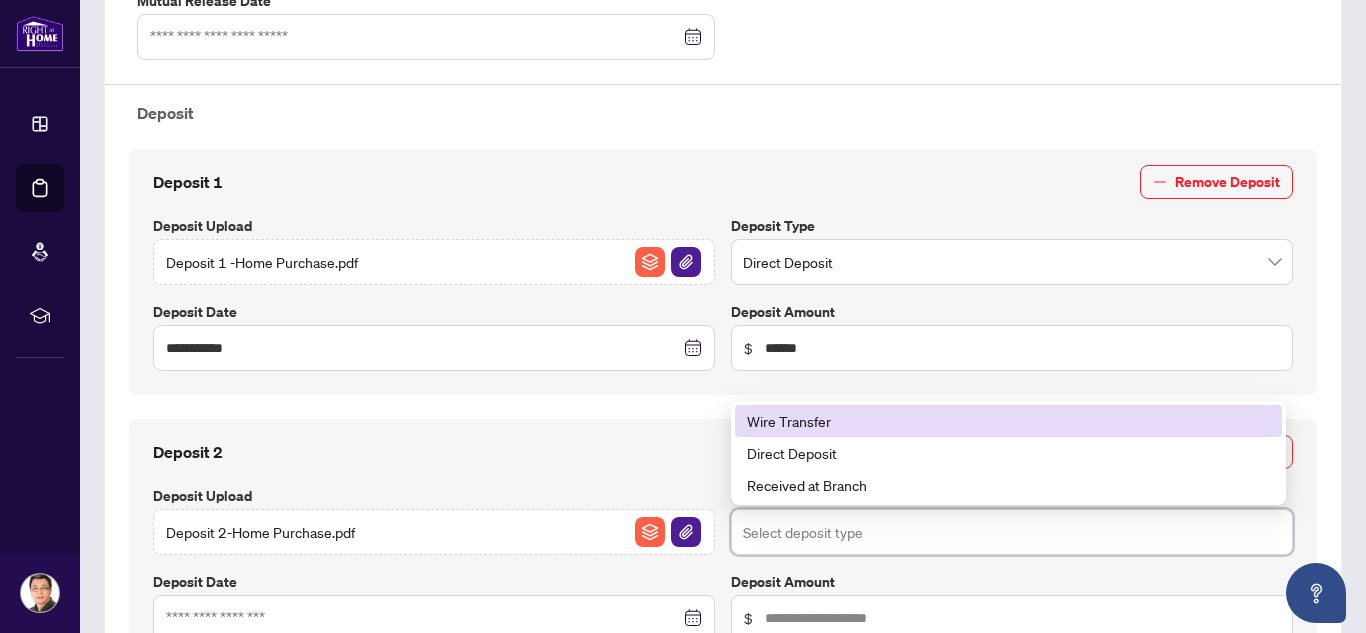 click on "Wire Transfer" at bounding box center [1008, 421] 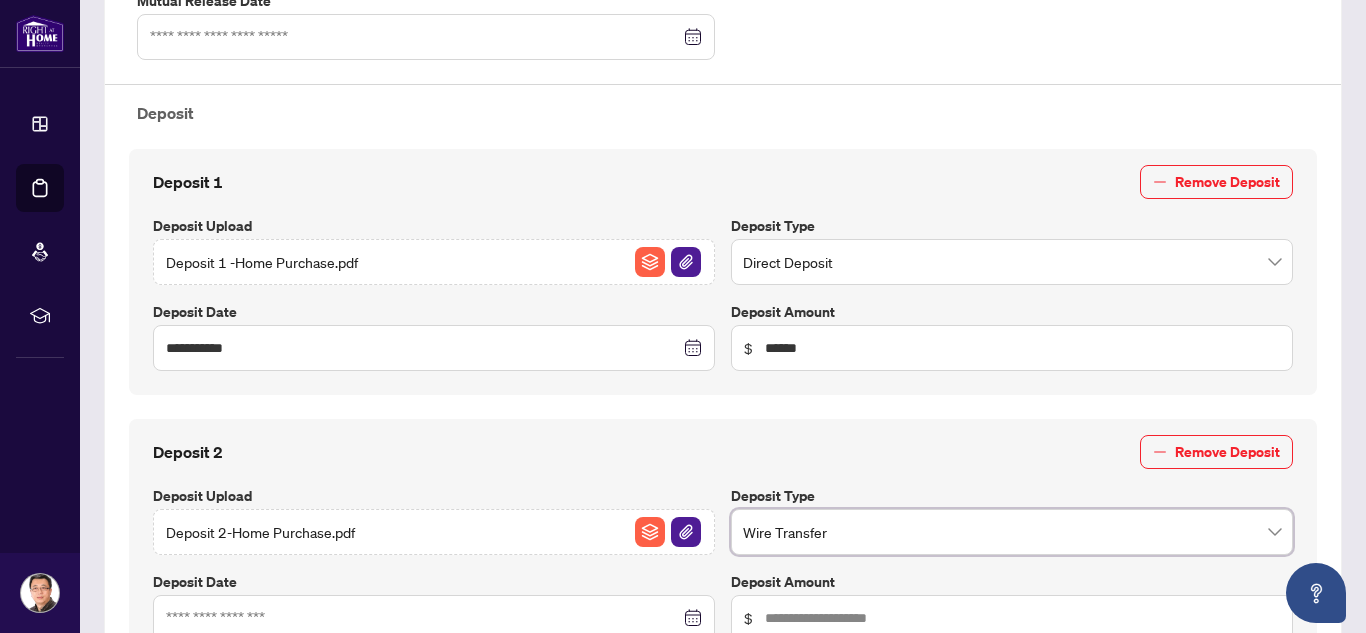 scroll, scrollTop: 849, scrollLeft: 0, axis: vertical 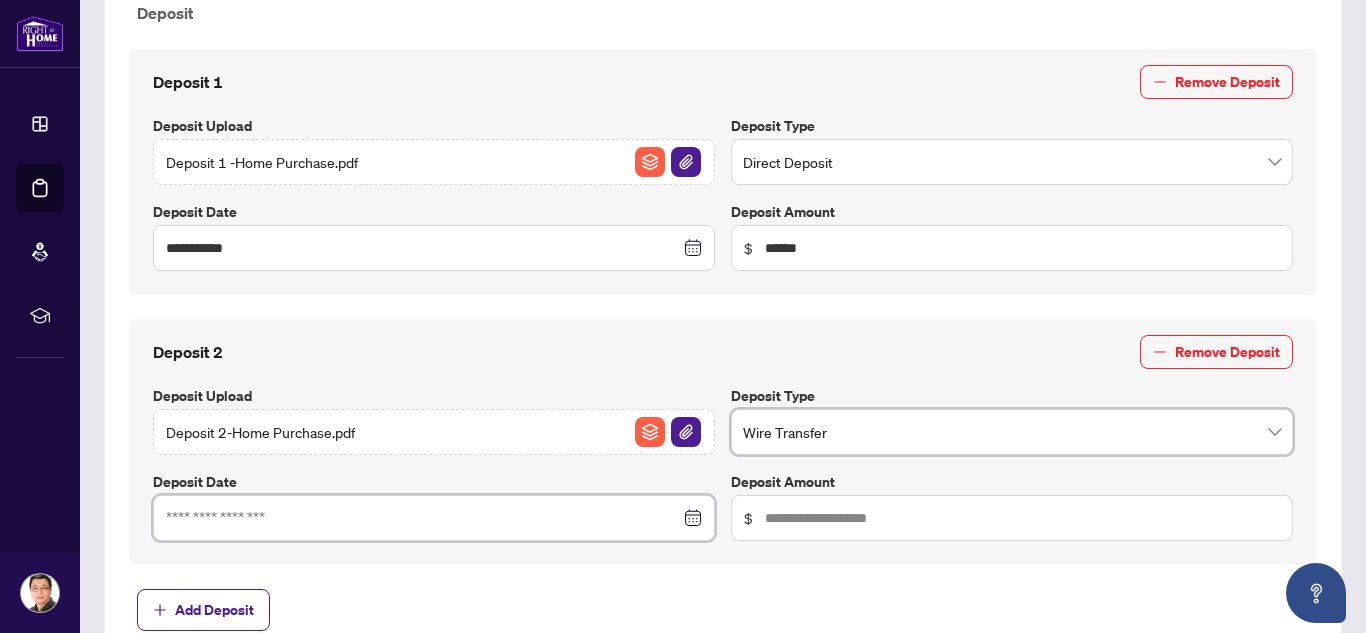 click at bounding box center (423, 248) 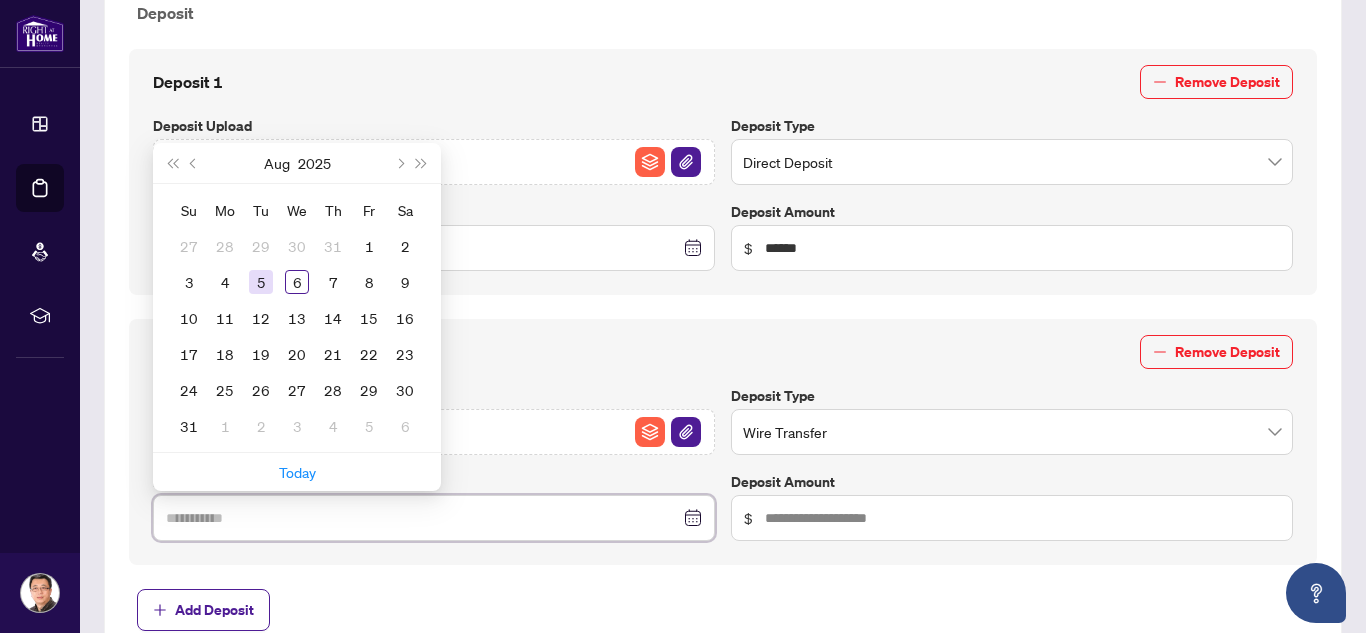 type on "**********" 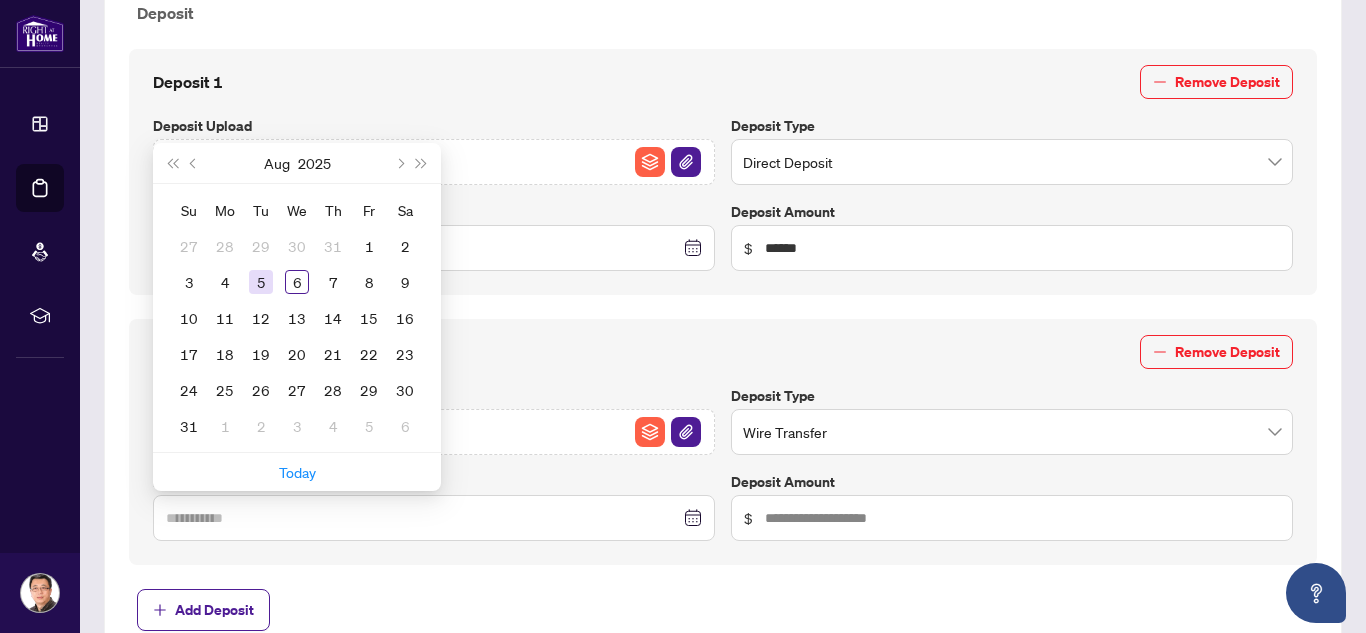 click on "5" at bounding box center (261, 282) 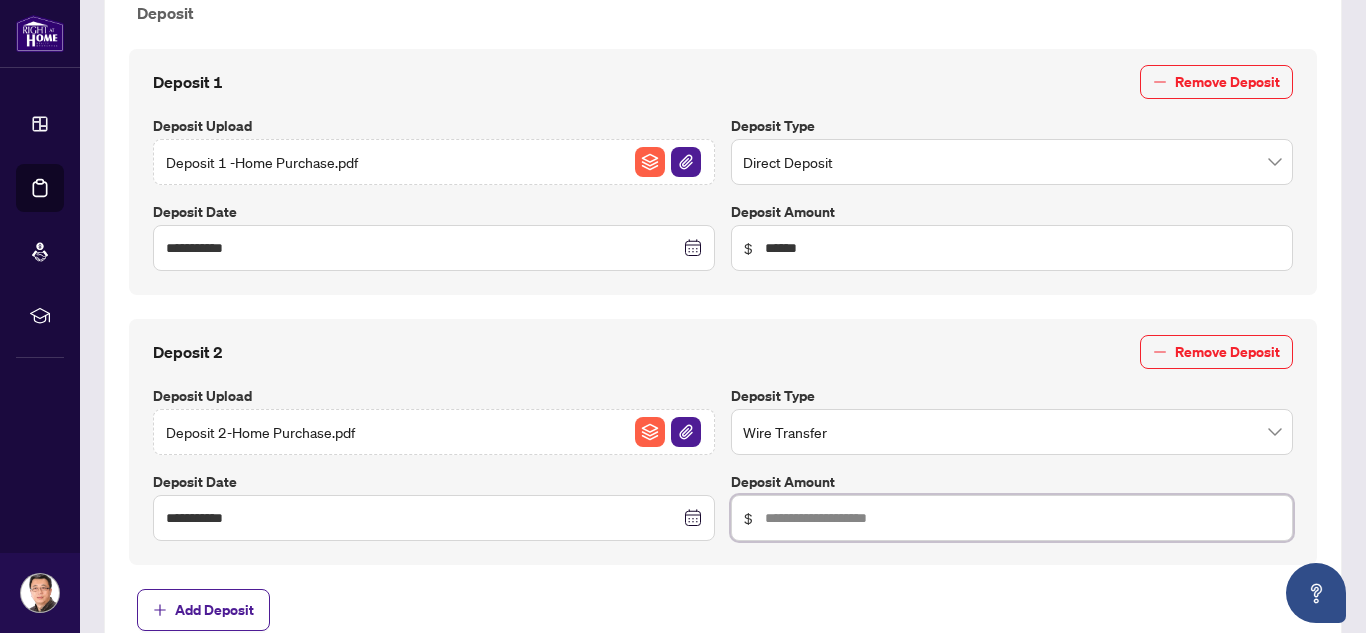 click at bounding box center [1022, 518] 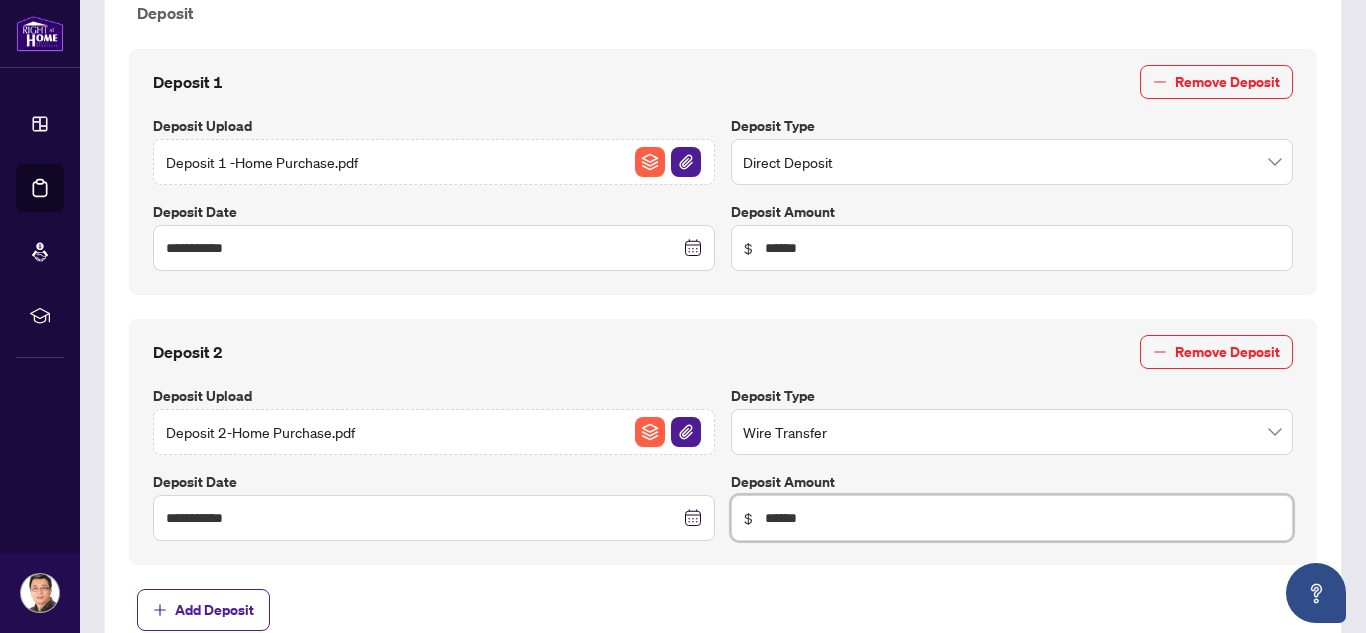 type on "******" 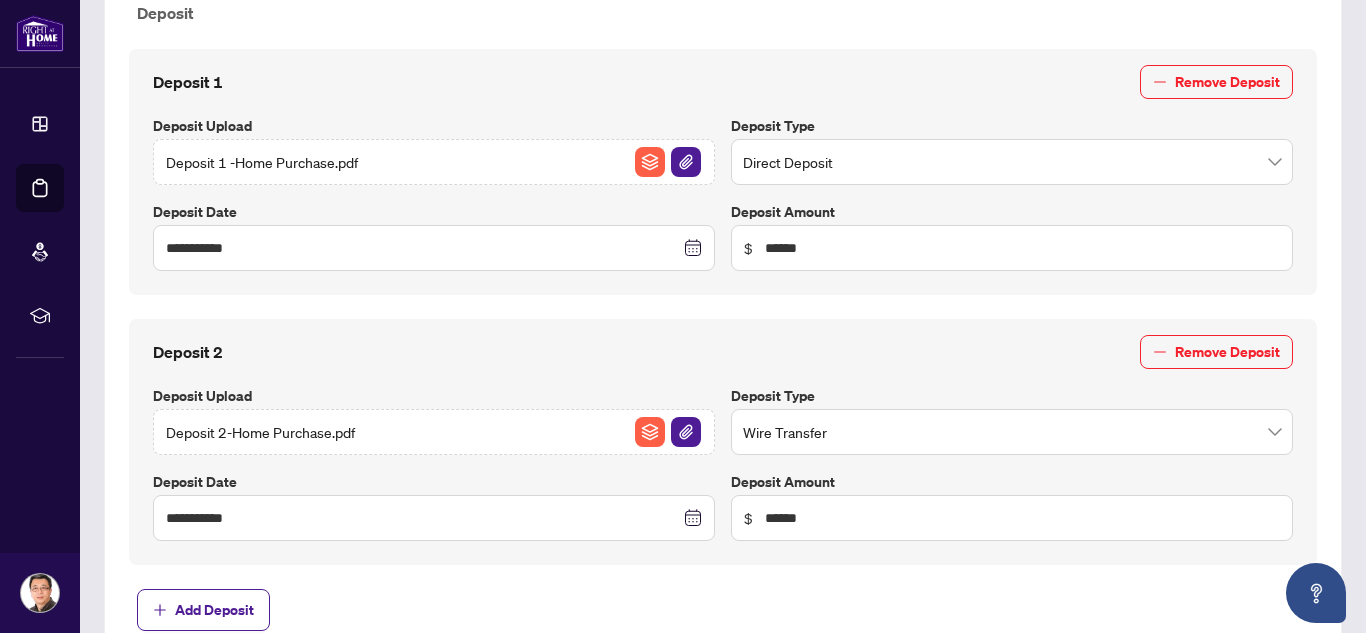 click on "Add Deposit" at bounding box center (723, 610) 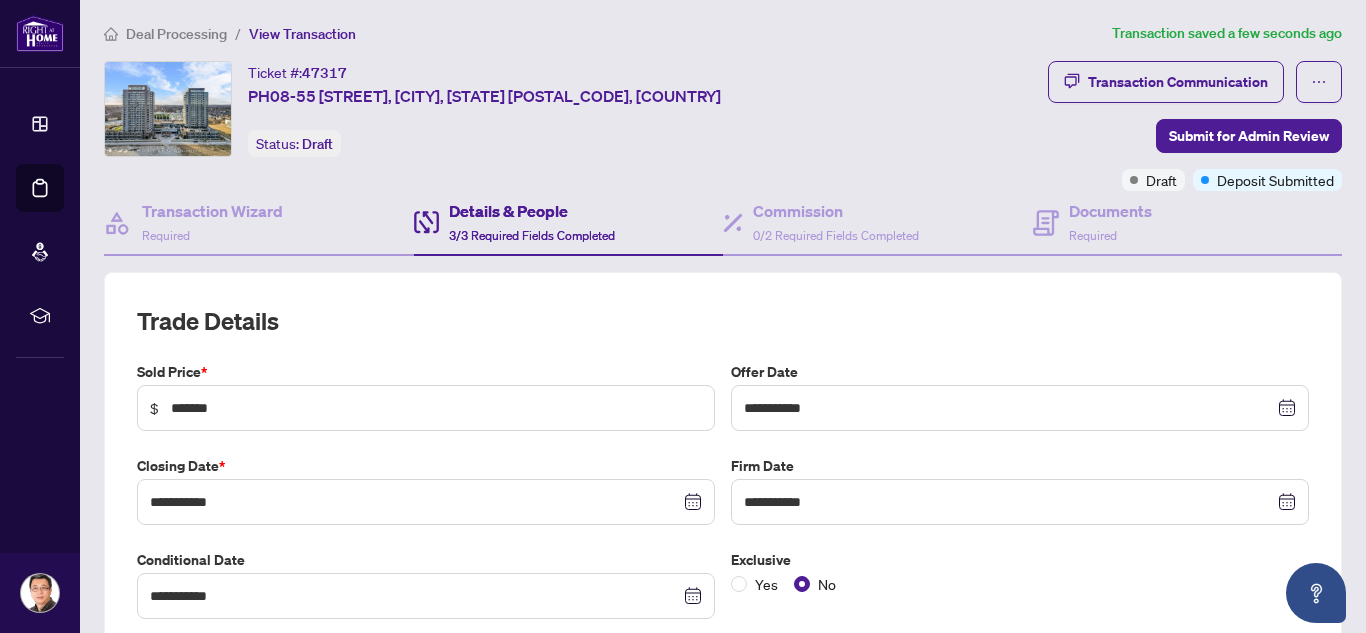 scroll, scrollTop: 0, scrollLeft: 0, axis: both 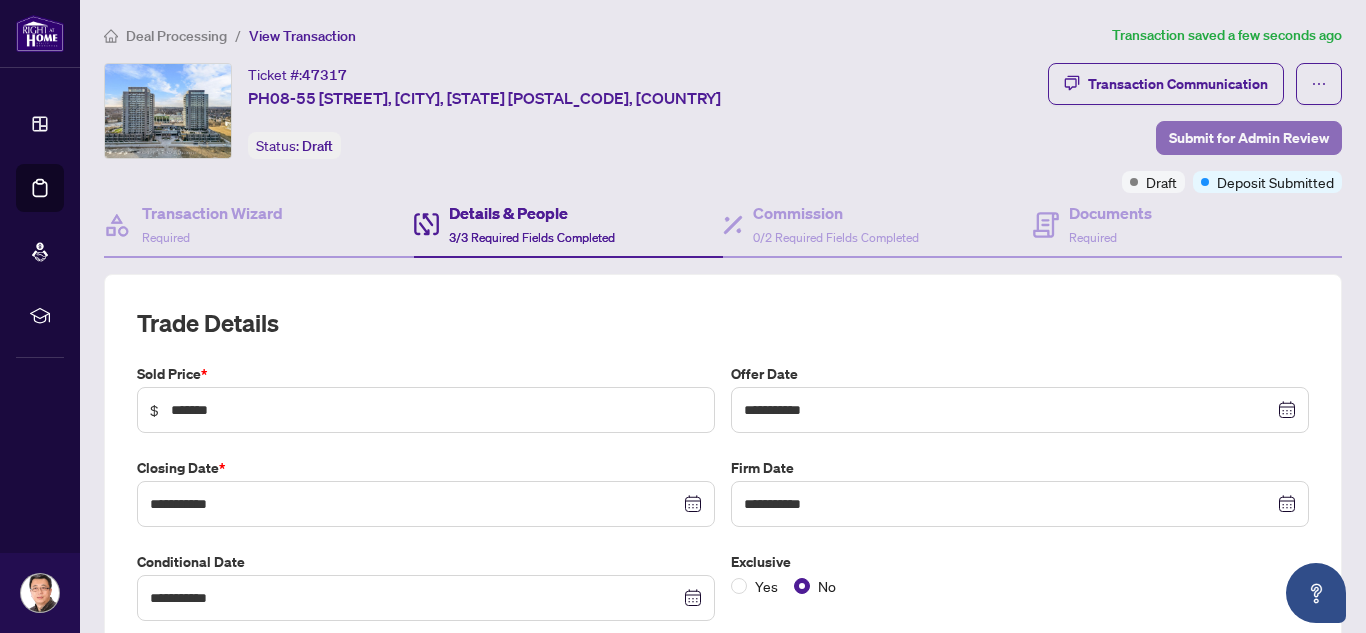 click on "Submit for Admin Review" at bounding box center [1249, 138] 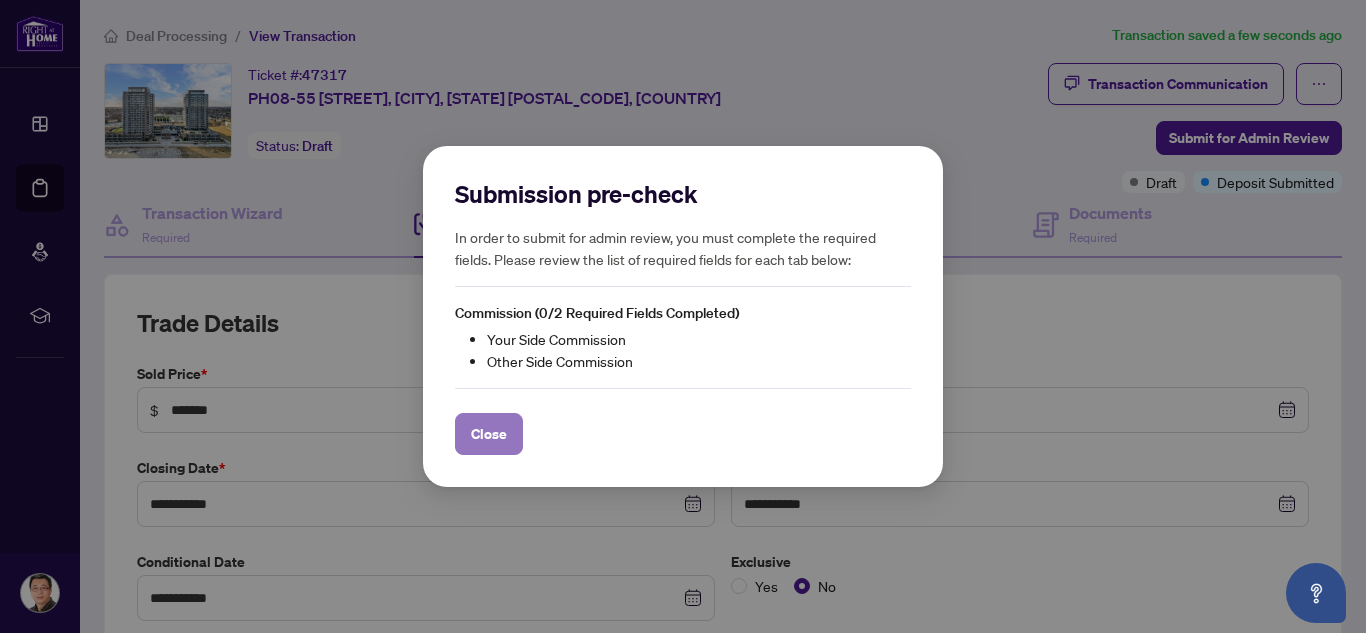 click on "Close" at bounding box center [489, 434] 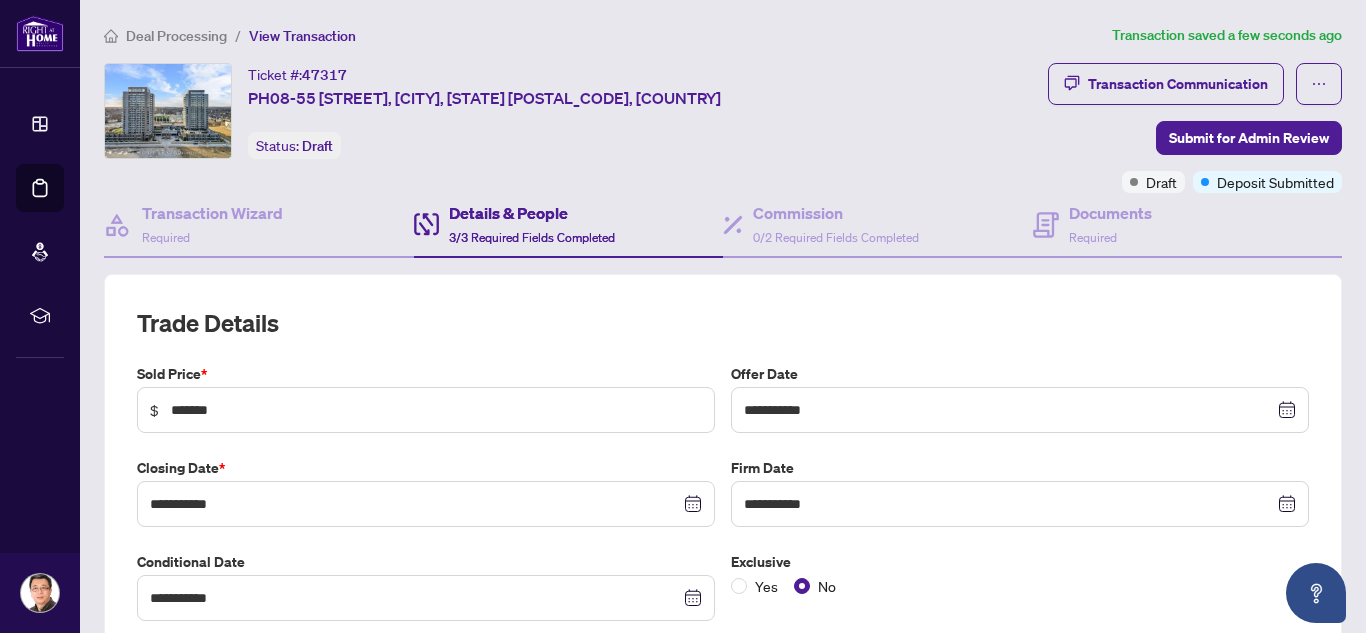 click on "Transaction Communication Submit for Admin Review Draft Deposit Submitted" at bounding box center (1116, 128) 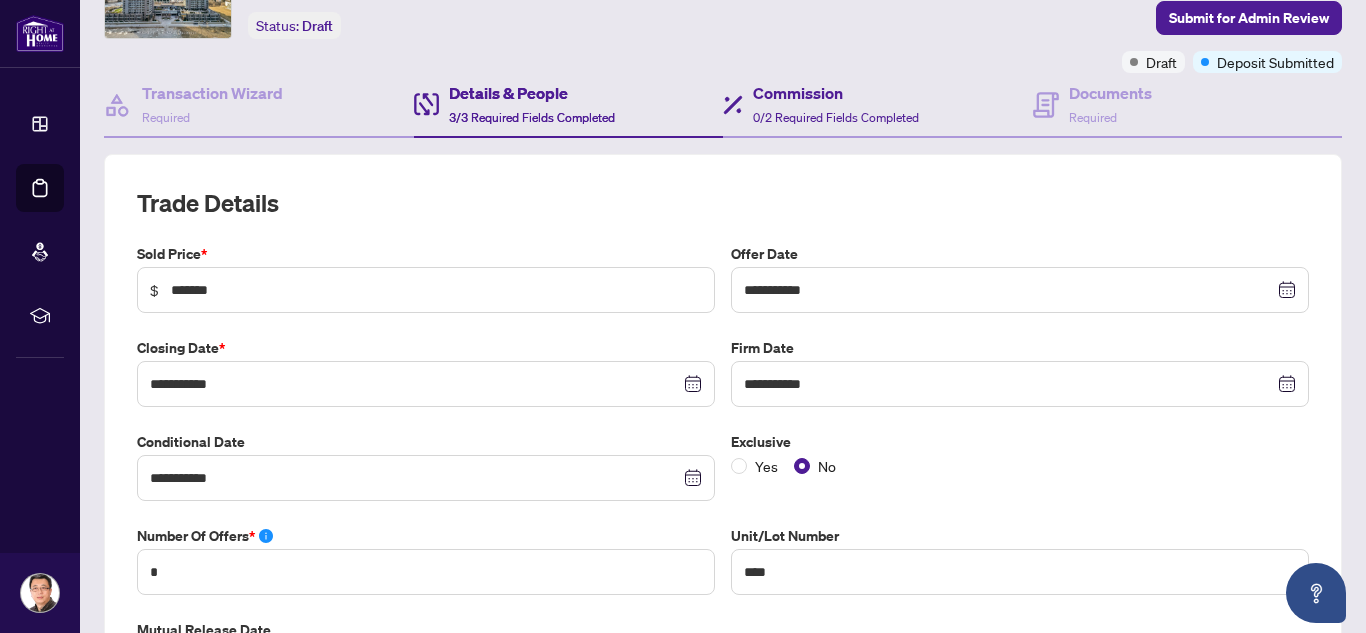 scroll, scrollTop: 0, scrollLeft: 0, axis: both 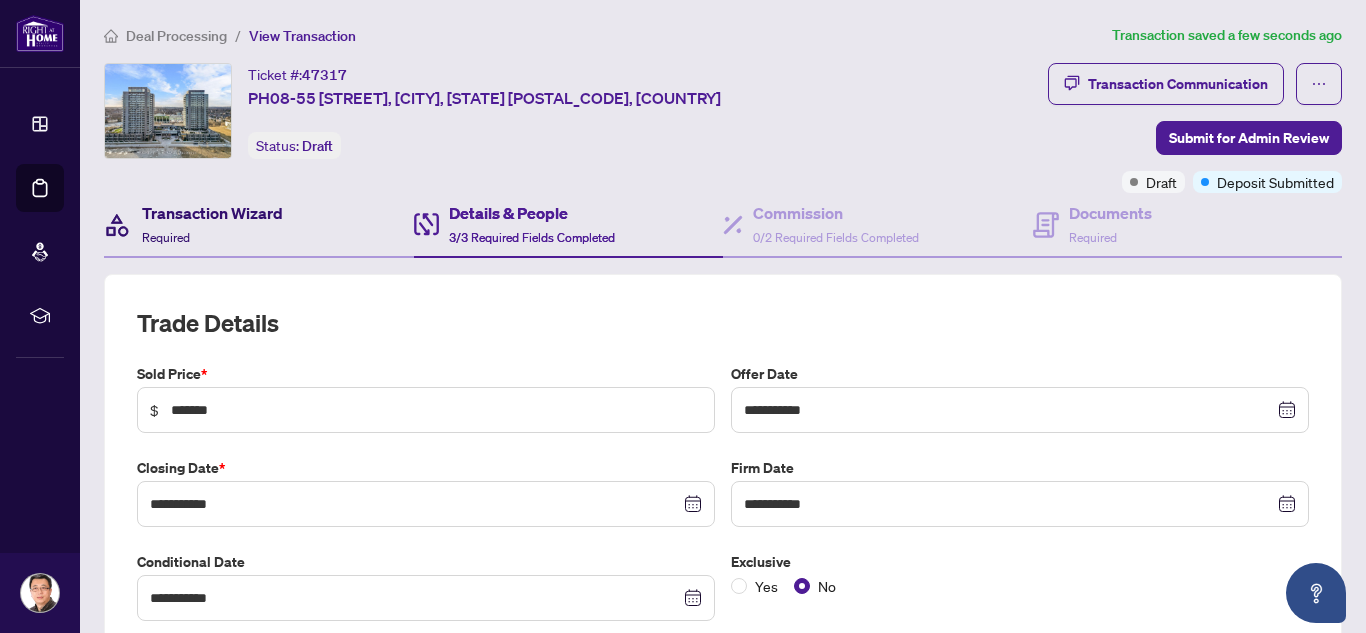 click on "Transaction Wizard" at bounding box center [212, 213] 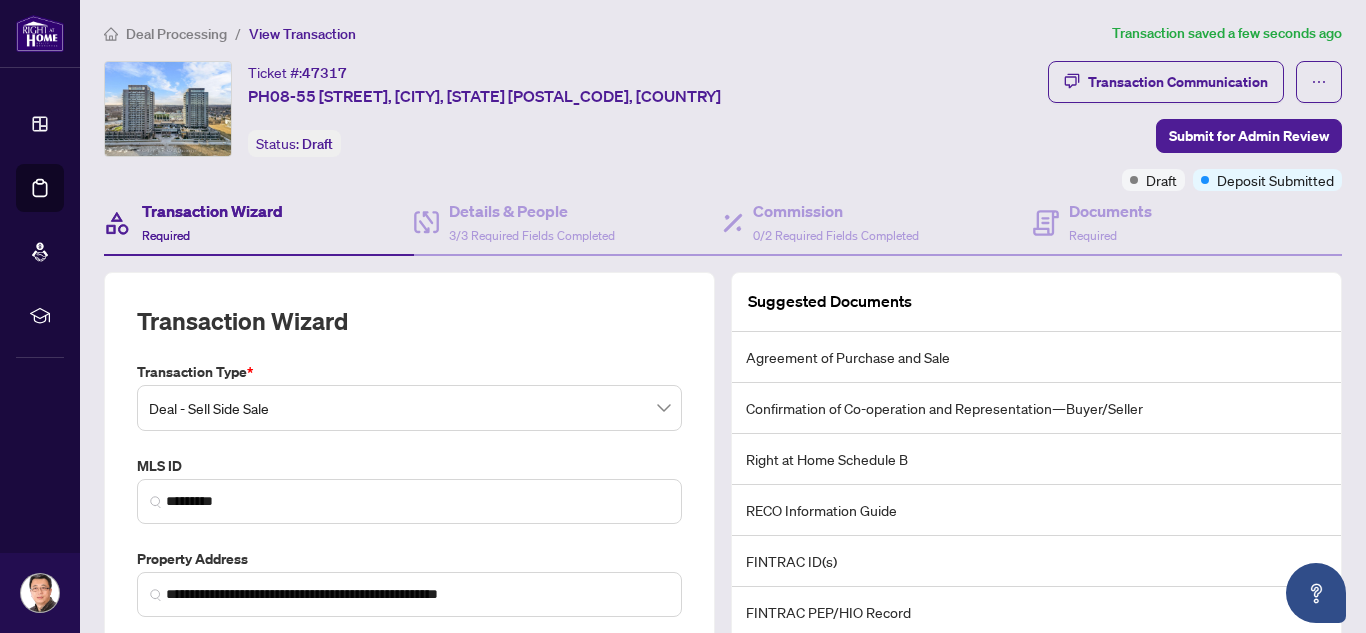 scroll, scrollTop: 0, scrollLeft: 0, axis: both 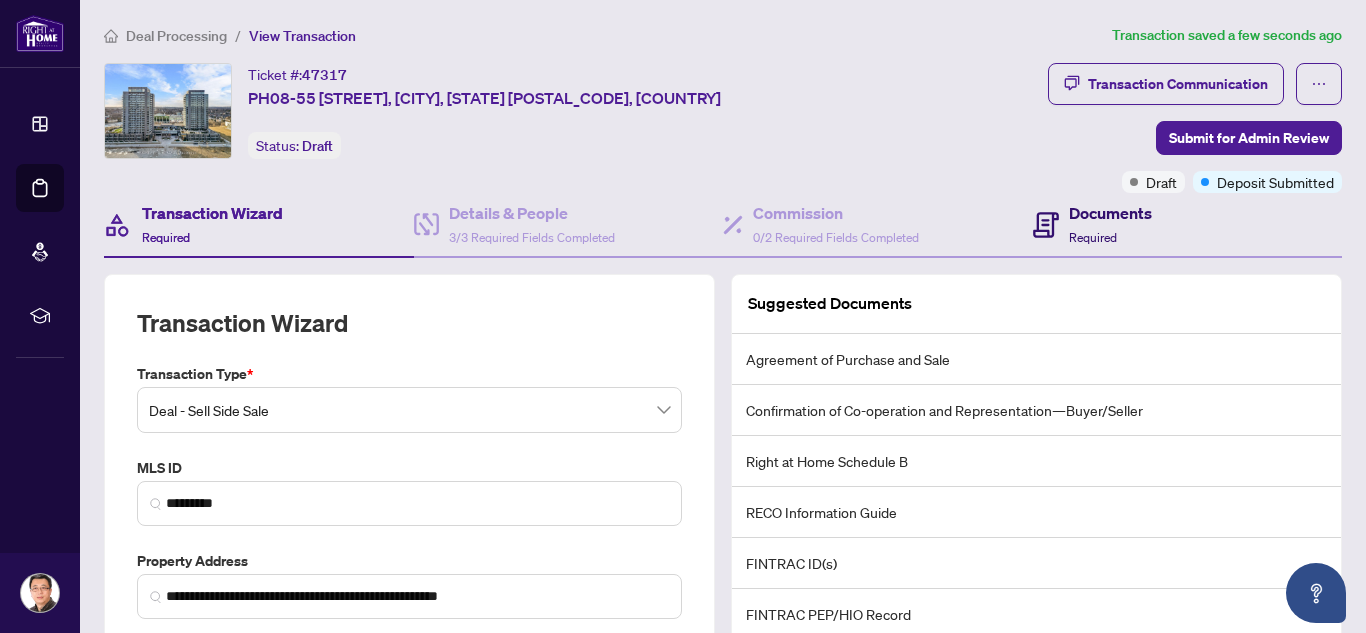 click on "Documents" at bounding box center [1110, 213] 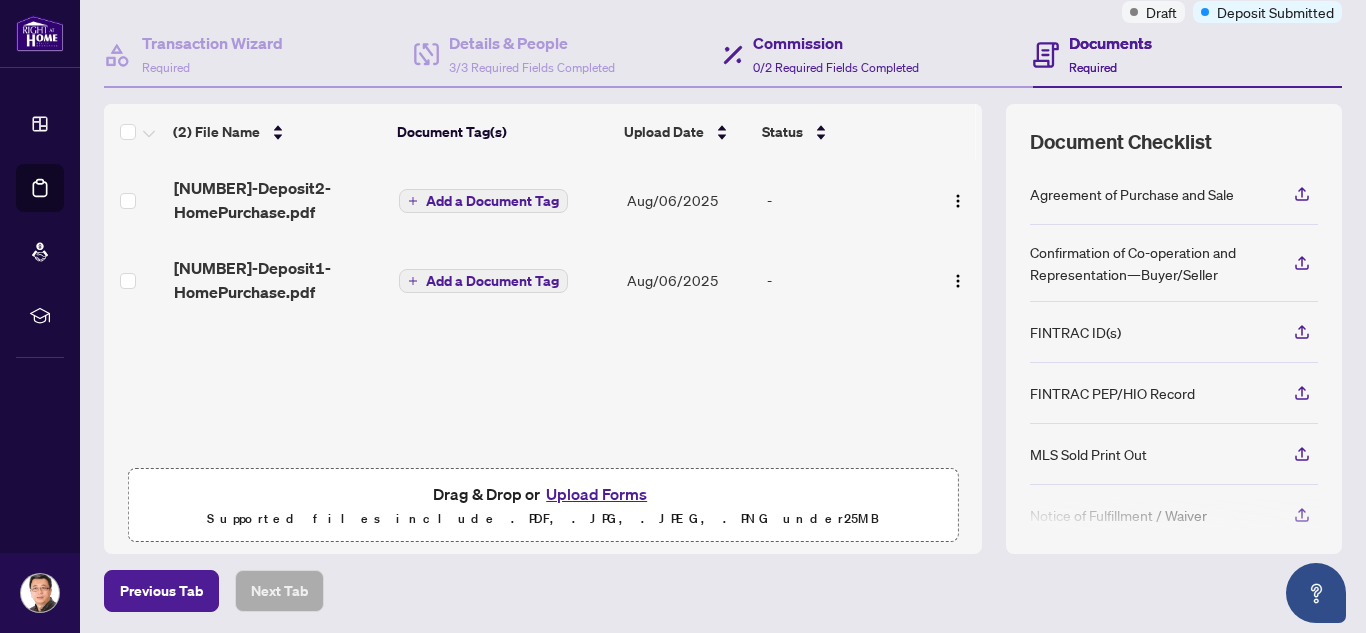 scroll, scrollTop: 200, scrollLeft: 0, axis: vertical 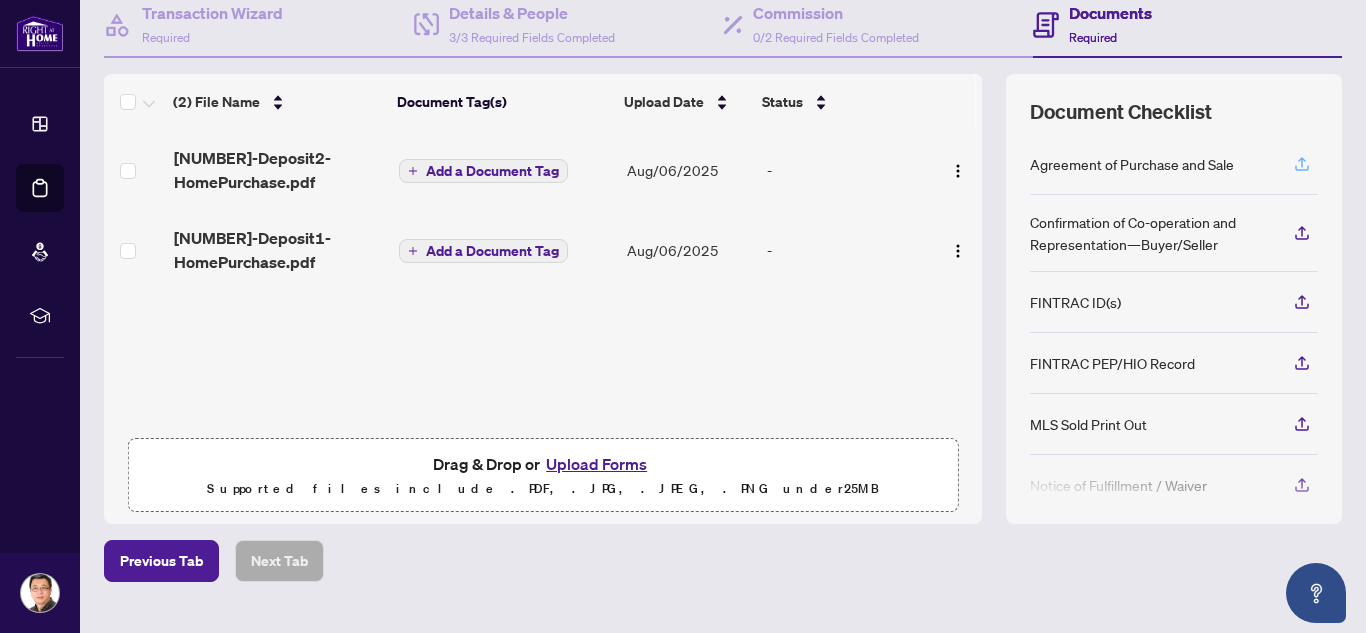 click 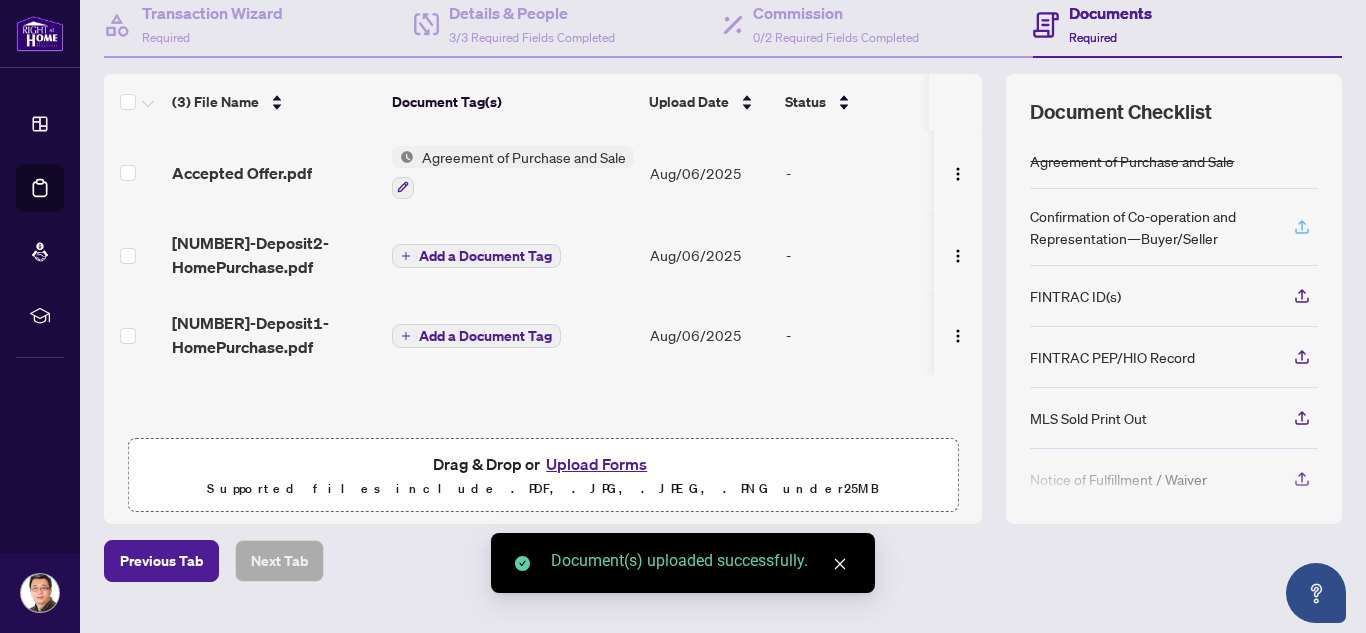 click 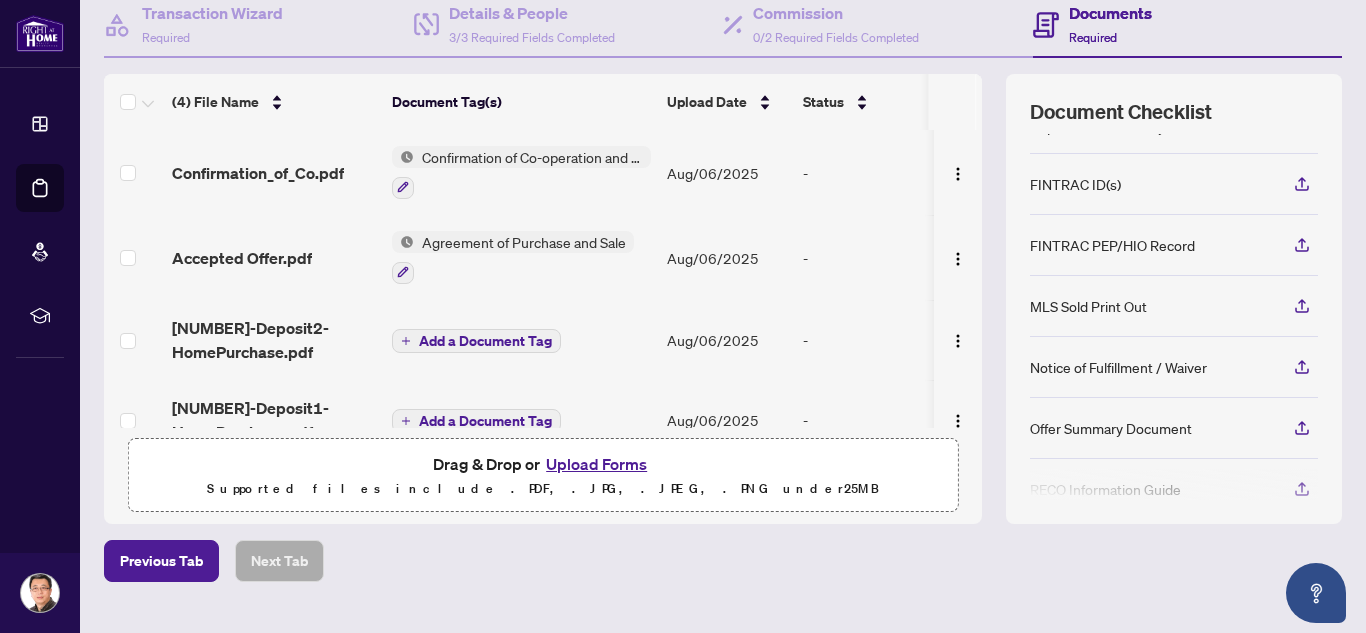 scroll, scrollTop: 200, scrollLeft: 0, axis: vertical 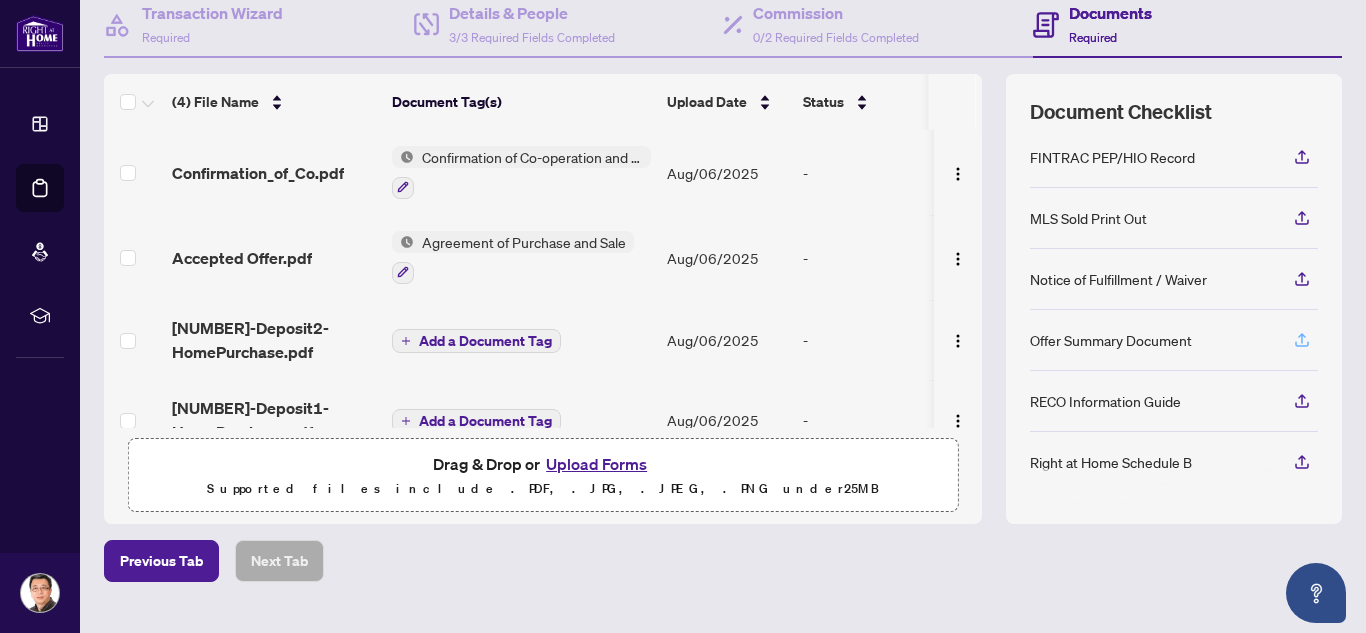 click 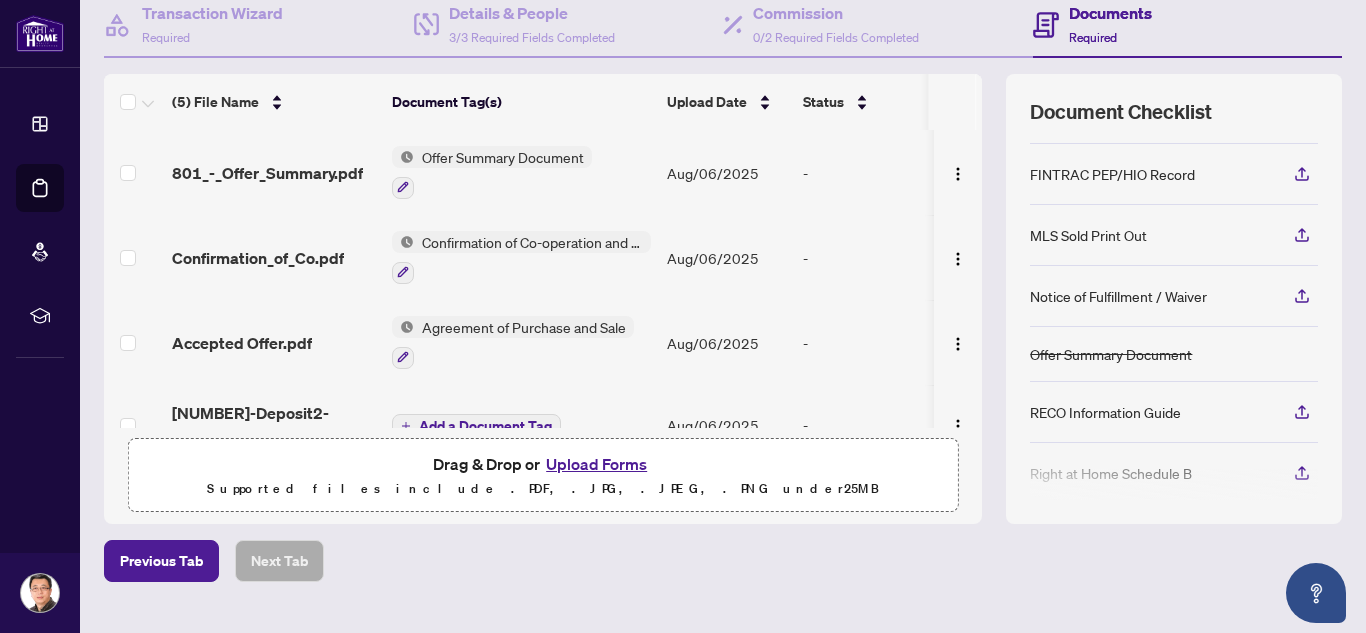 scroll, scrollTop: 199, scrollLeft: 0, axis: vertical 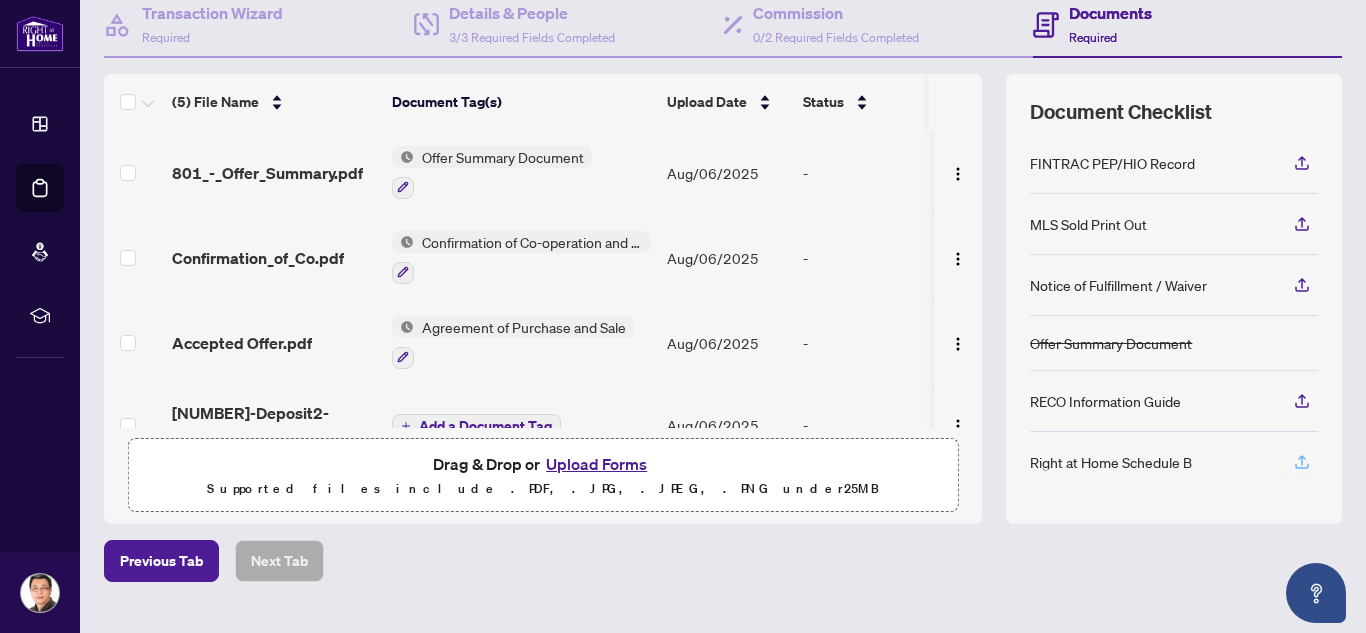 click 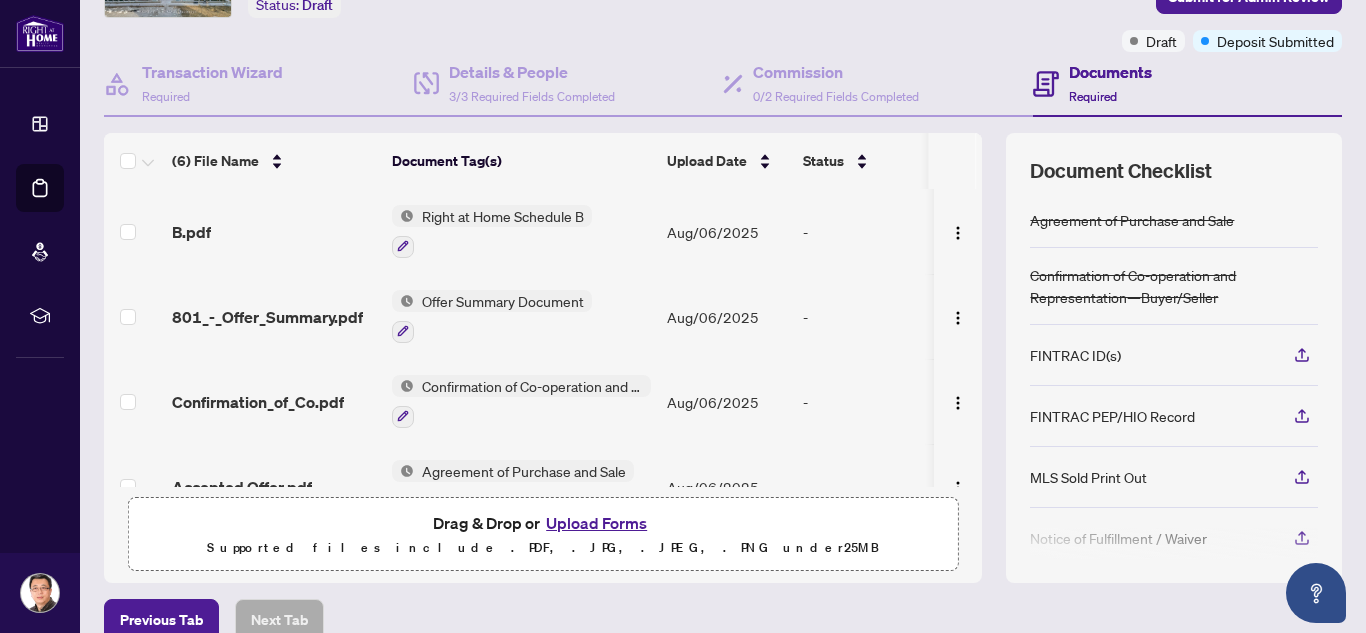 scroll, scrollTop: 200, scrollLeft: 0, axis: vertical 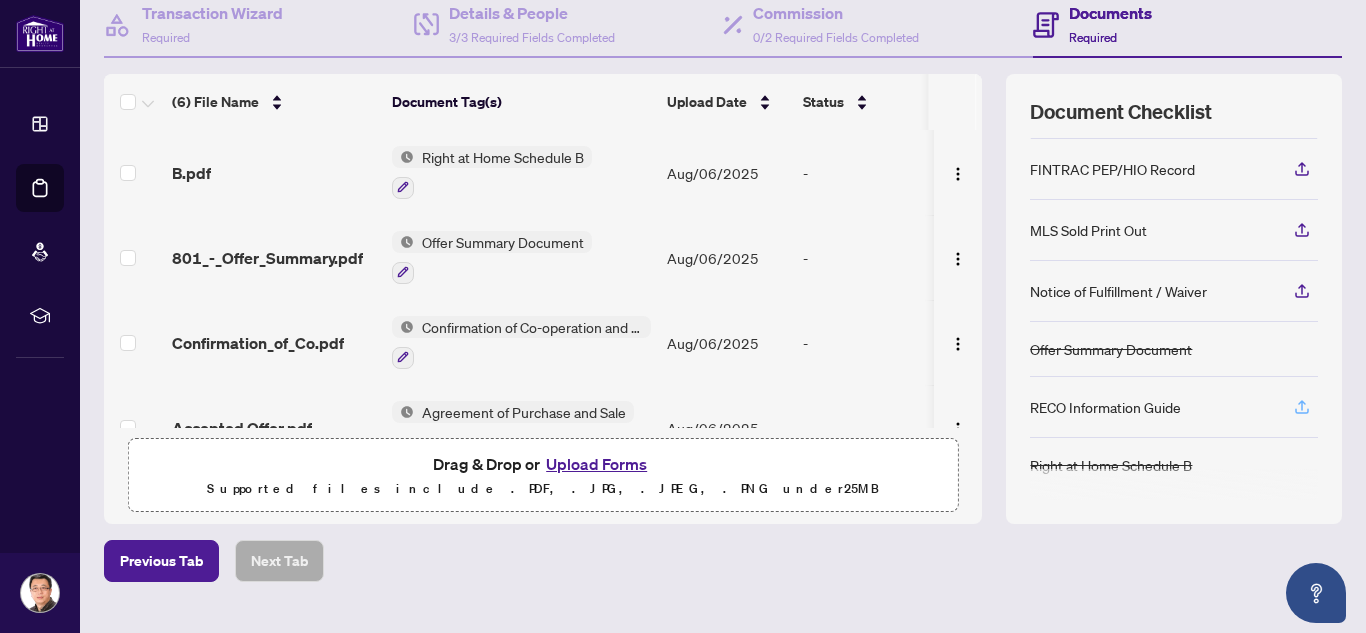 click 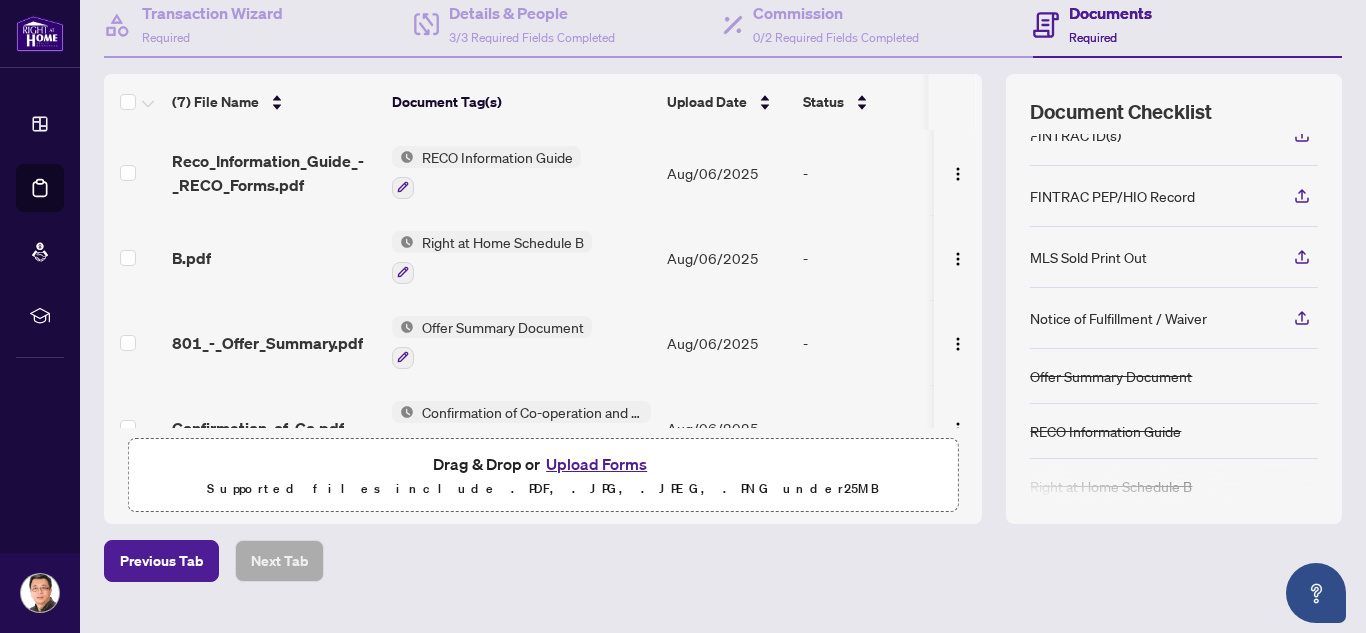 scroll, scrollTop: 185, scrollLeft: 0, axis: vertical 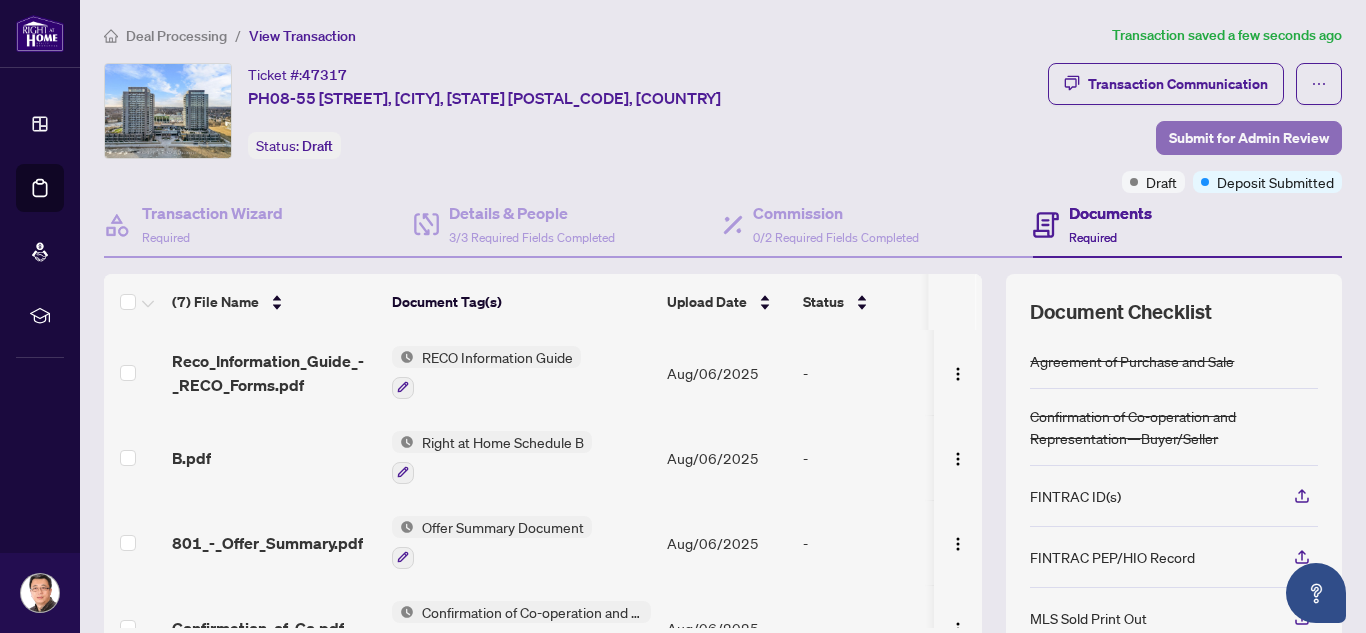 click on "Submit for Admin Review" at bounding box center (1249, 138) 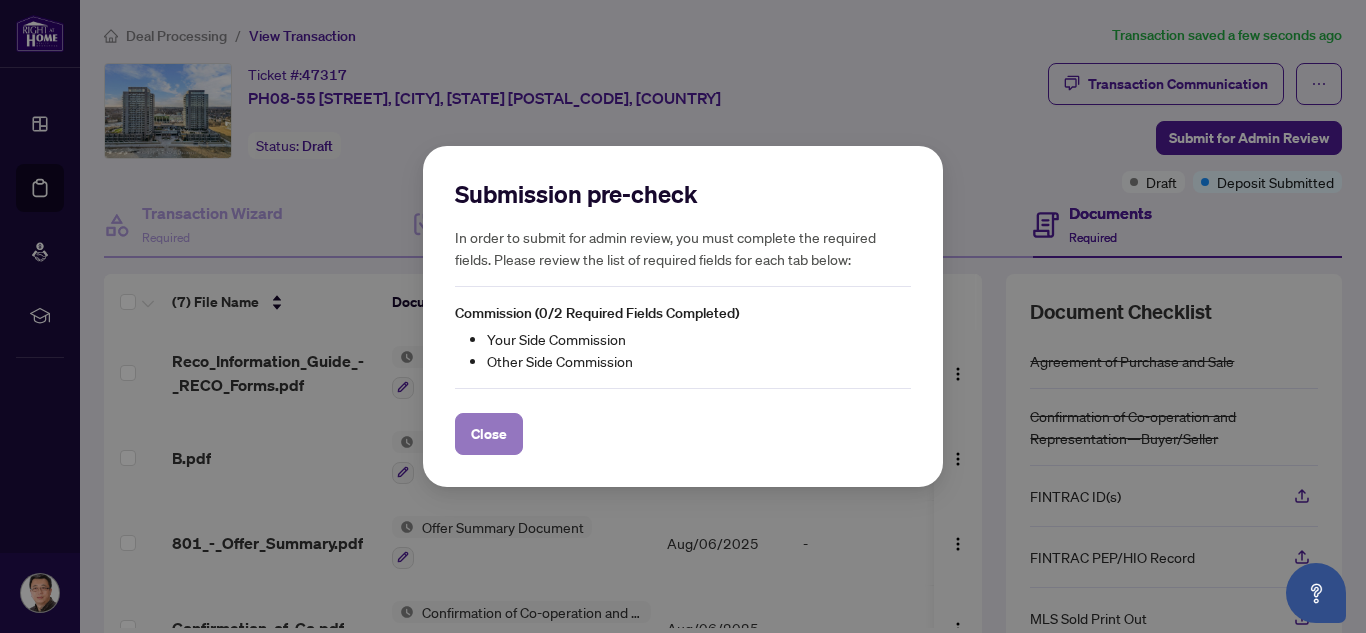 click on "Close" at bounding box center (489, 434) 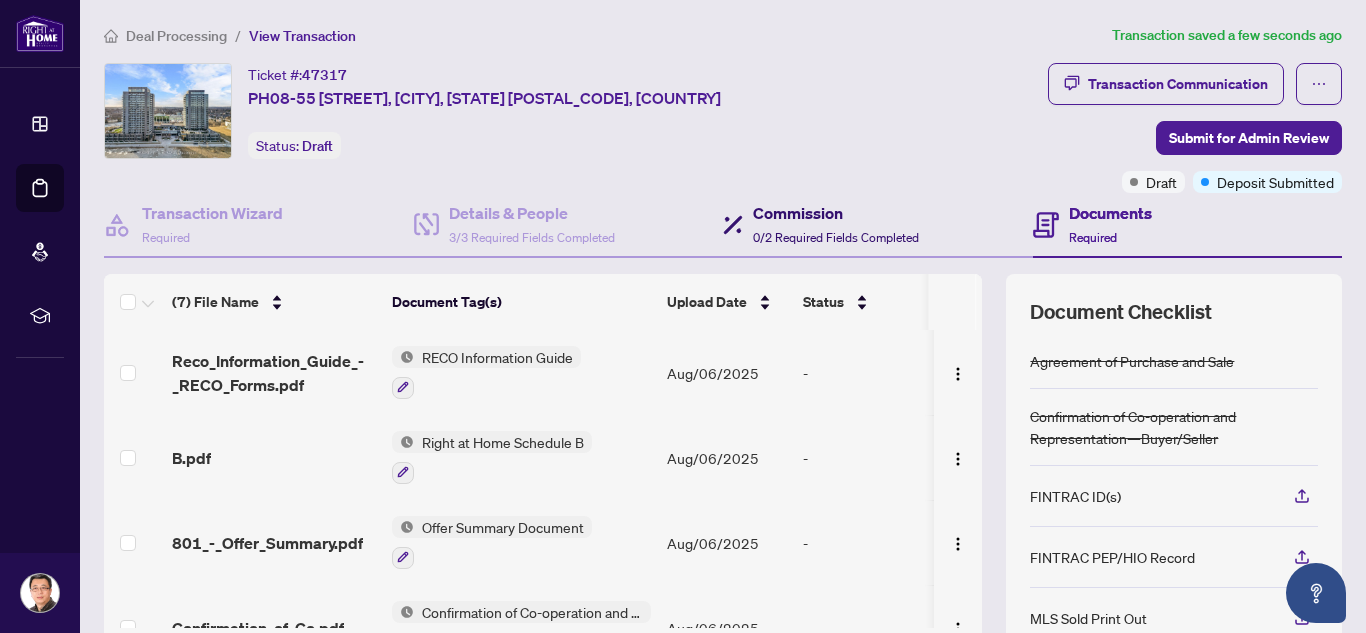 click on "Commission" at bounding box center (836, 213) 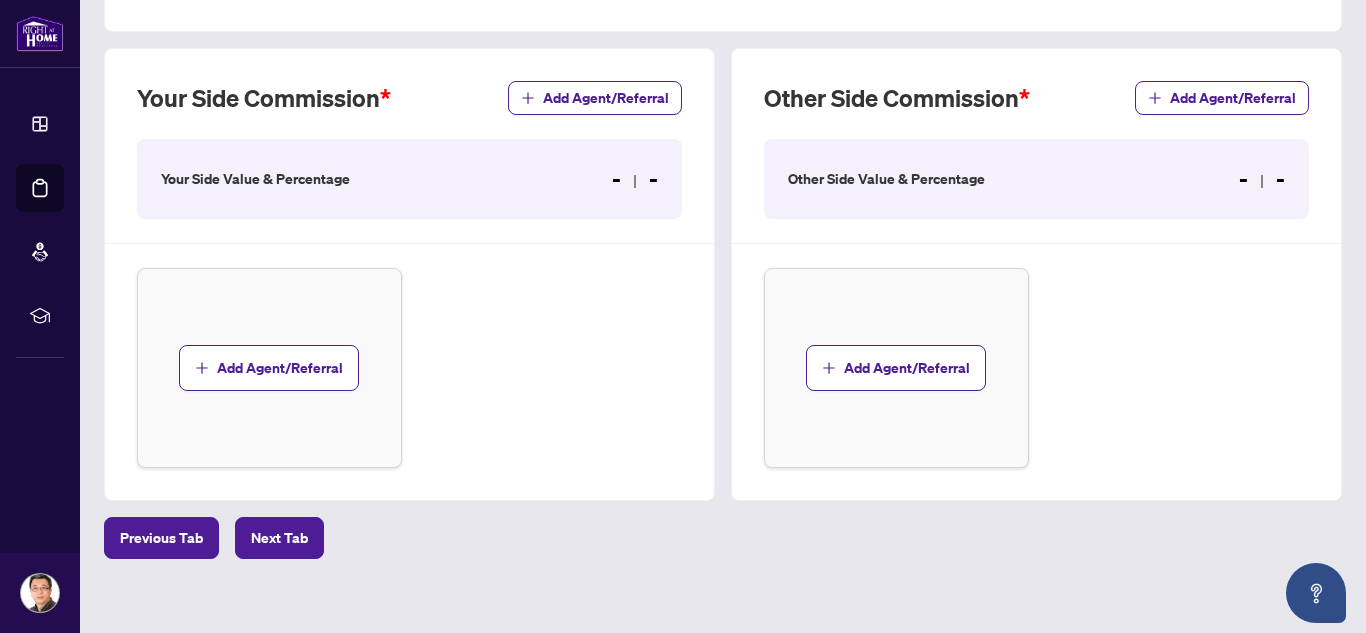 scroll, scrollTop: 558, scrollLeft: 0, axis: vertical 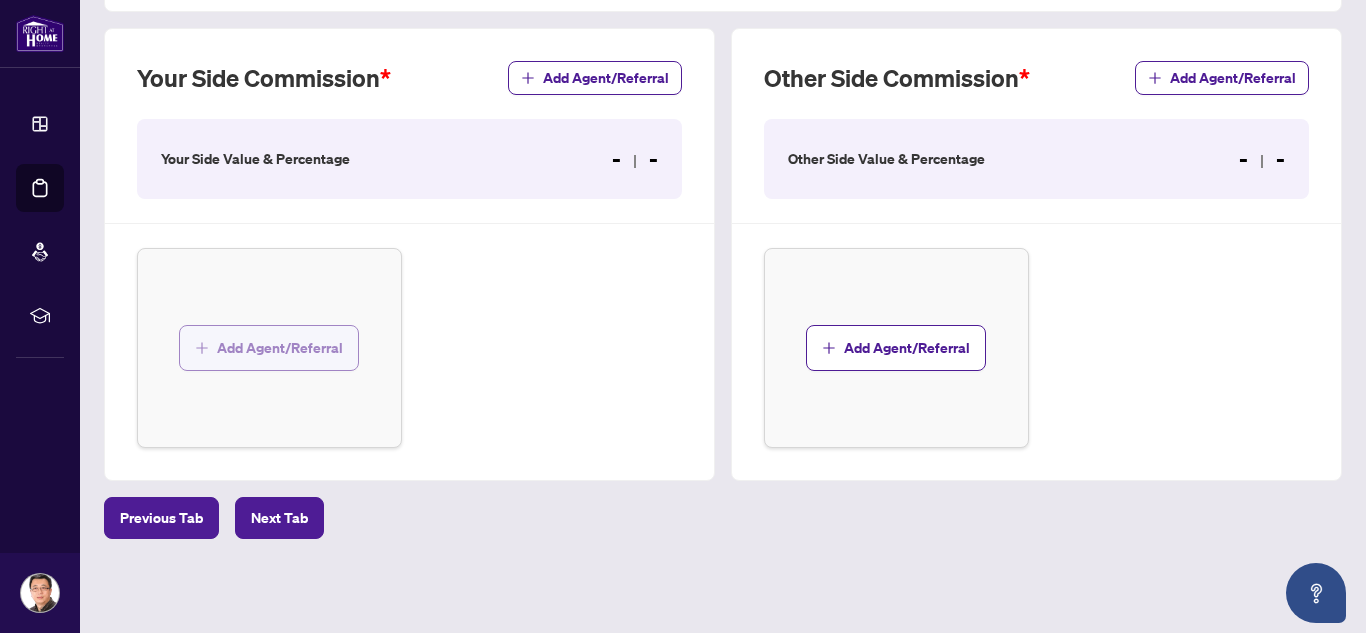 click on "Add Agent/Referral" at bounding box center (280, 348) 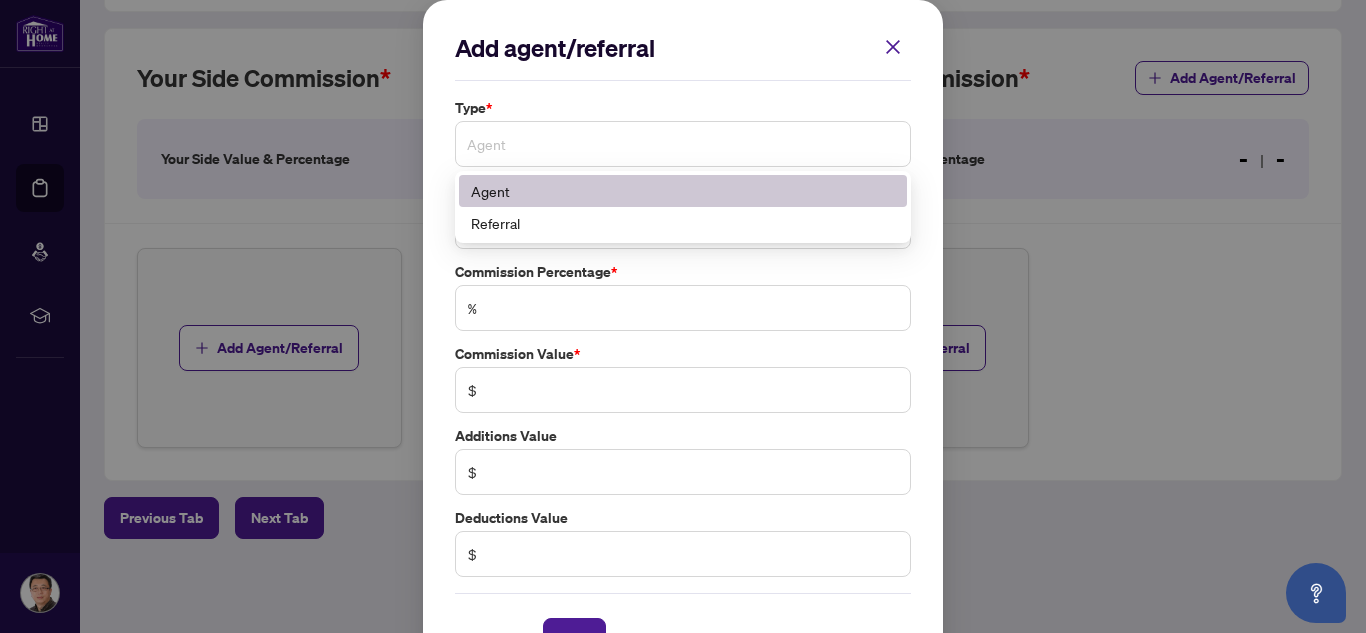 click on "Agent" at bounding box center (683, 144) 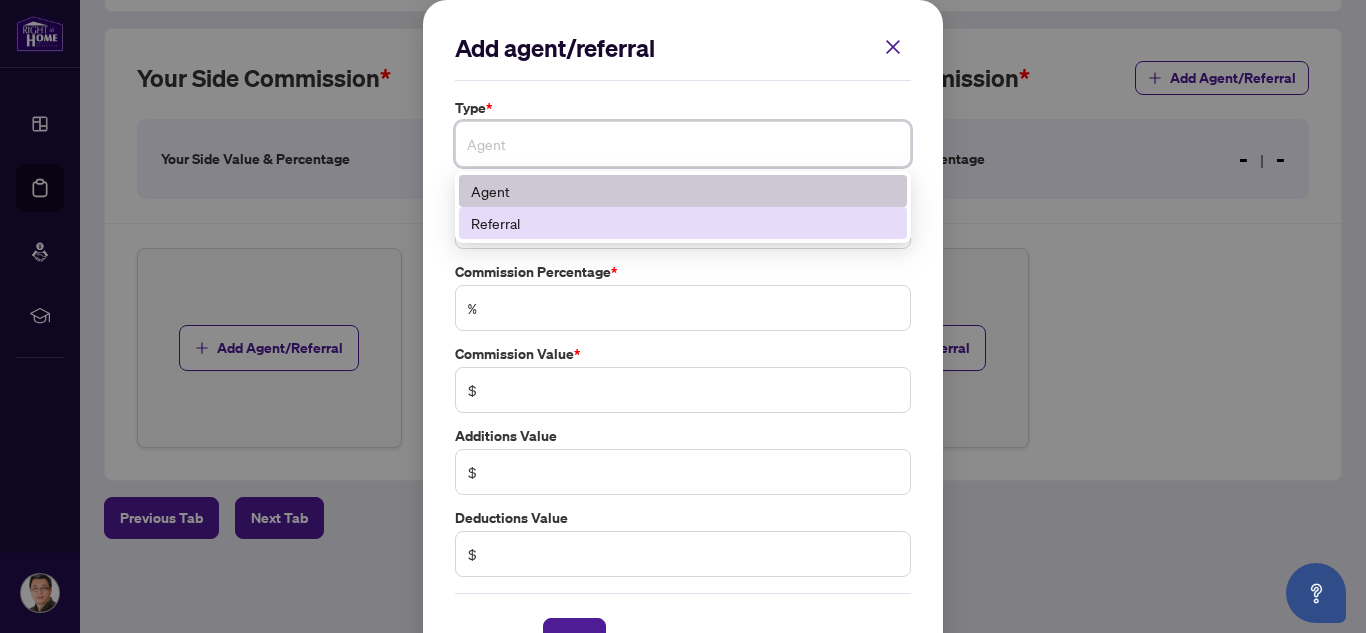 click on "Referral" at bounding box center (683, 223) 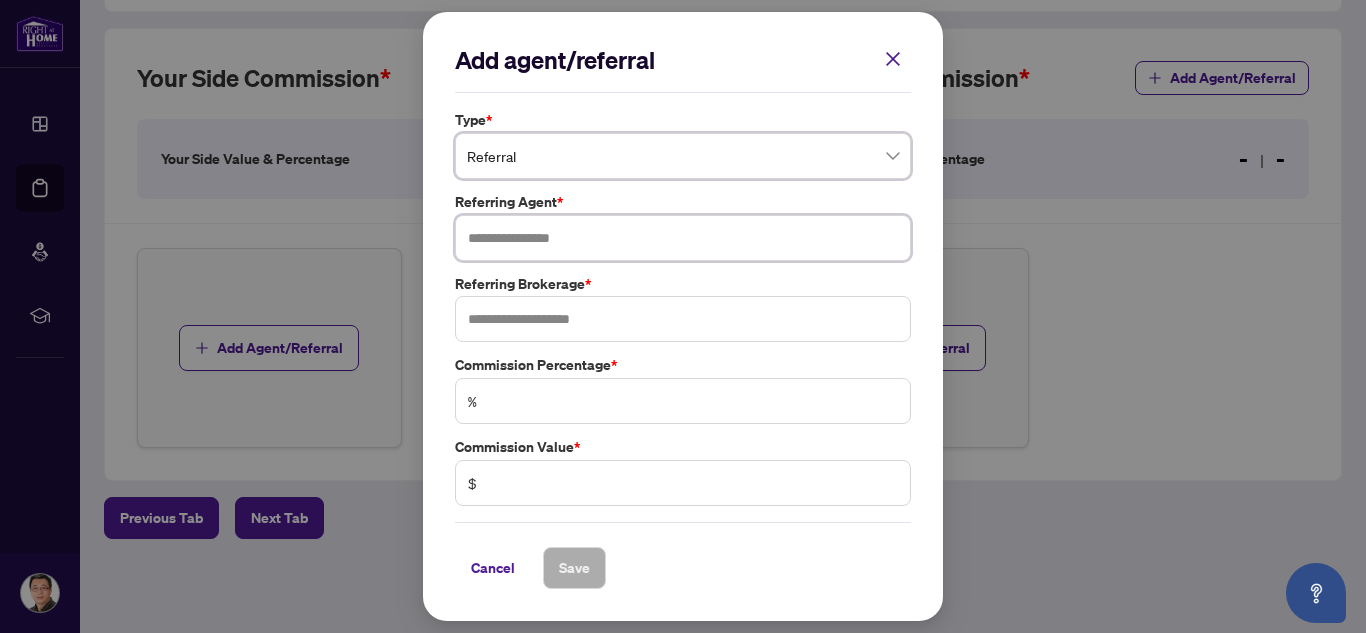 click at bounding box center (683, 238) 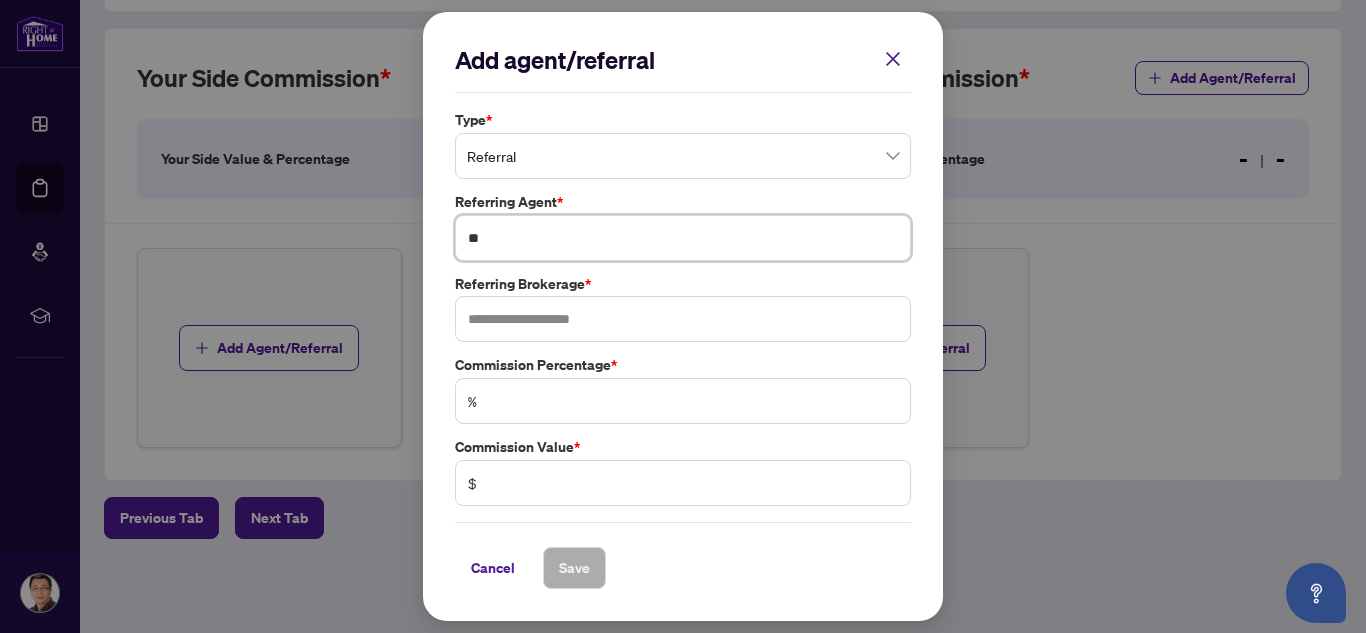 type on "*" 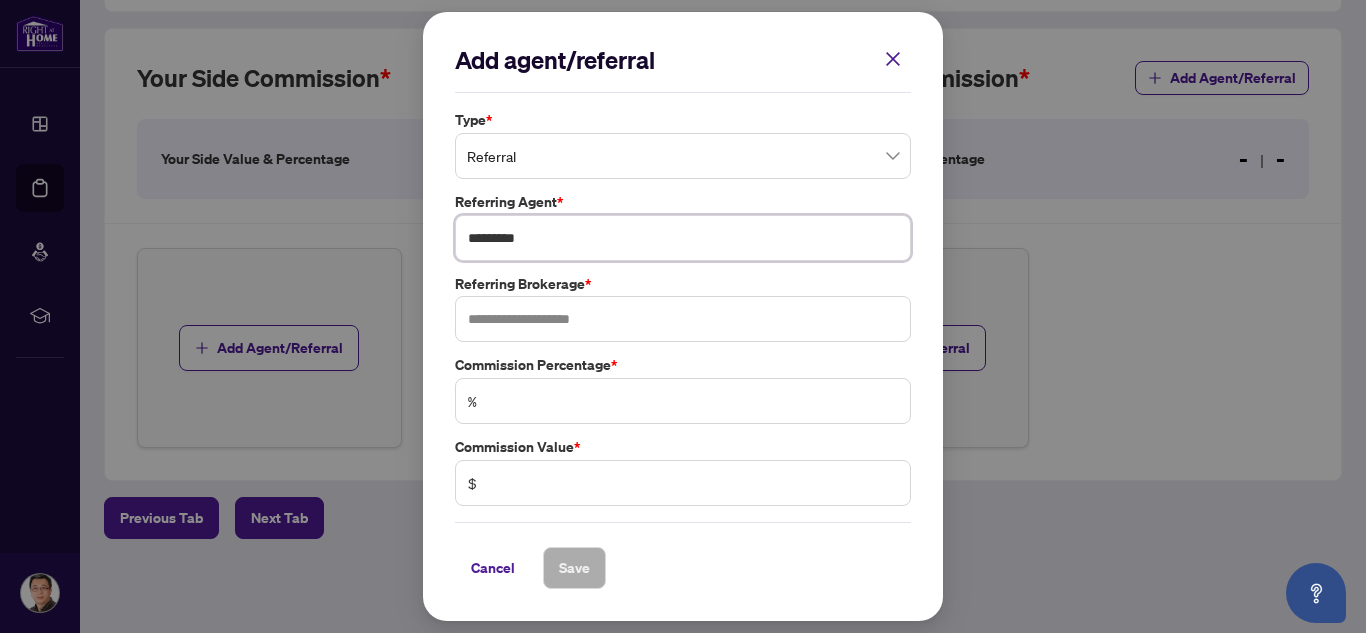 type on "*********" 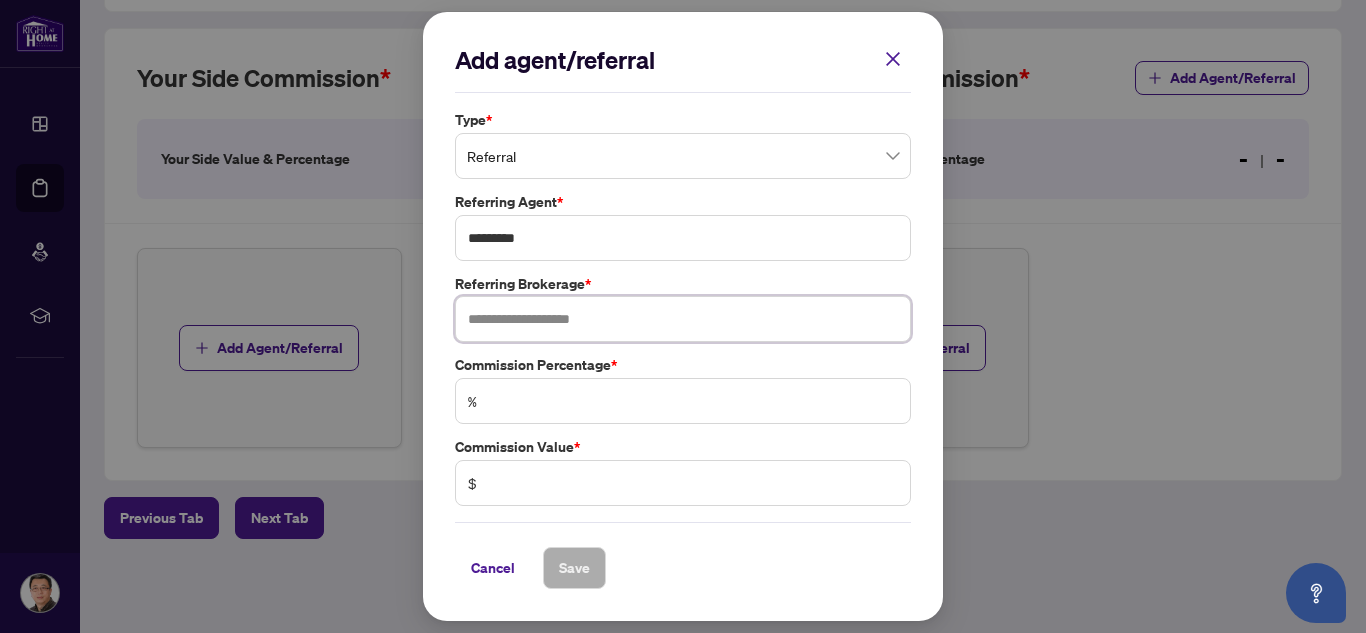 click at bounding box center [683, 319] 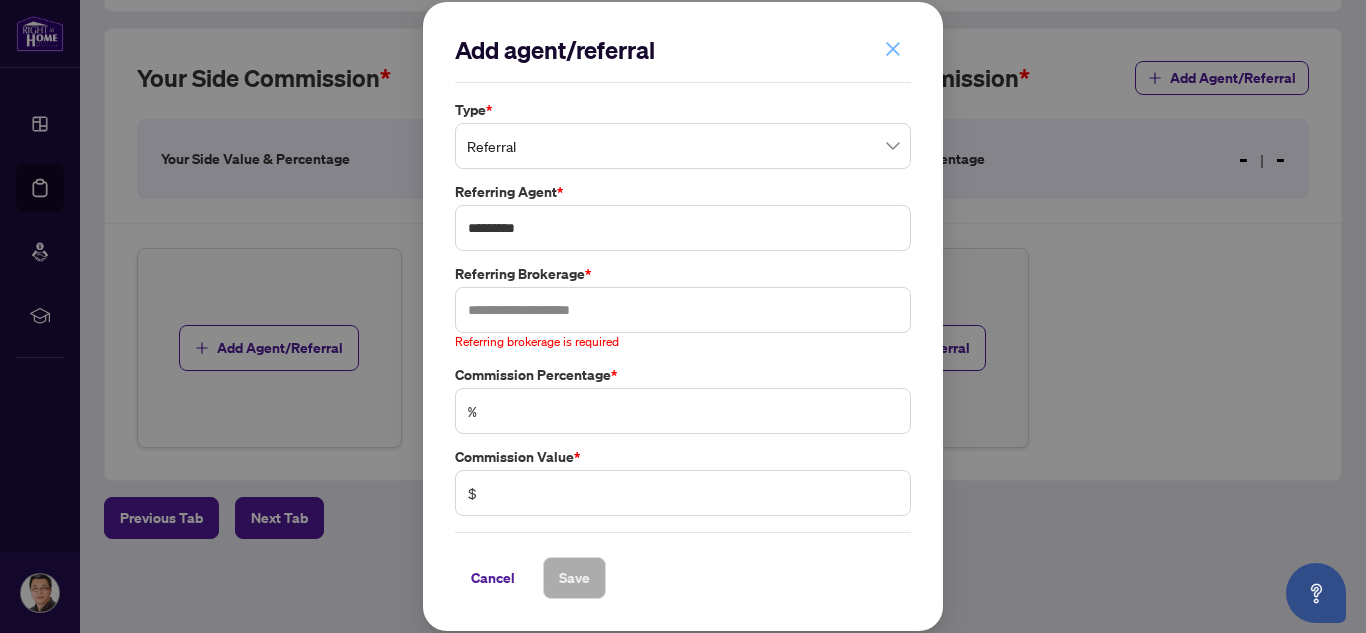 click 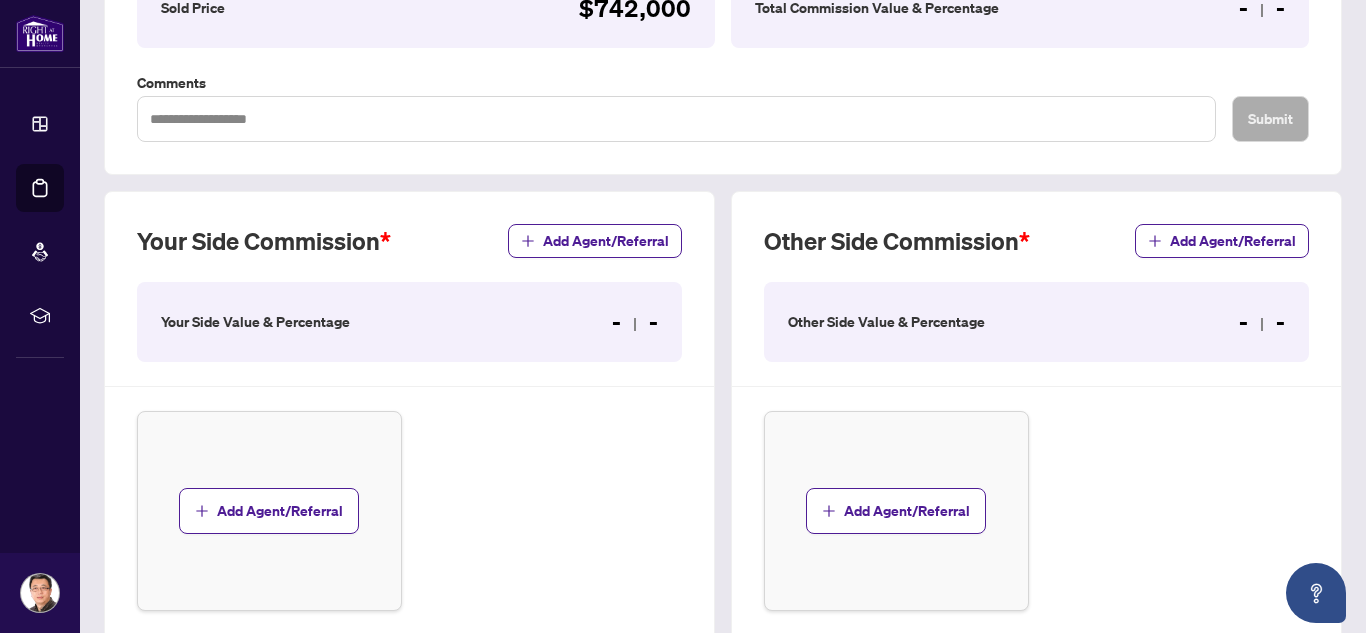 scroll, scrollTop: 0, scrollLeft: 0, axis: both 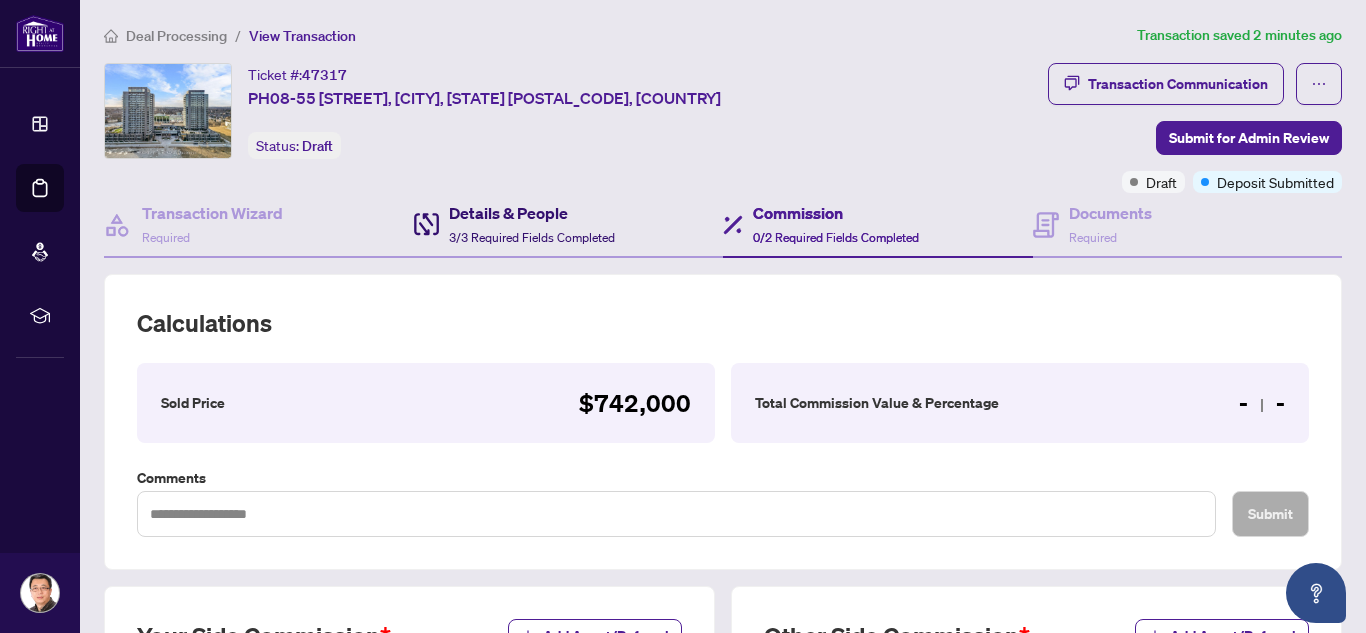 click on "Details & People" at bounding box center [532, 213] 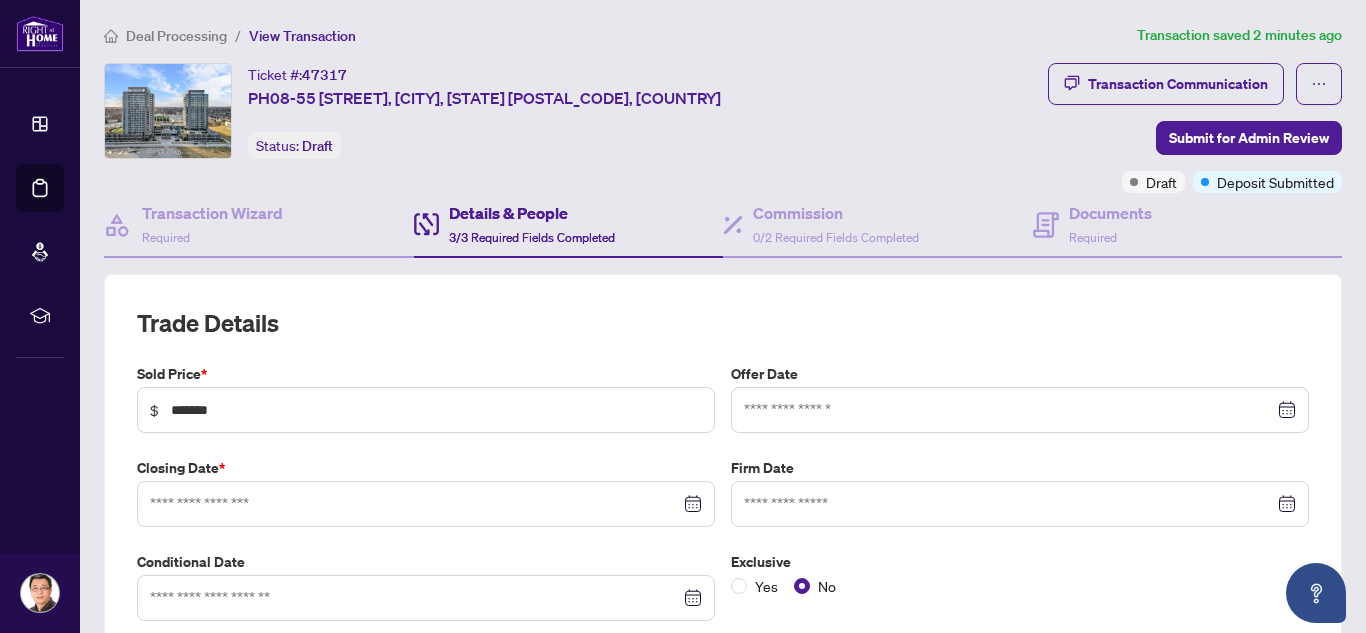 type on "**********" 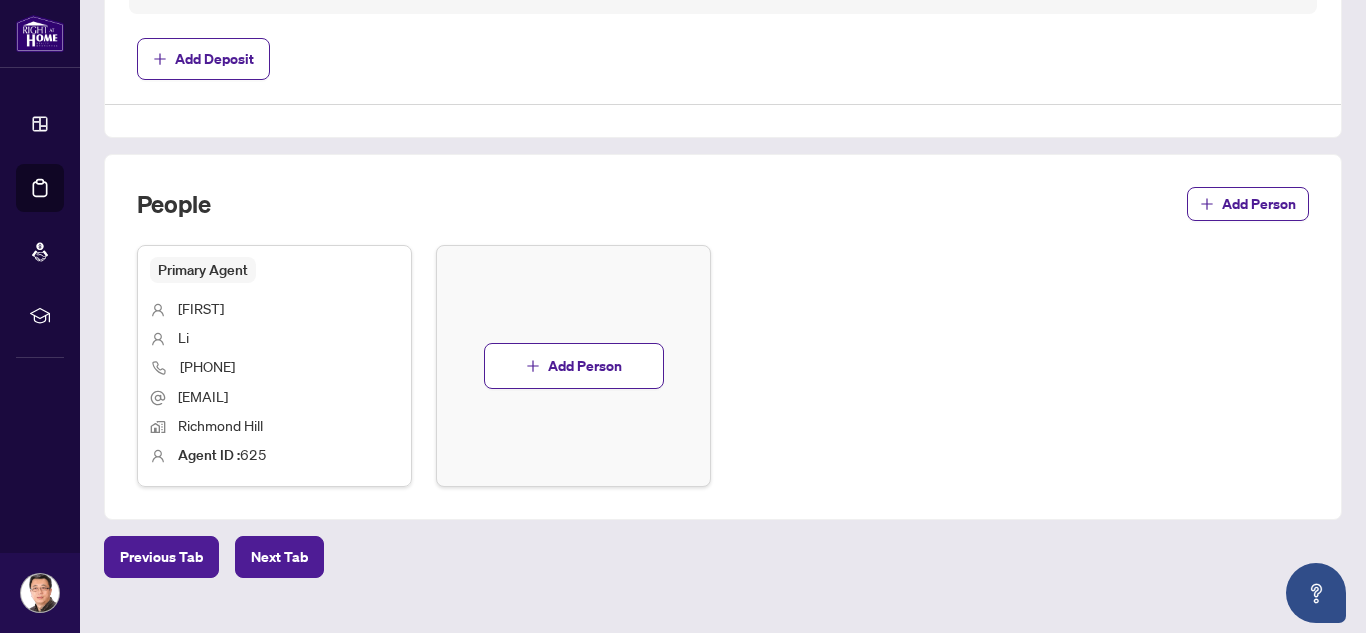 scroll, scrollTop: 1438, scrollLeft: 0, axis: vertical 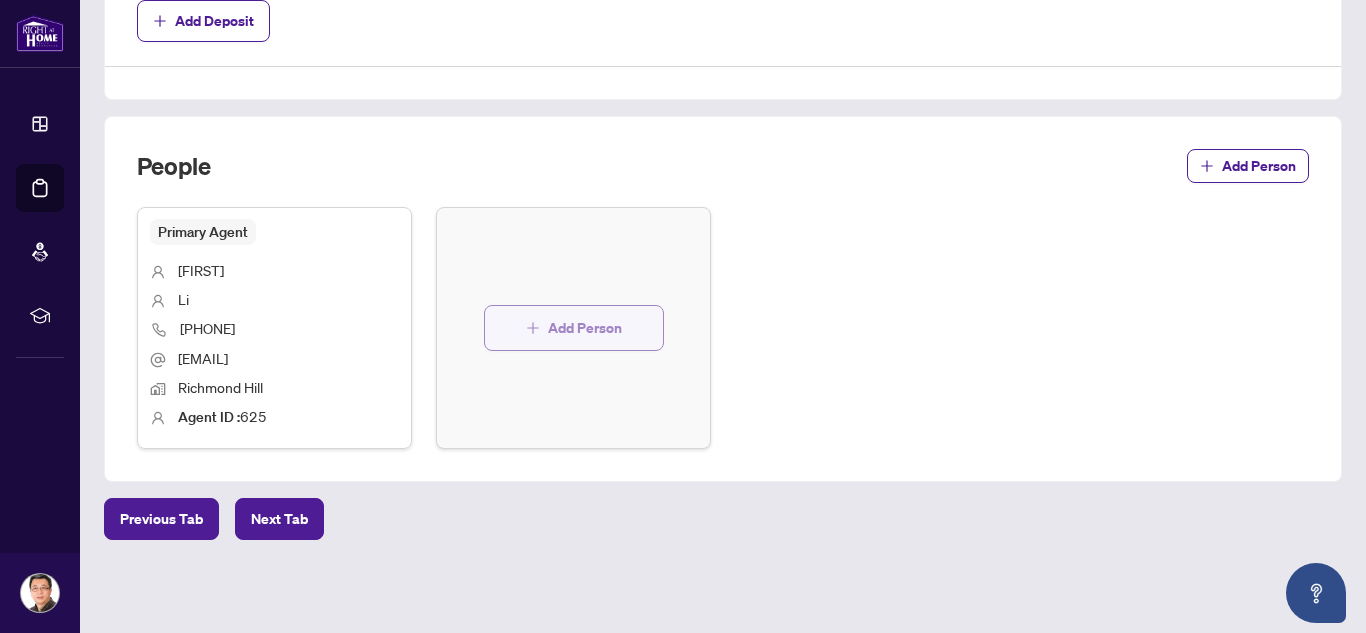 click on "Add Person" at bounding box center (585, 328) 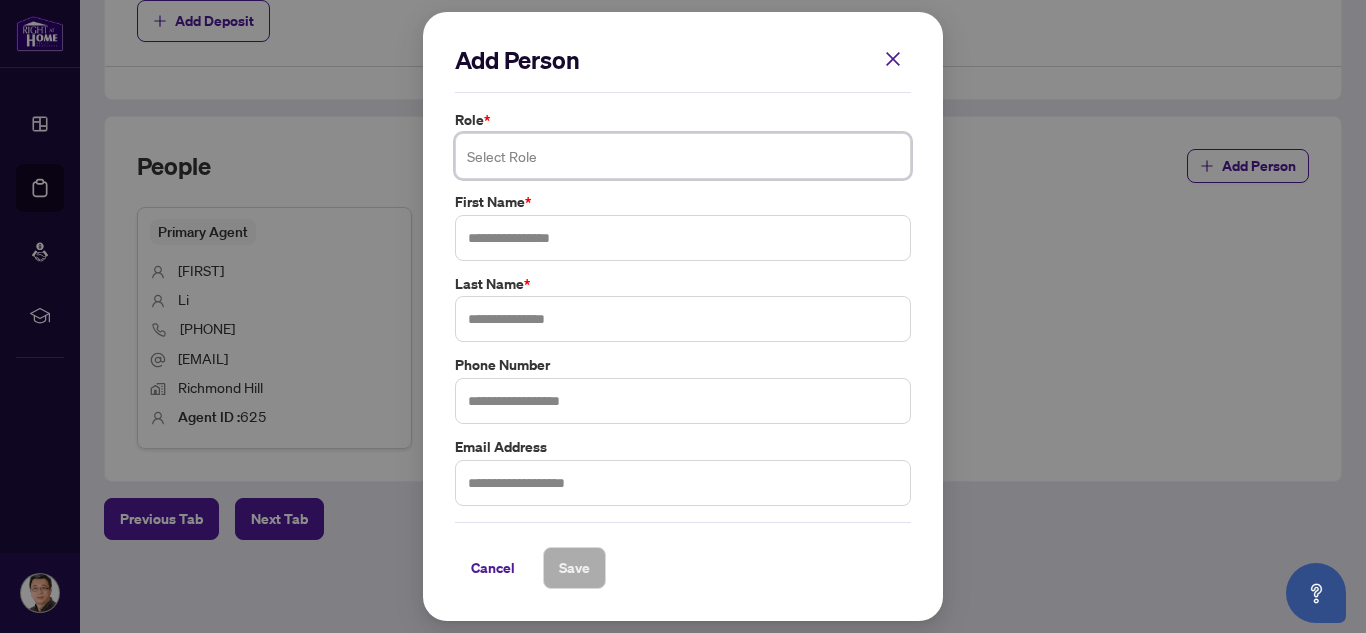 click at bounding box center (683, 156) 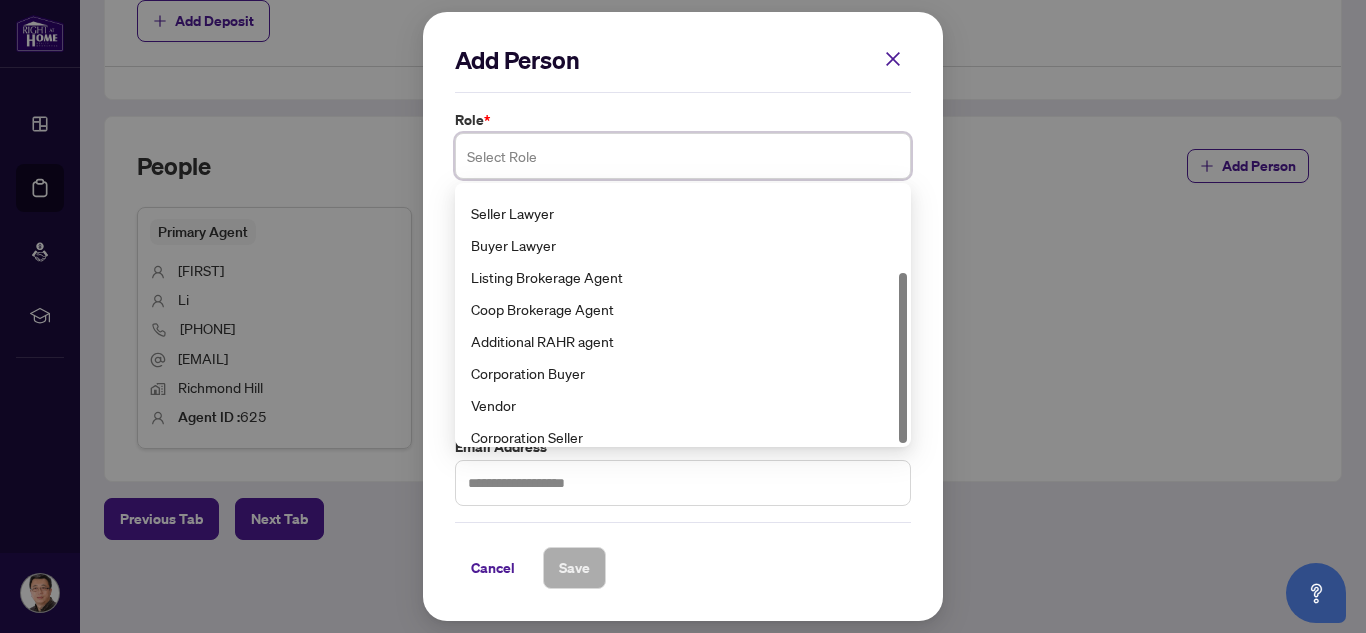 scroll, scrollTop: 128, scrollLeft: 0, axis: vertical 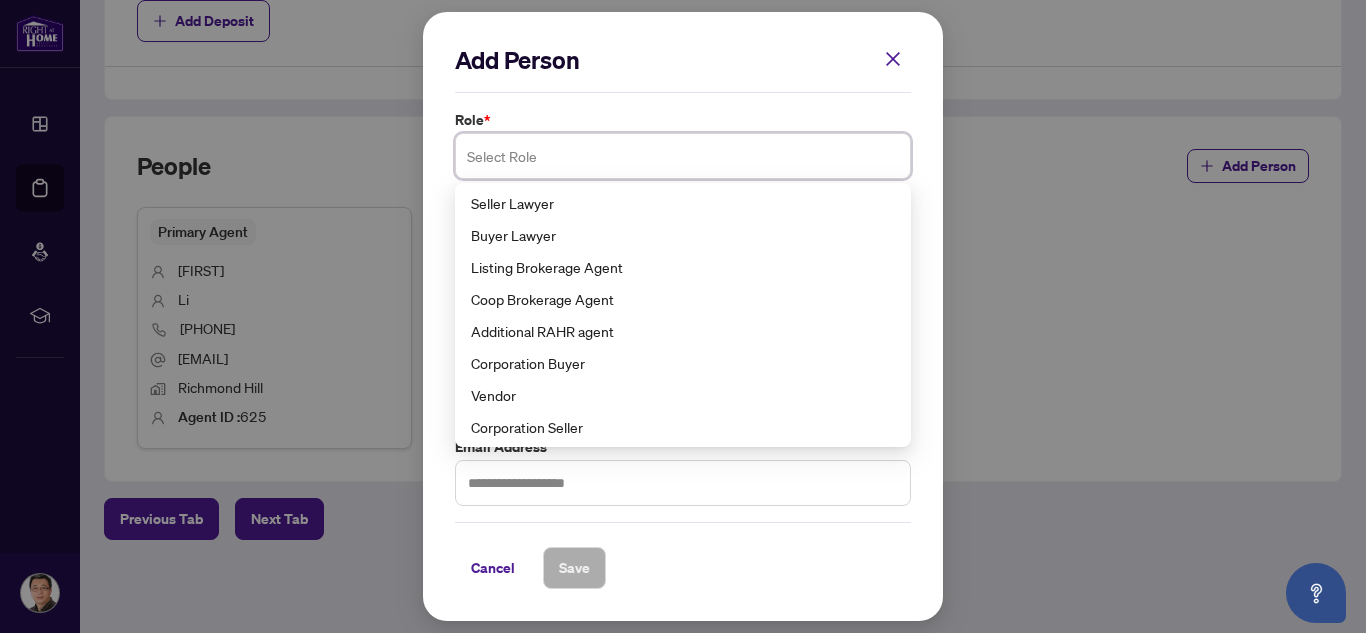 drag, startPoint x: 900, startPoint y: 246, endPoint x: 882, endPoint y: 360, distance: 115.41231 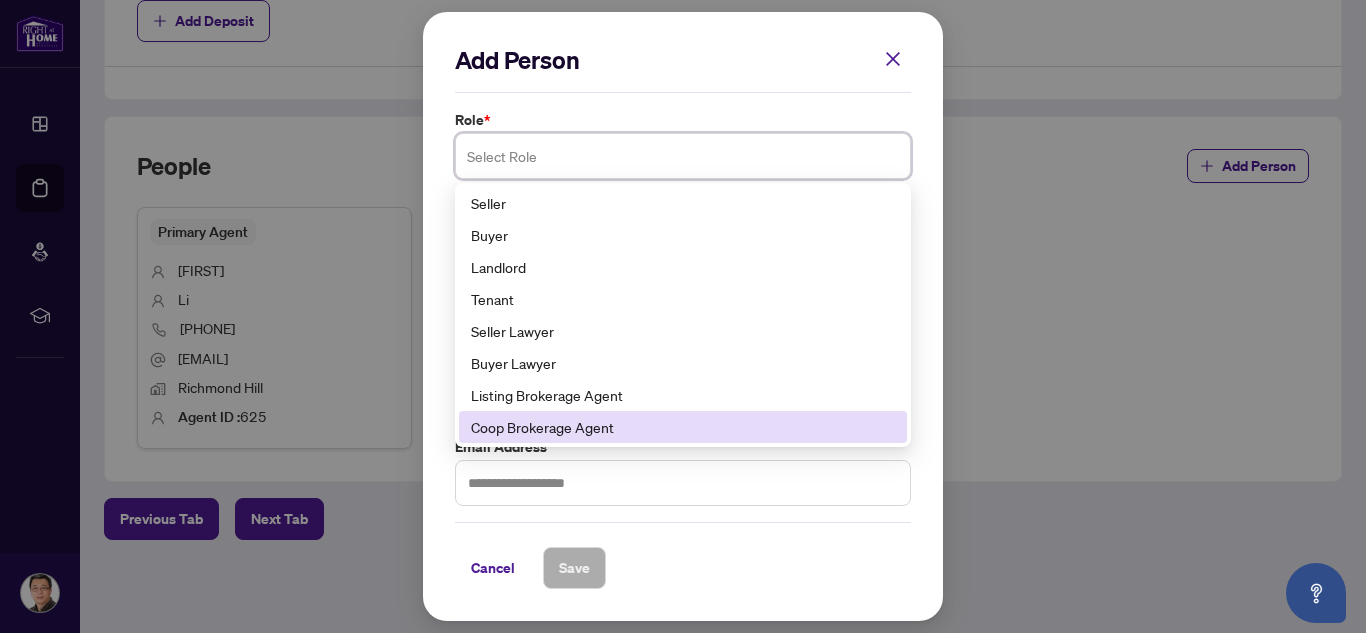 scroll, scrollTop: 100, scrollLeft: 0, axis: vertical 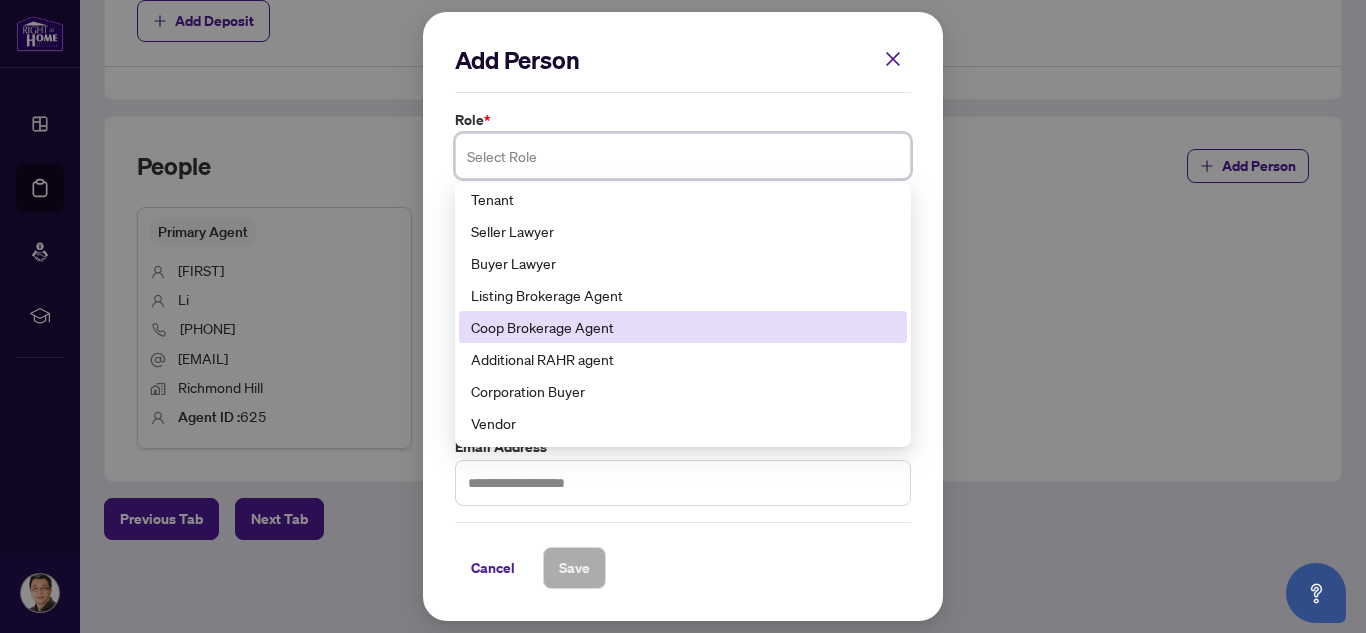 click on "Coop Brokerage Agent" at bounding box center (683, 327) 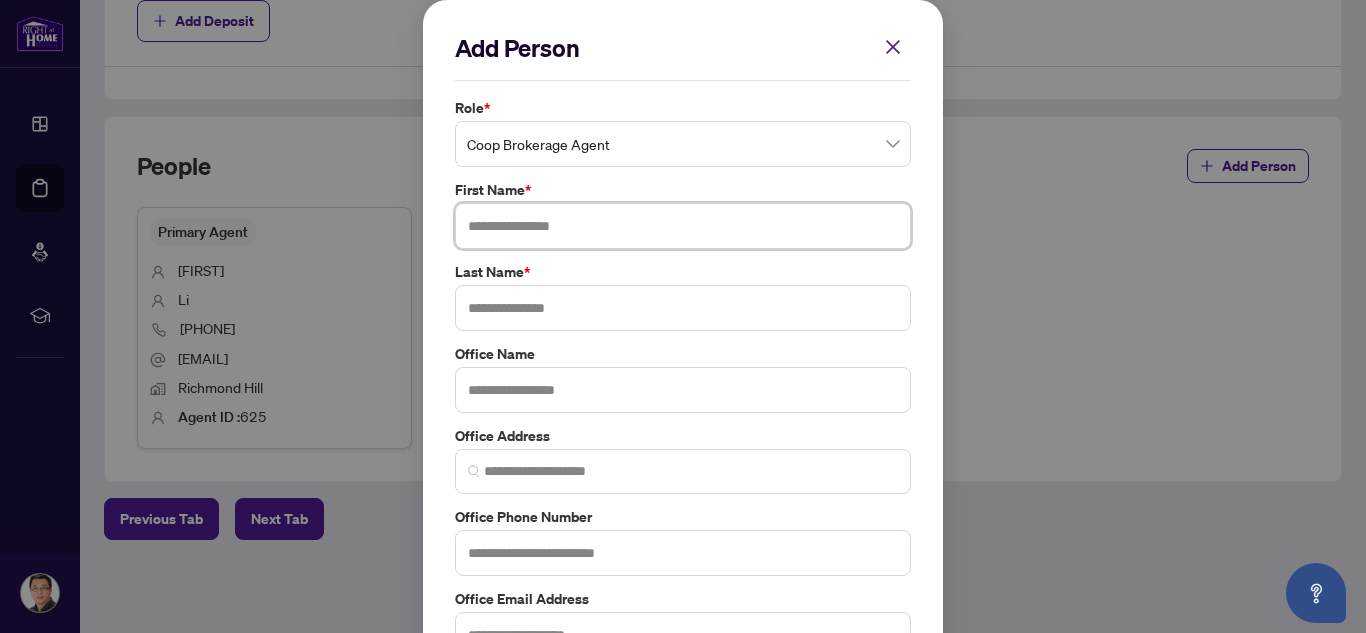 click at bounding box center (683, 226) 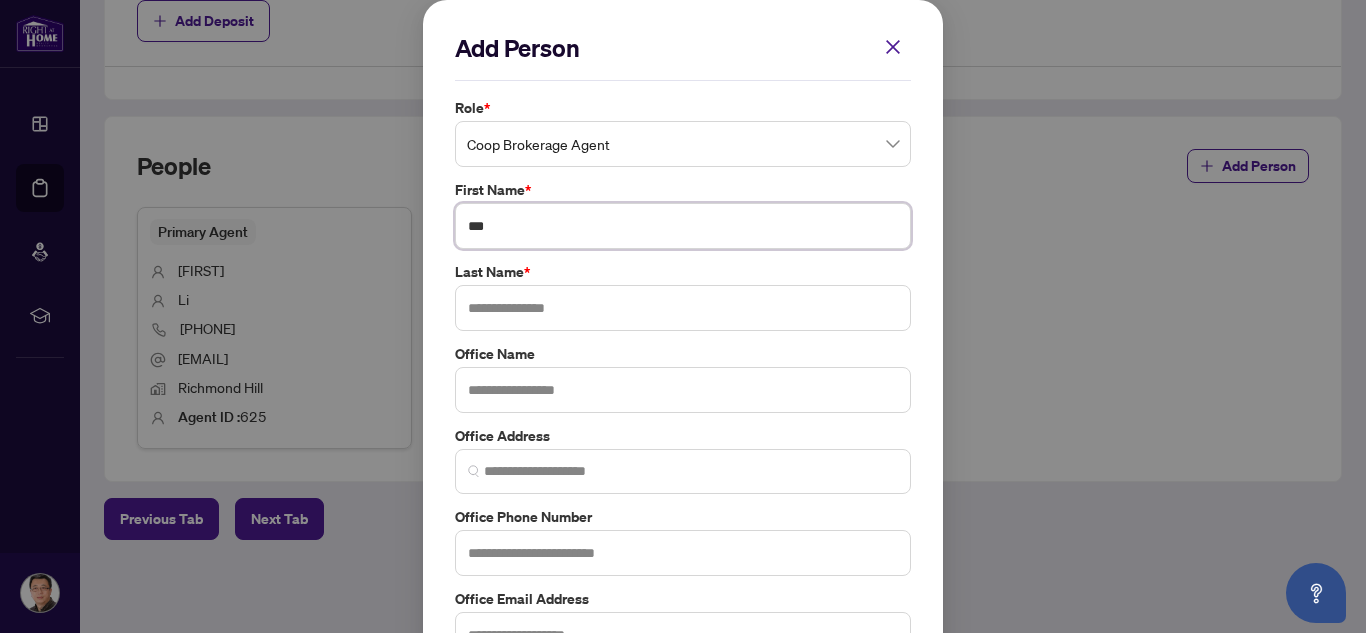 type on "***" 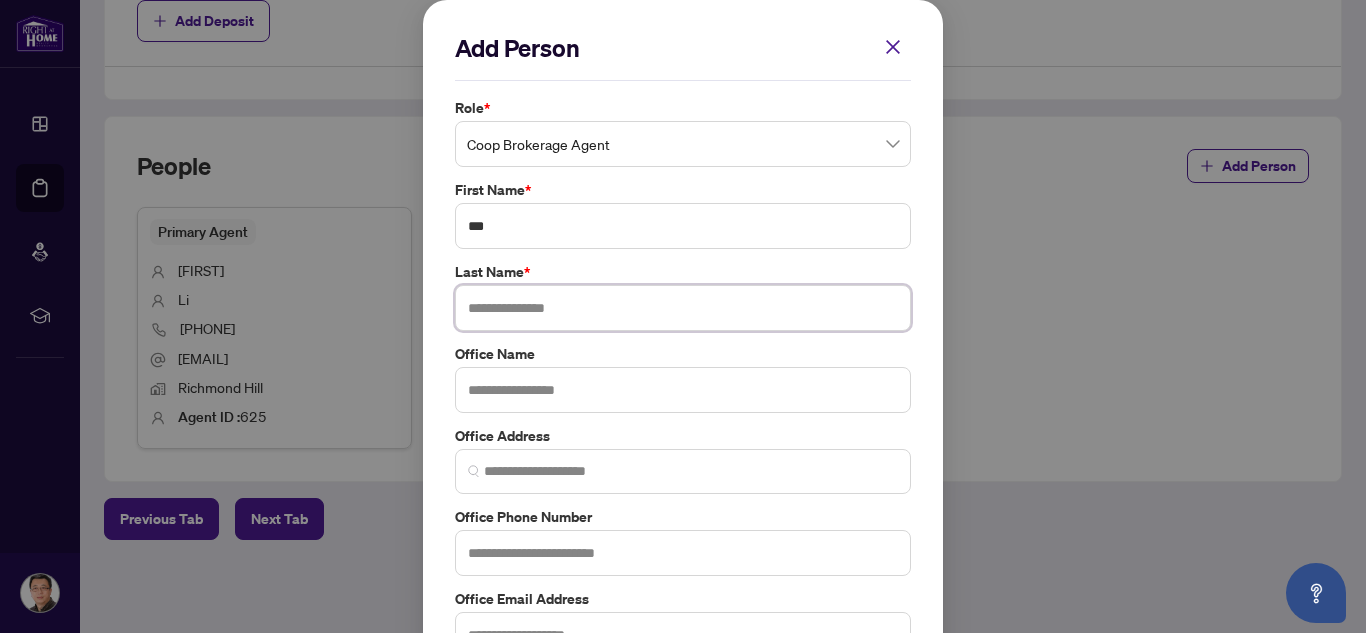 click at bounding box center (683, 308) 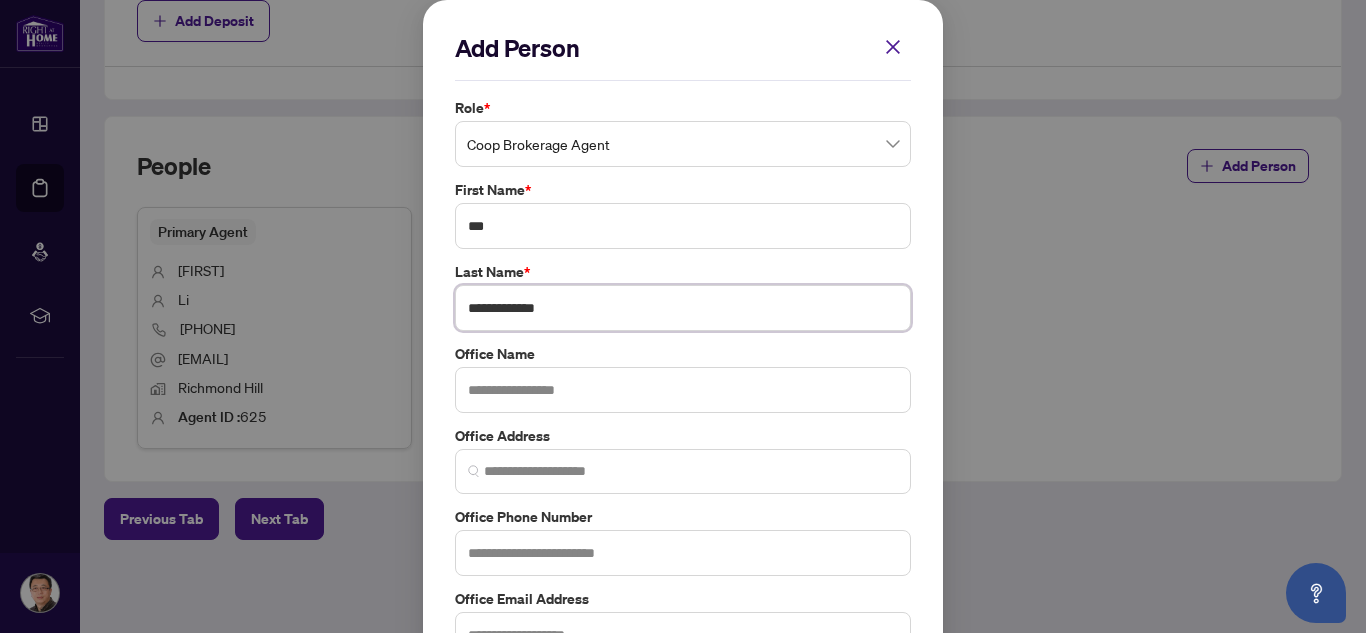 drag, startPoint x: 527, startPoint y: 308, endPoint x: 647, endPoint y: 364, distance: 132.42357 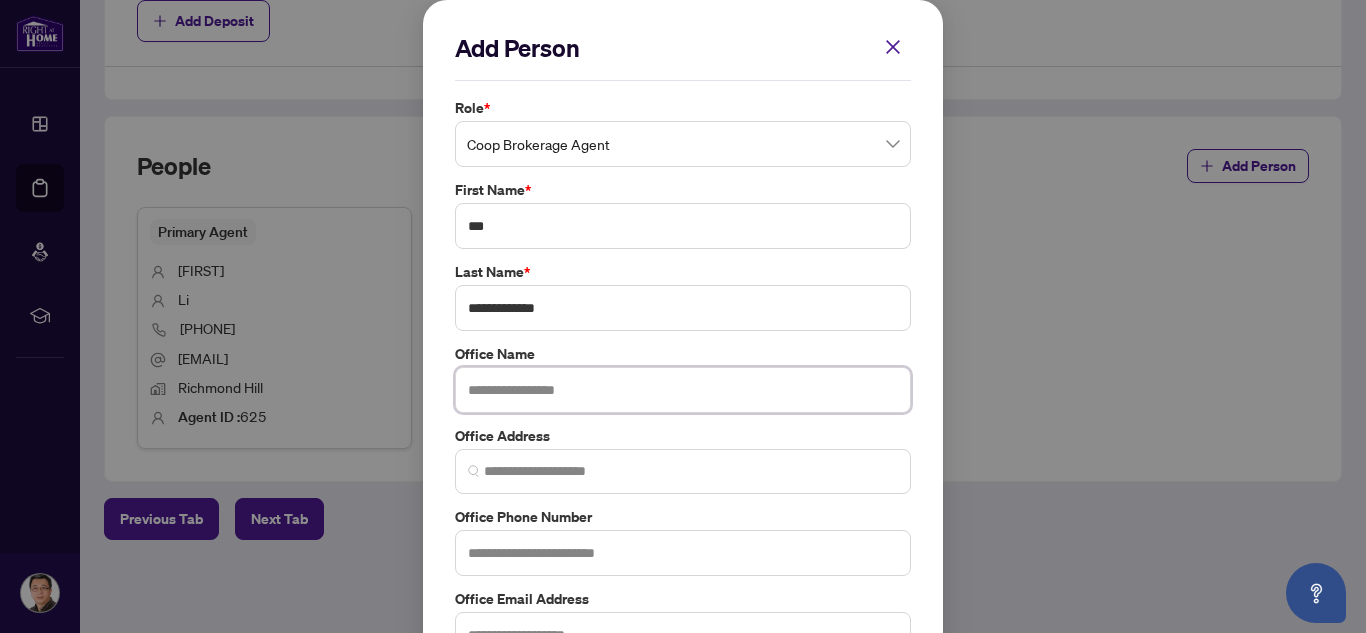 click at bounding box center (683, 390) 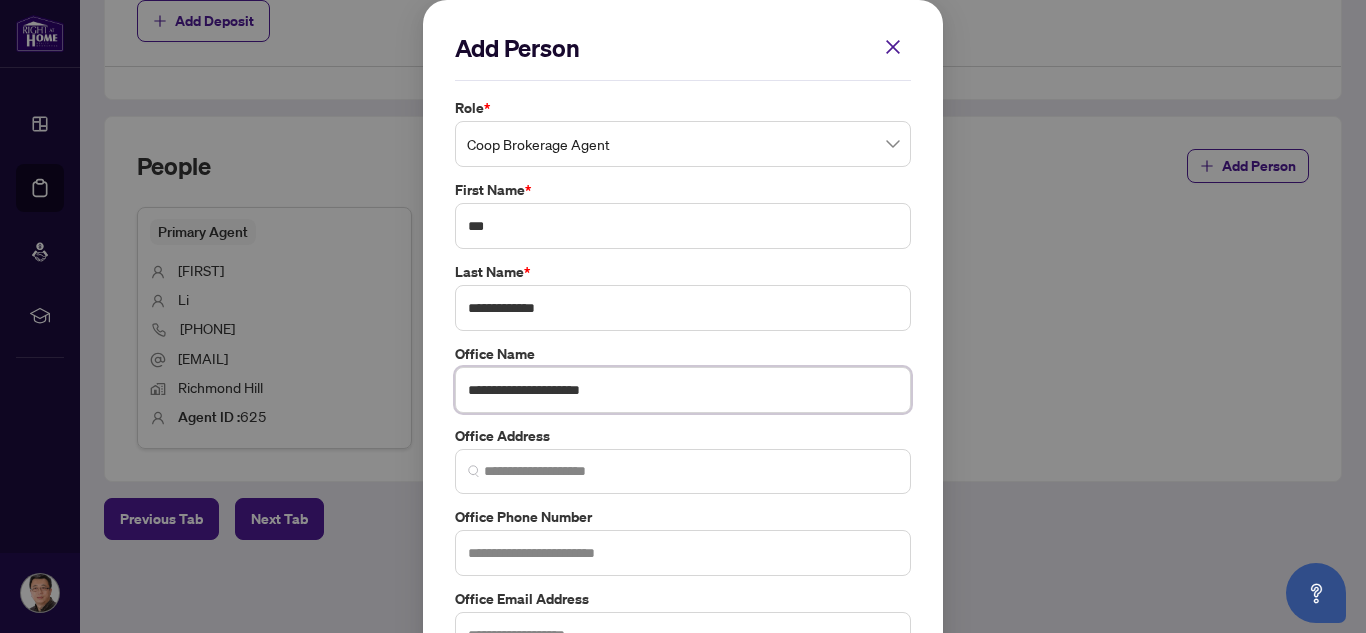 type on "**********" 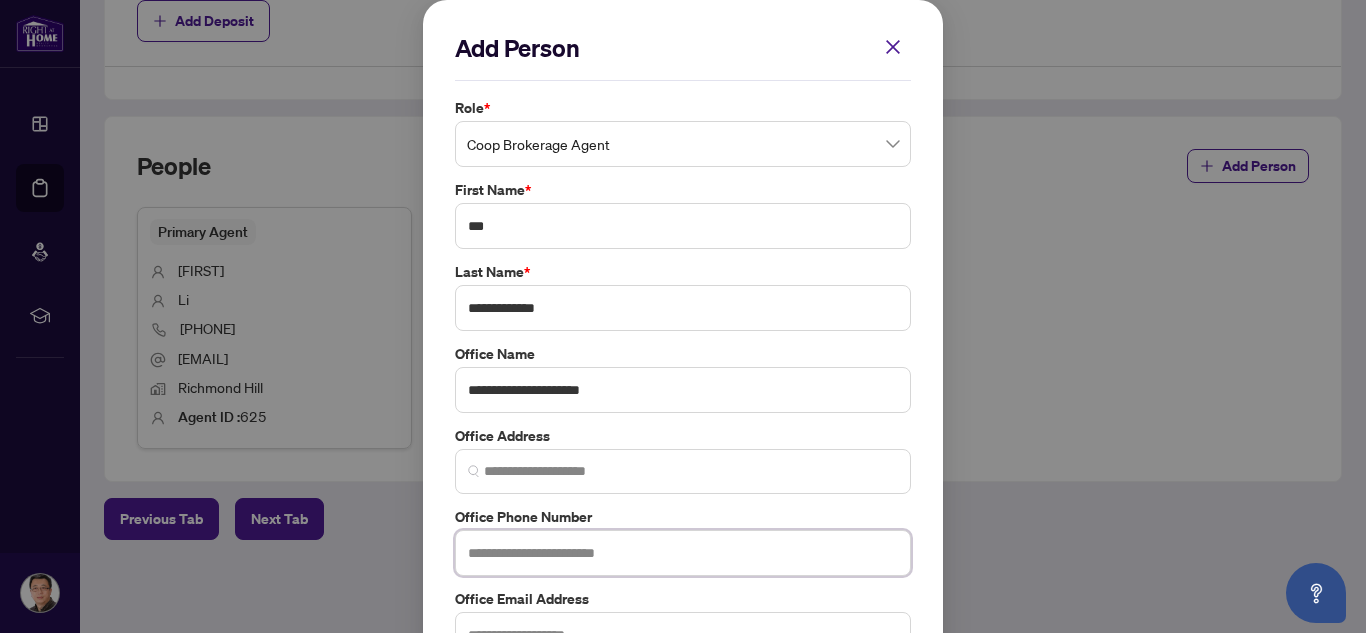 click at bounding box center (683, 553) 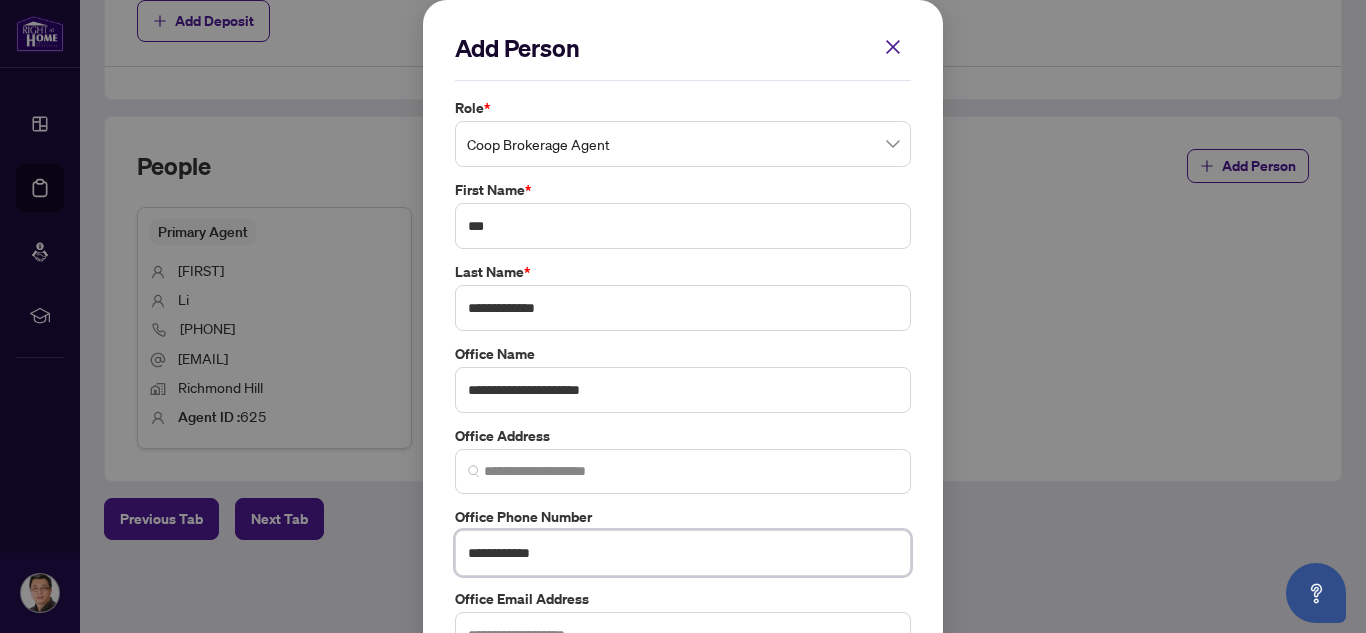 type on "**********" 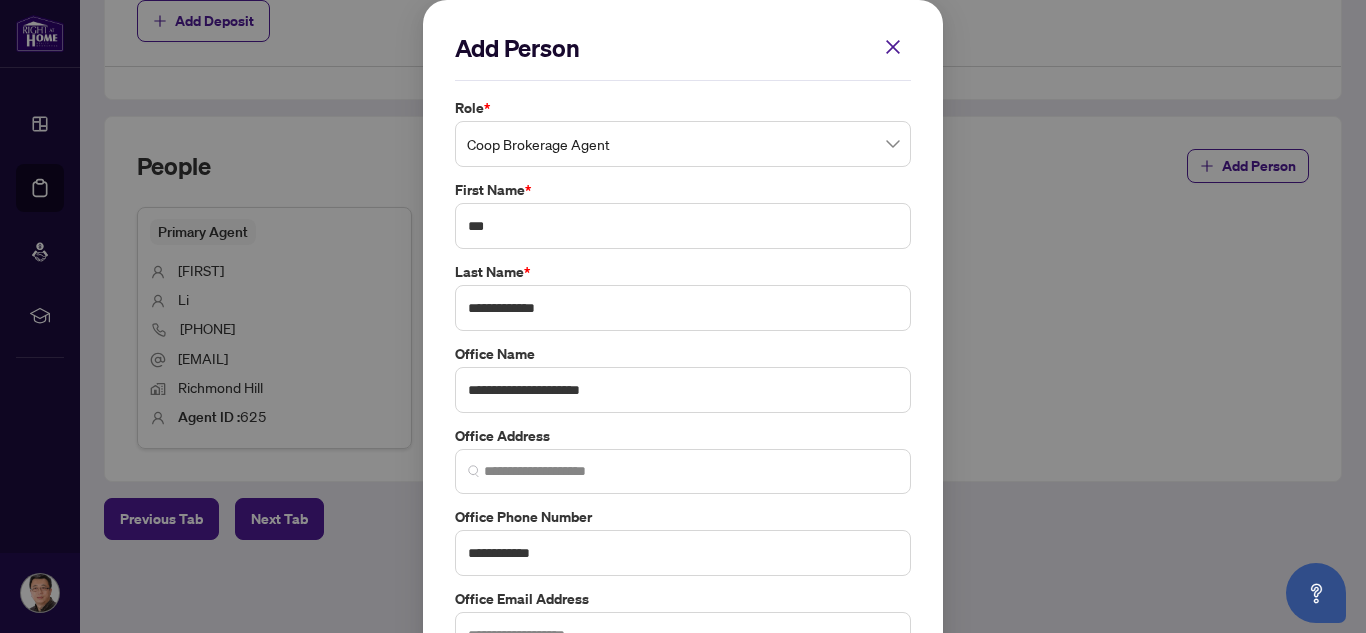 click on "**********" at bounding box center (683, 386) 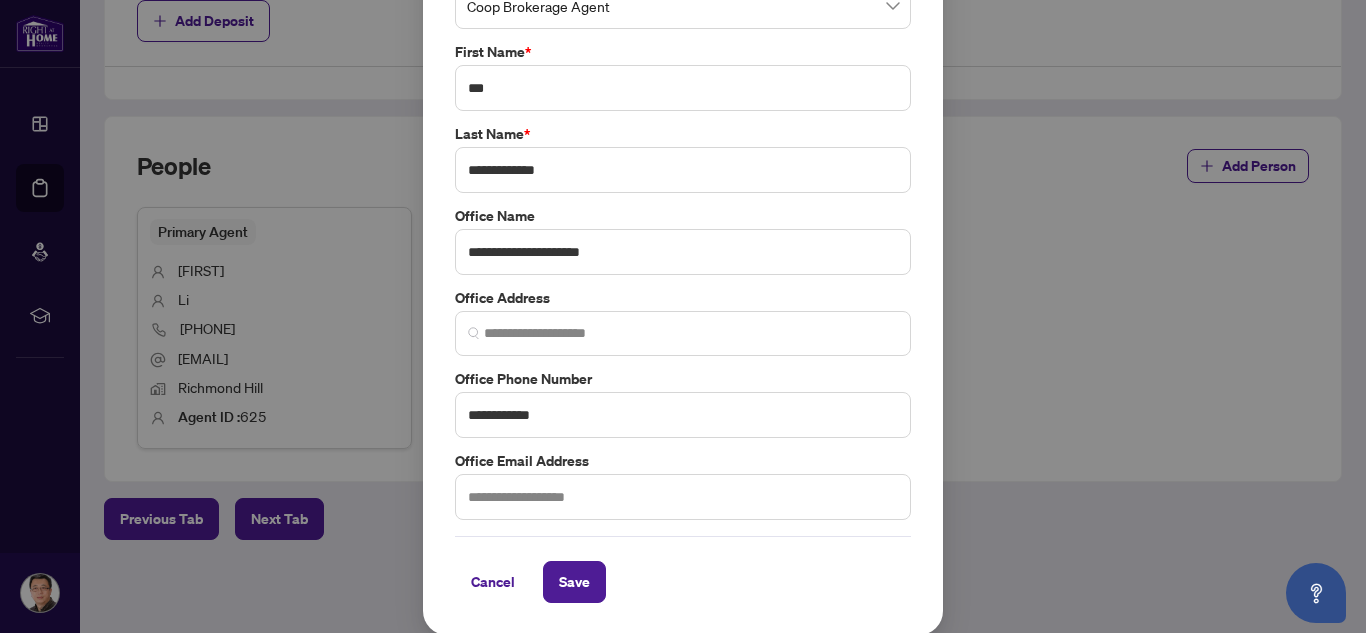 scroll, scrollTop: 140, scrollLeft: 0, axis: vertical 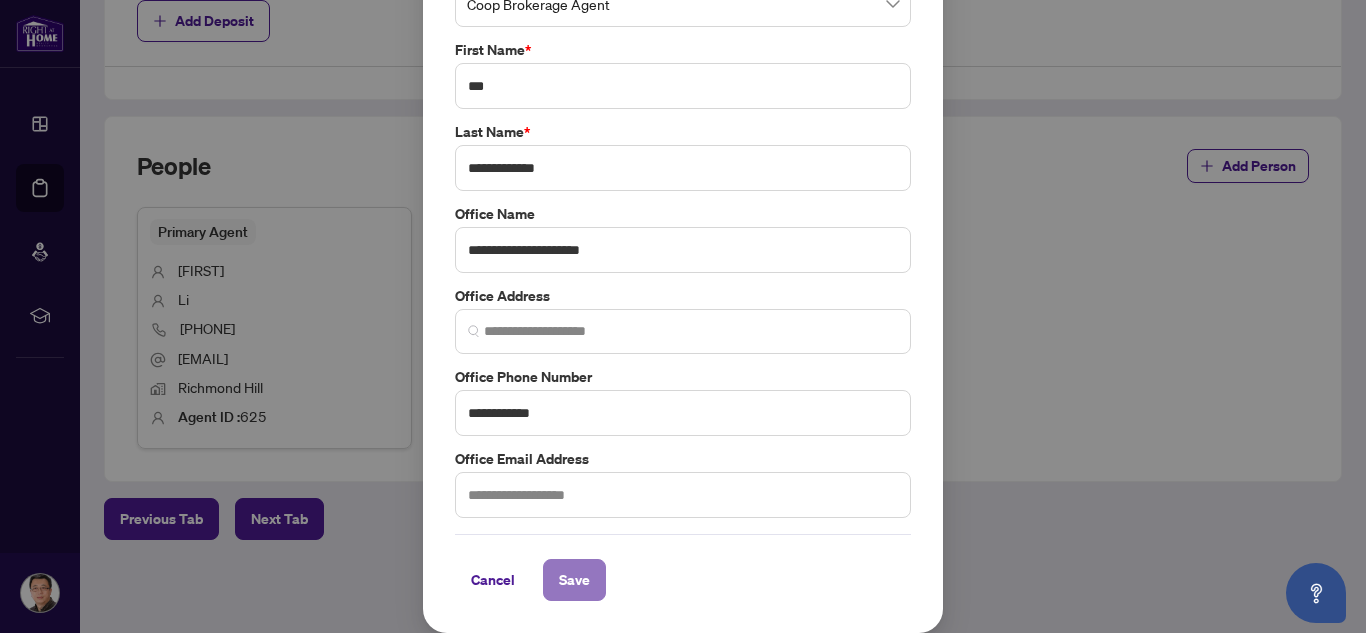 click on "Save" at bounding box center [574, 580] 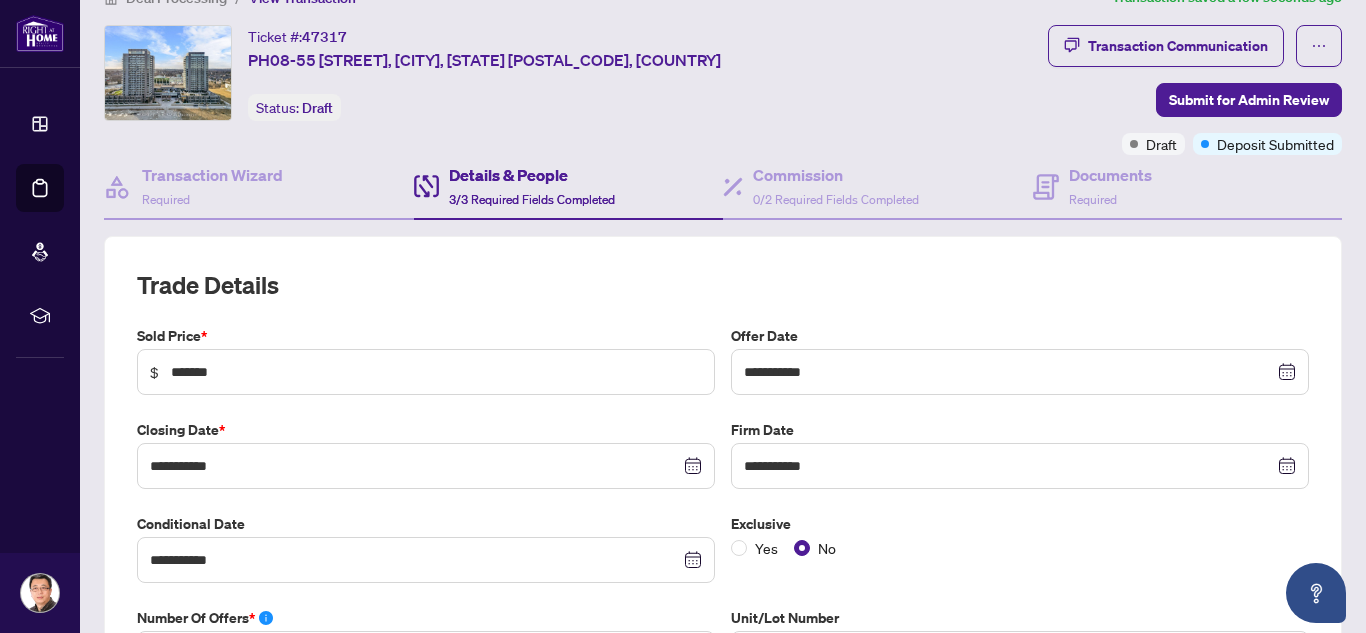 scroll, scrollTop: 0, scrollLeft: 0, axis: both 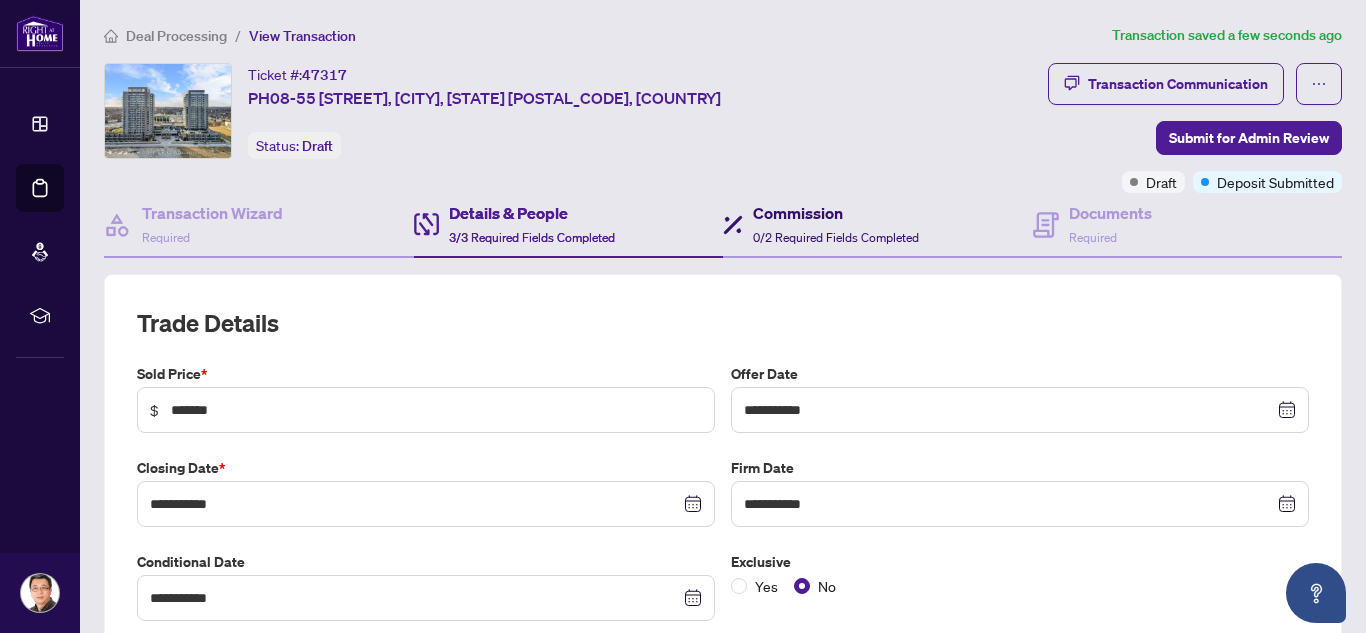 click on "Commission 0/2 Required Fields Completed" at bounding box center (836, 224) 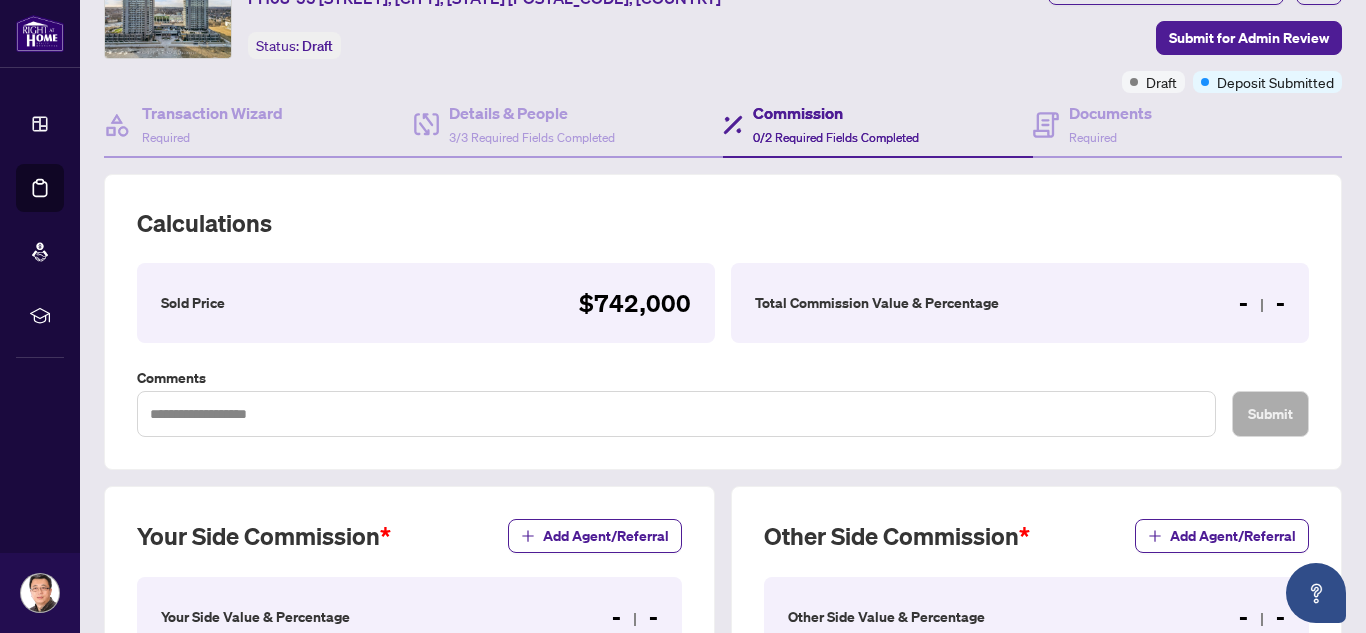 scroll, scrollTop: 200, scrollLeft: 0, axis: vertical 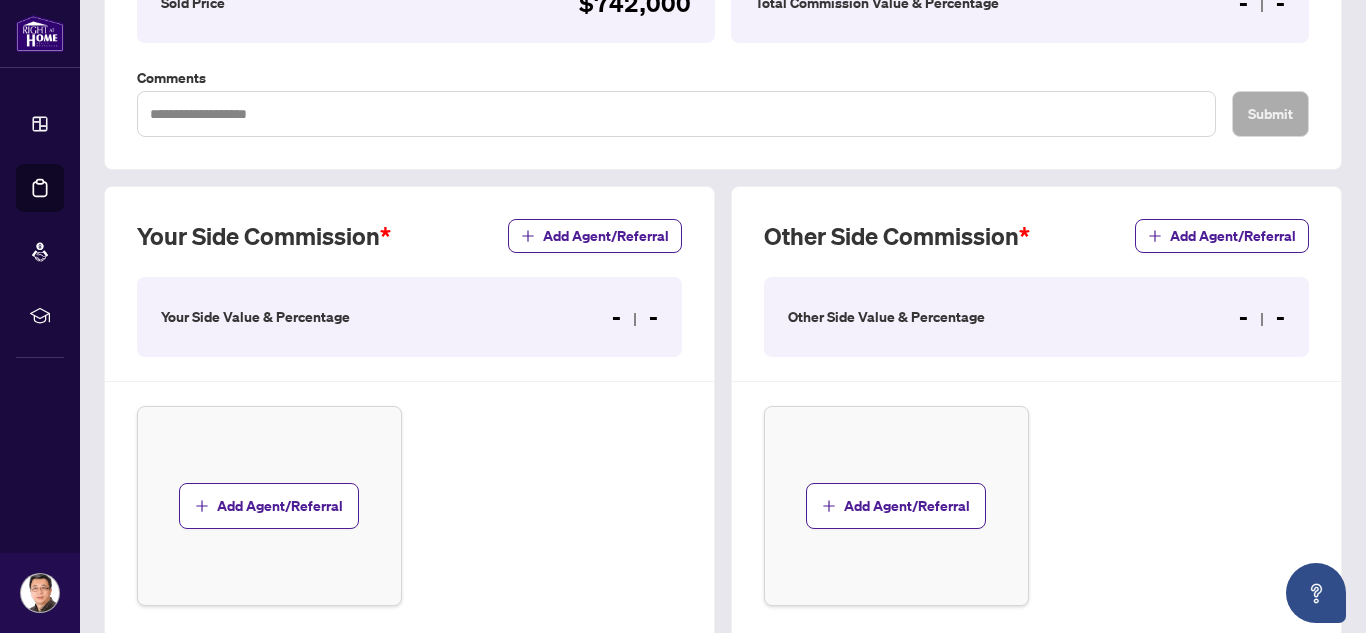 click on "Your Side Value & Percentage" at bounding box center (255, 317) 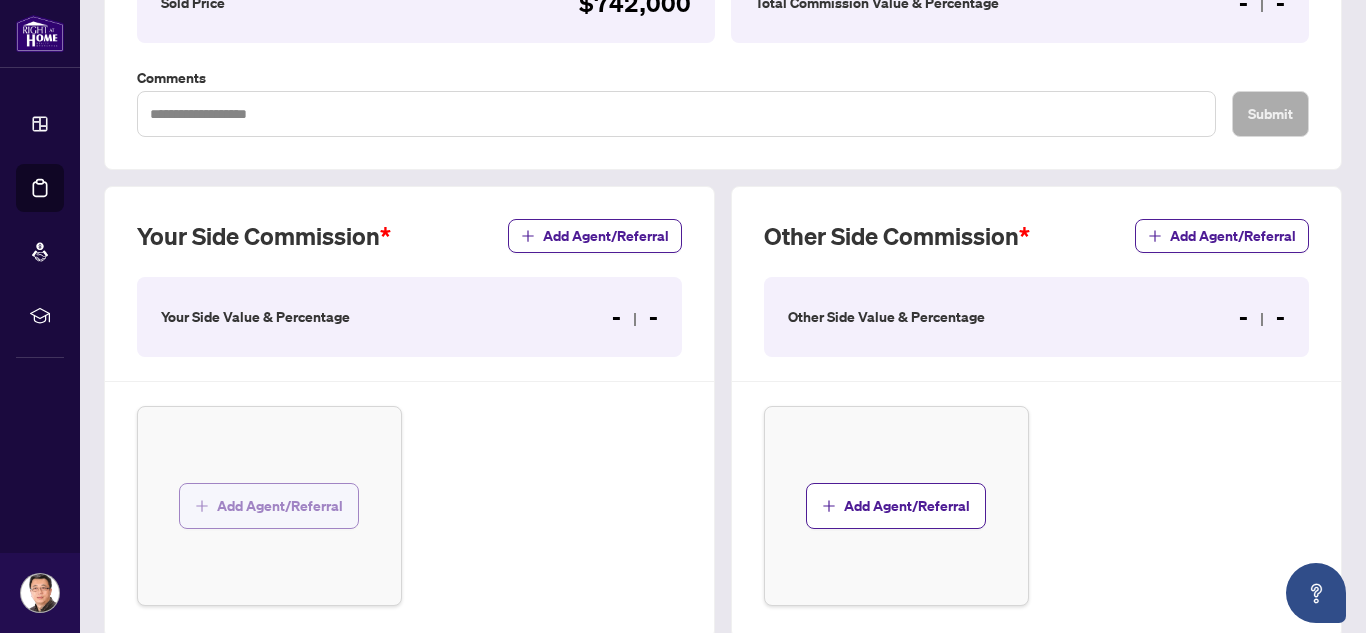 click on "Add Agent/Referral" at bounding box center (280, 506) 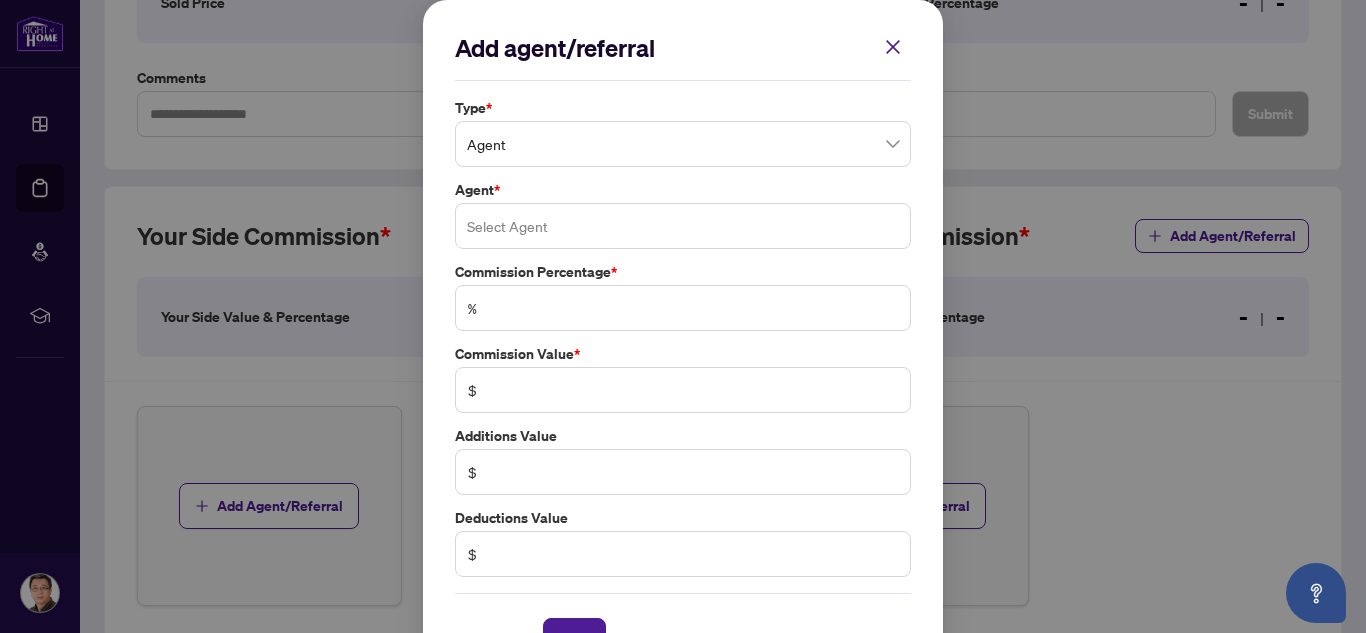 click at bounding box center (683, 226) 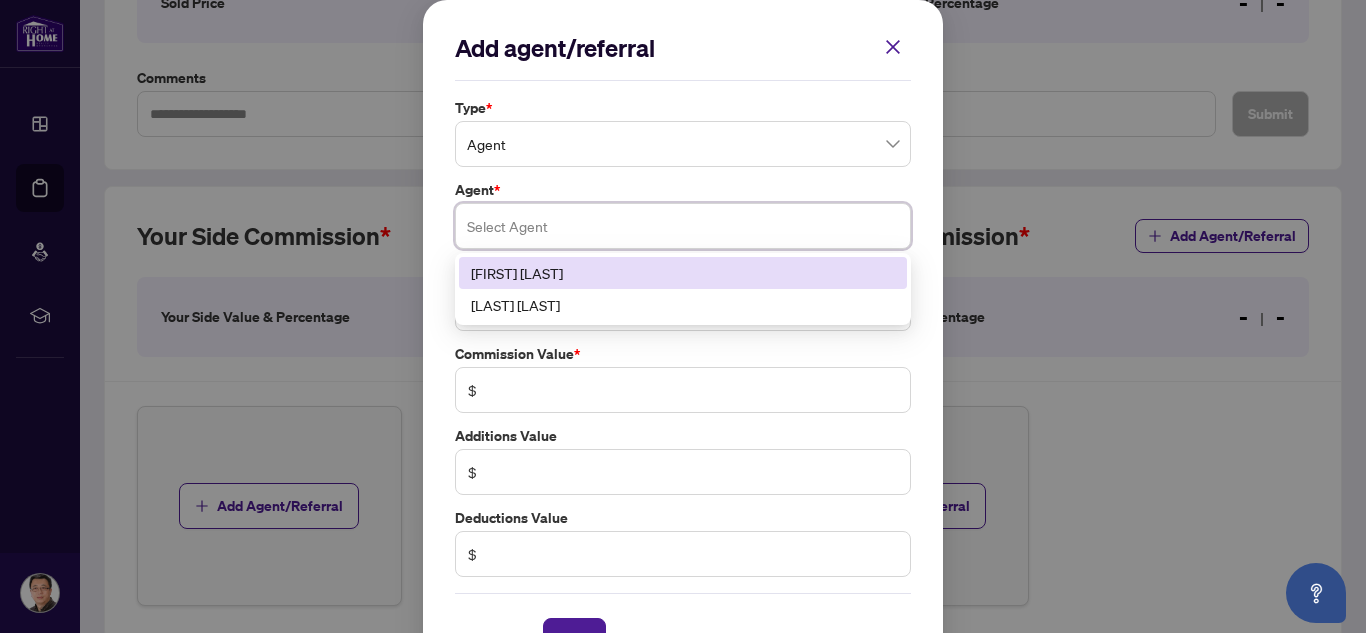 click on "[FIRST] [LAST]" at bounding box center [683, 273] 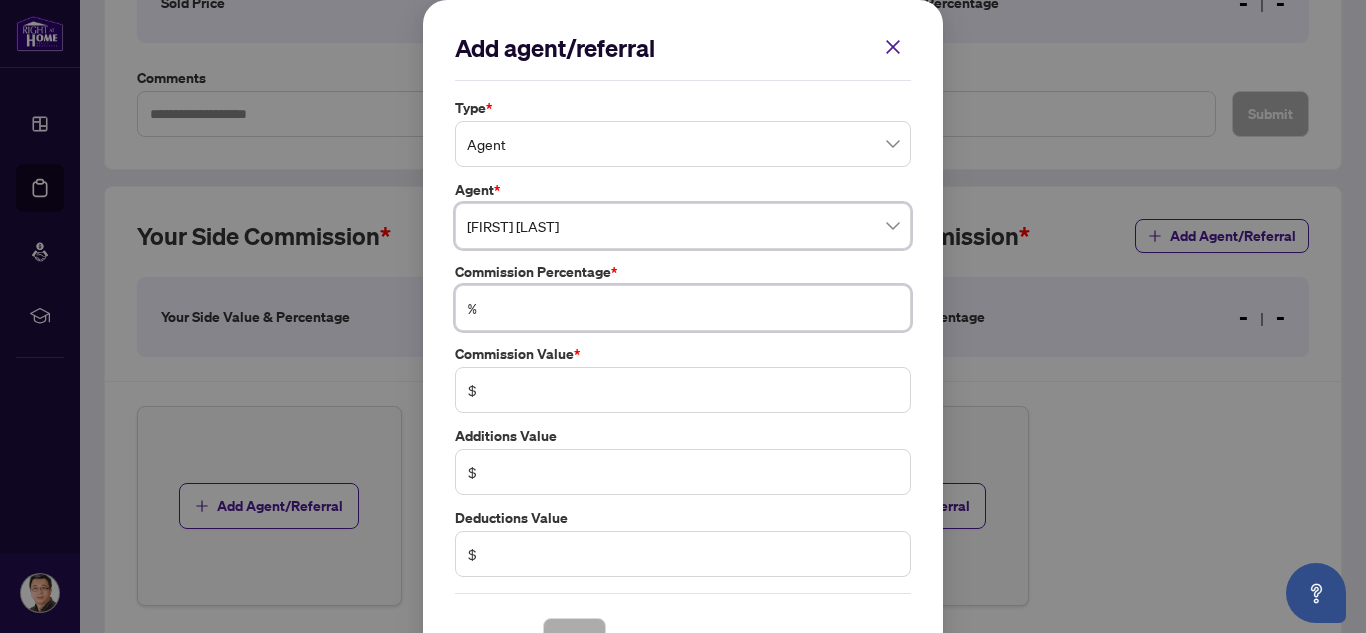 click at bounding box center (693, 308) 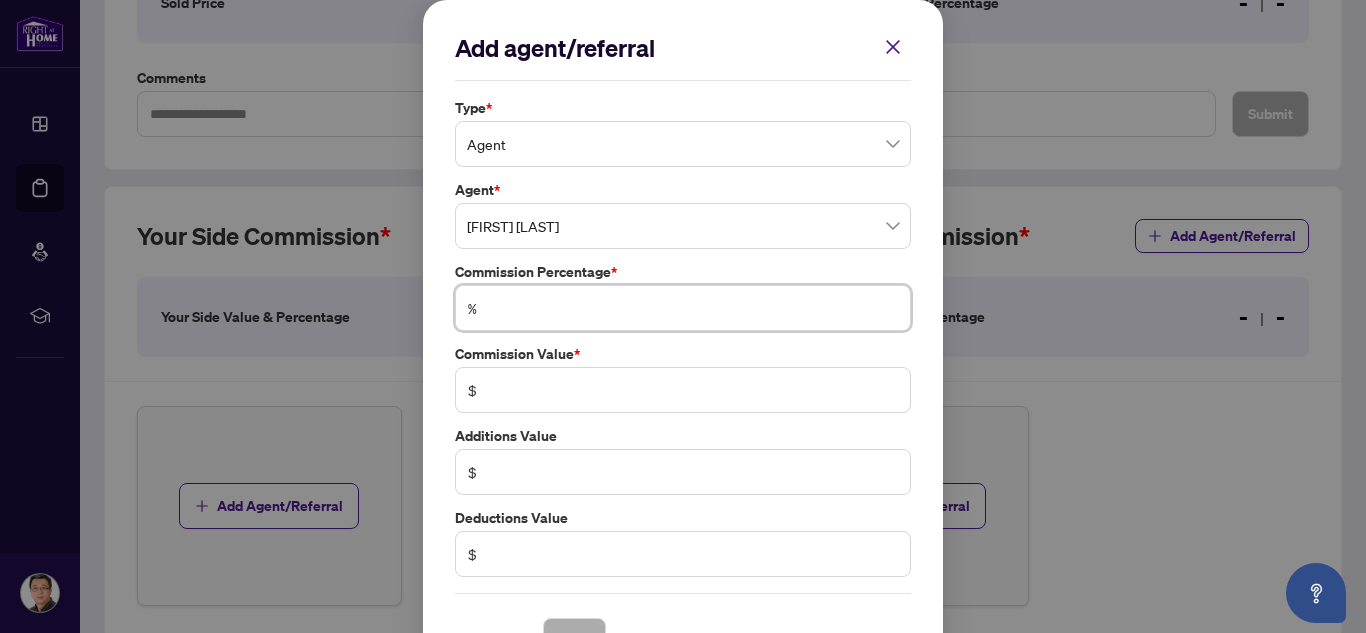 type on "*" 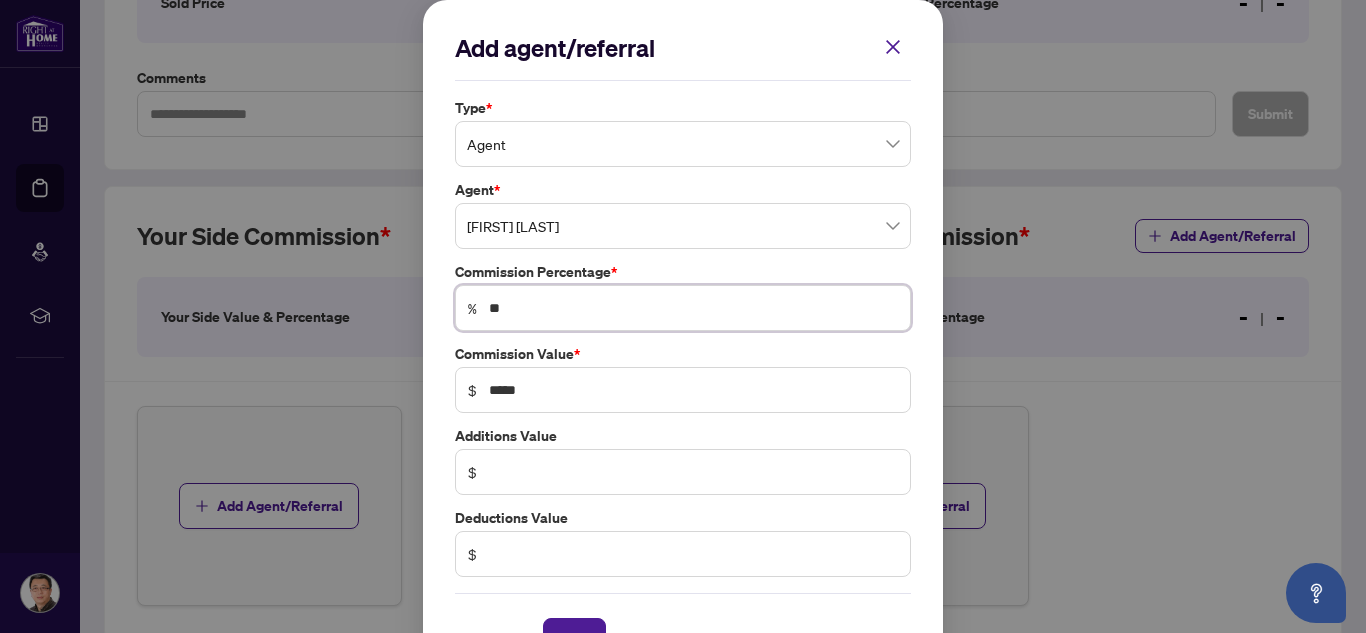 type on "***" 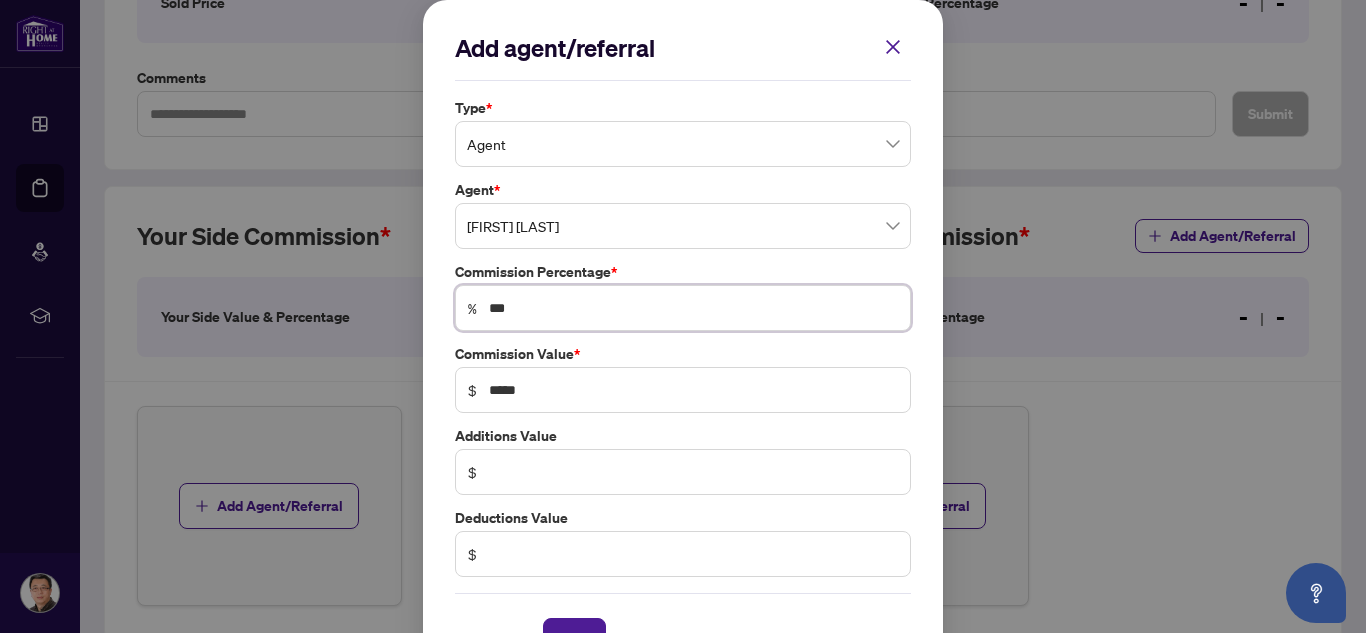 type on "****" 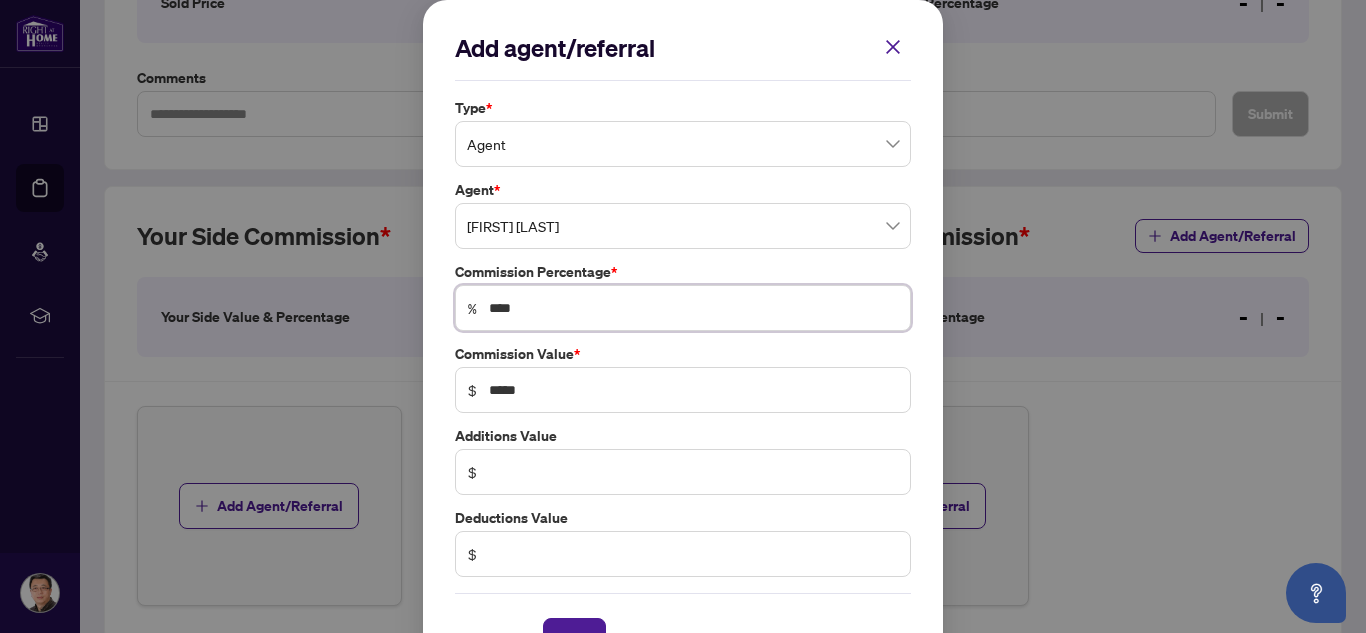 type on "****" 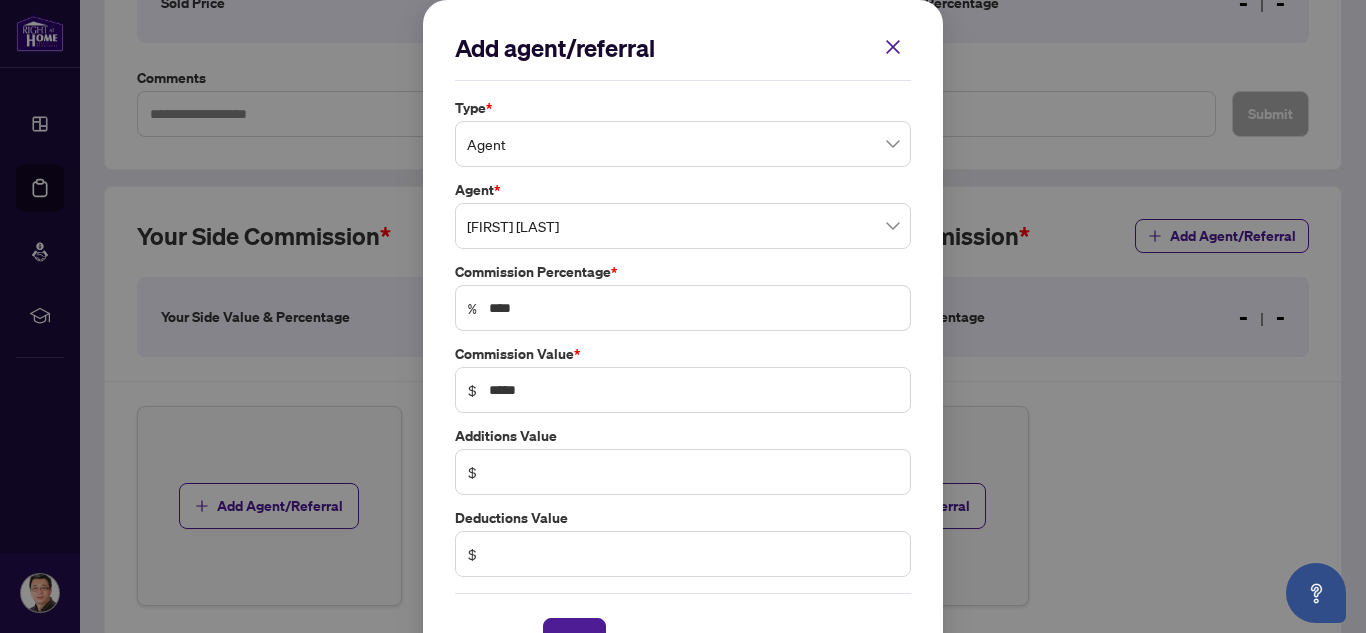 click on "Add agent/referral Type * Agent Agent * [FIRST] [LAST] 93234 93235 [FIRST] [LAST] [FIRST] [LAST] Commission Percentage * % **** Commission Value * $ ***** Additions Value $ Deductions Value $ Cancel Save Cancel OK" at bounding box center [683, 316] 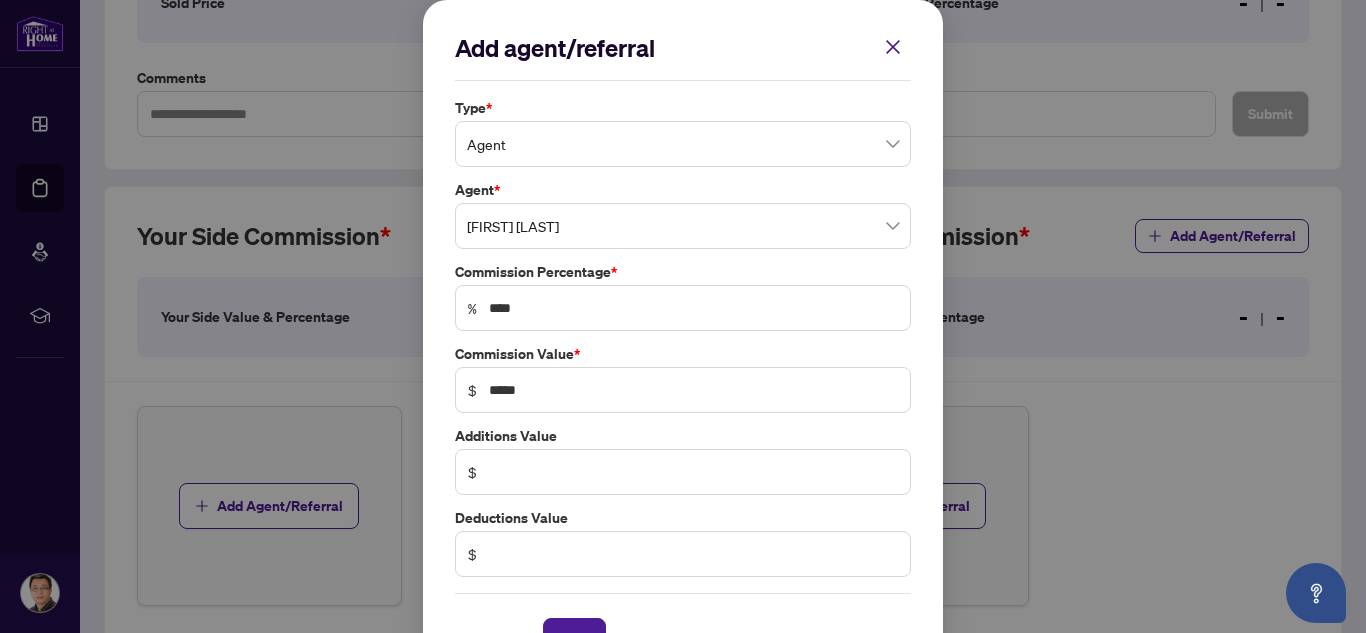 scroll, scrollTop: 59, scrollLeft: 0, axis: vertical 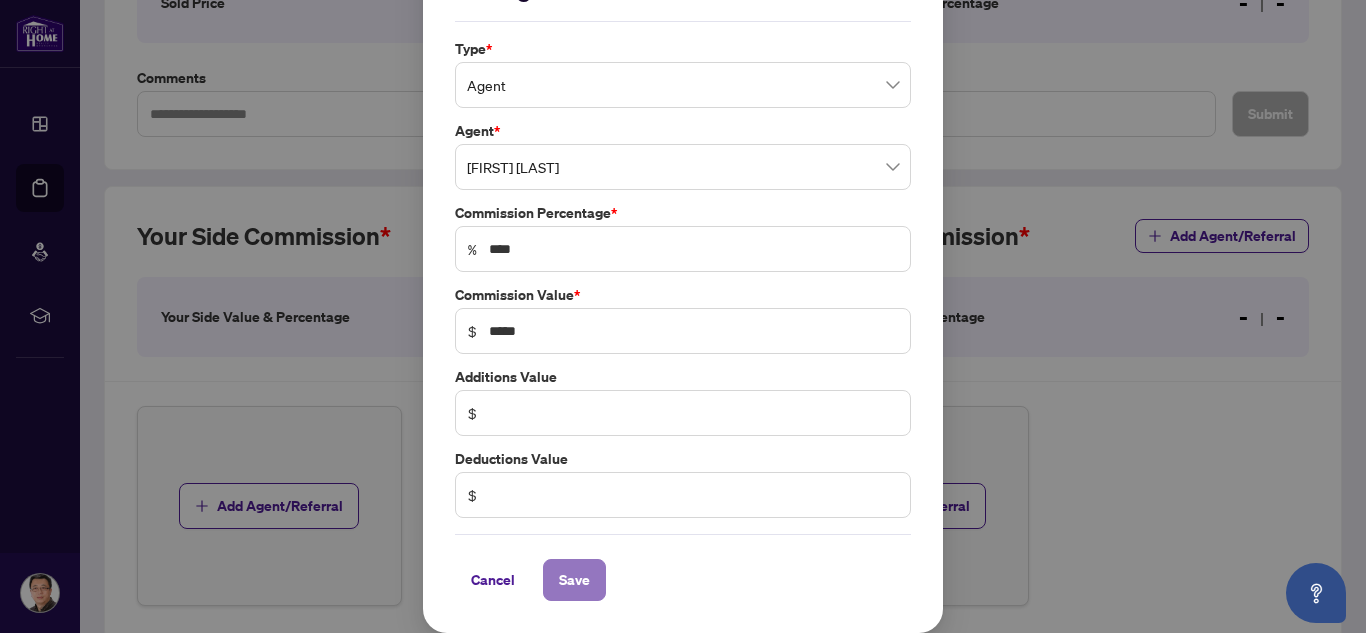 click on "Save" at bounding box center [574, 580] 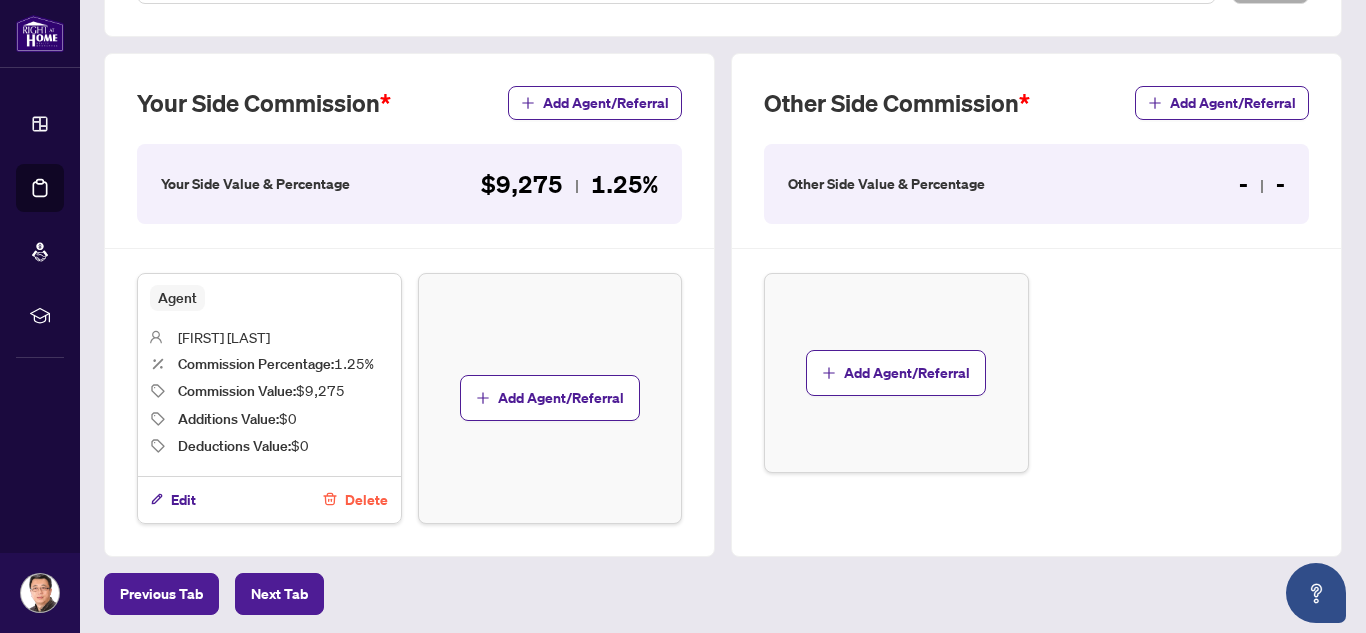 scroll, scrollTop: 500, scrollLeft: 0, axis: vertical 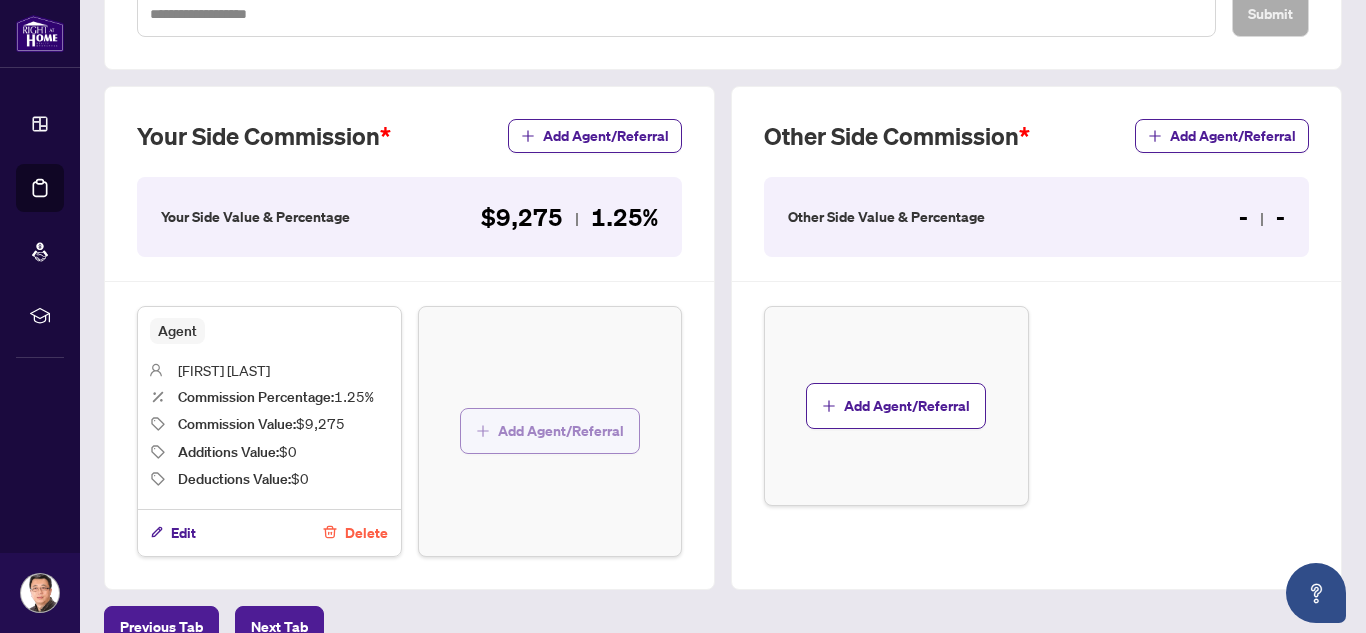 click on "Add Agent/Referral" at bounding box center [561, 431] 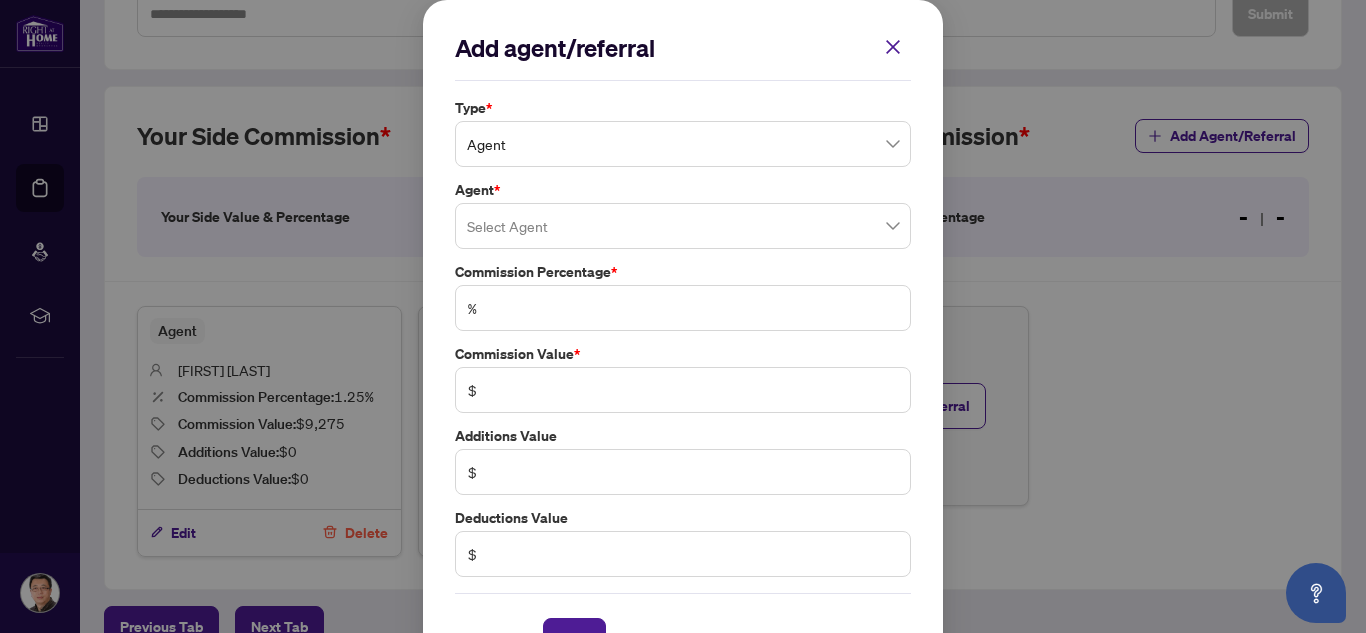 click at bounding box center (683, 226) 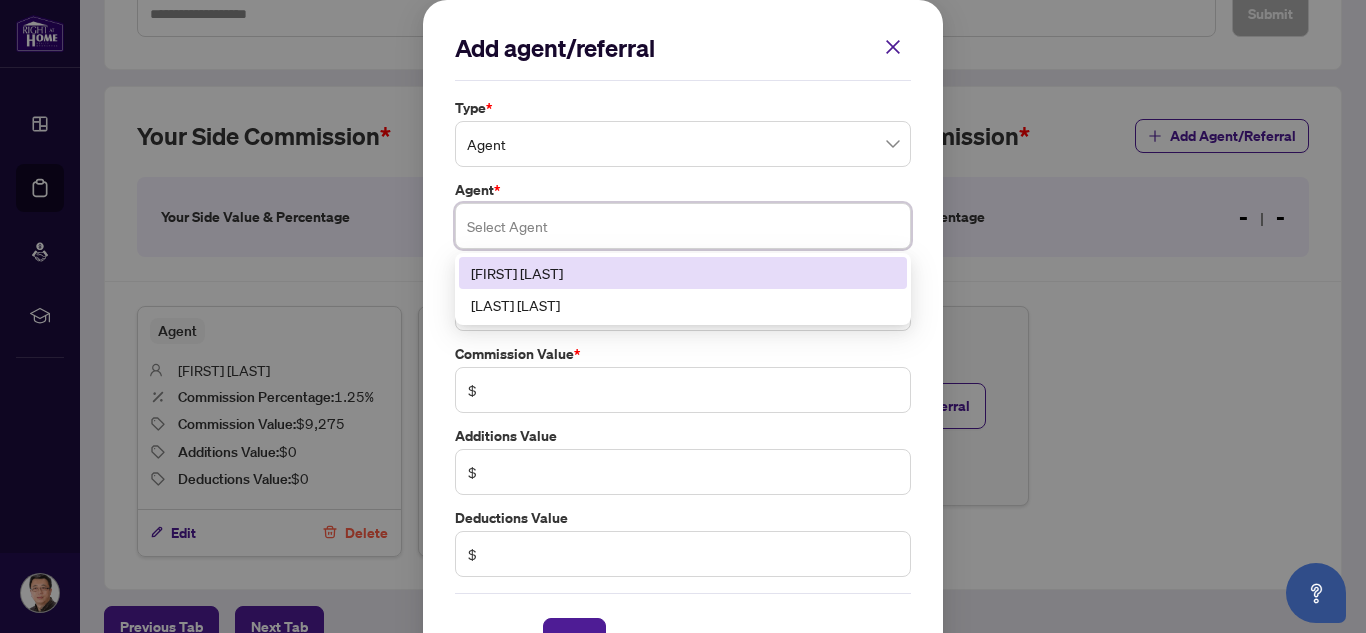 click at bounding box center [683, 226] 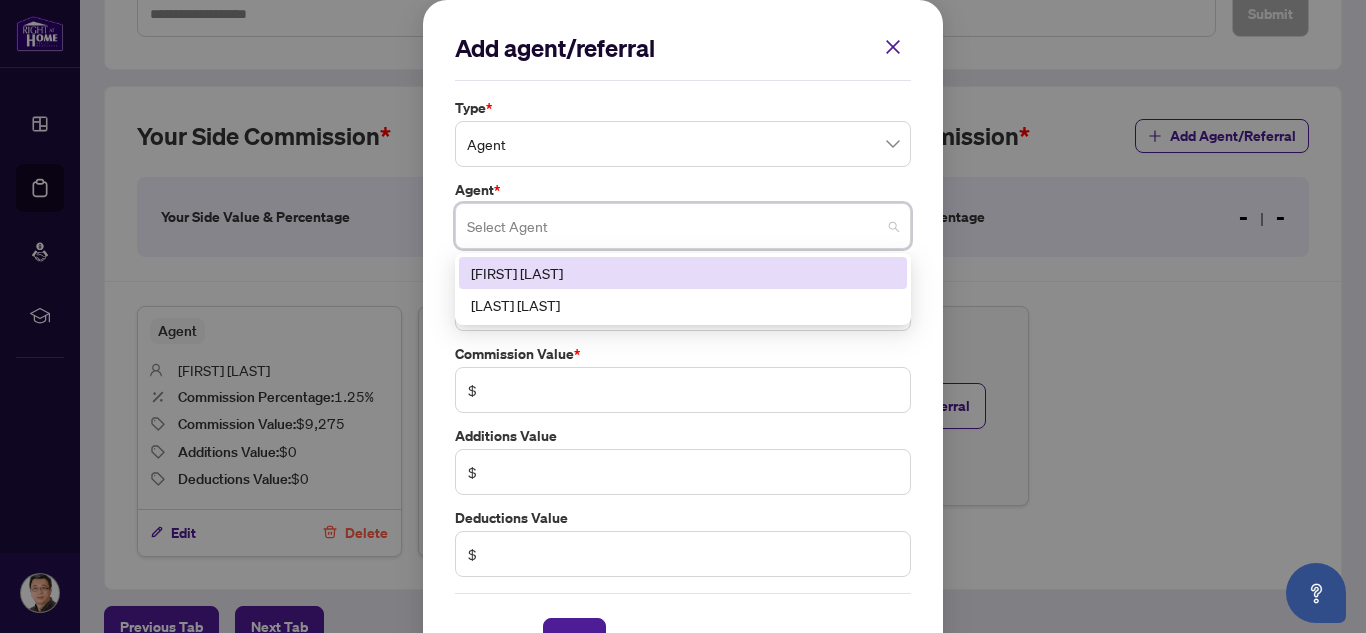 click on "Add agent/referral Type * Agent Agent * Select Agent 93234 93235 [FIRST] [LAST] [FIRST] [LAST] Commission Percentage * % Commission Value * $ Additions Value $ Deductions Value $ Cancel Save Cancel OK" at bounding box center [683, 346] 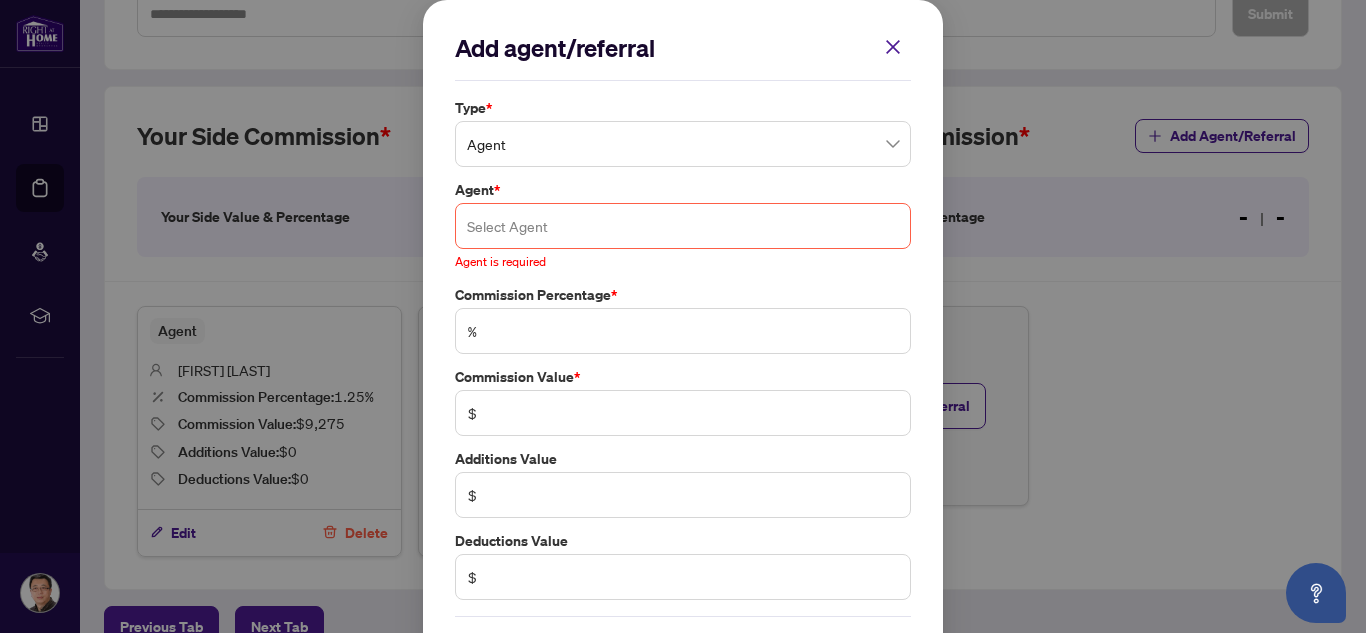 click at bounding box center [683, 226] 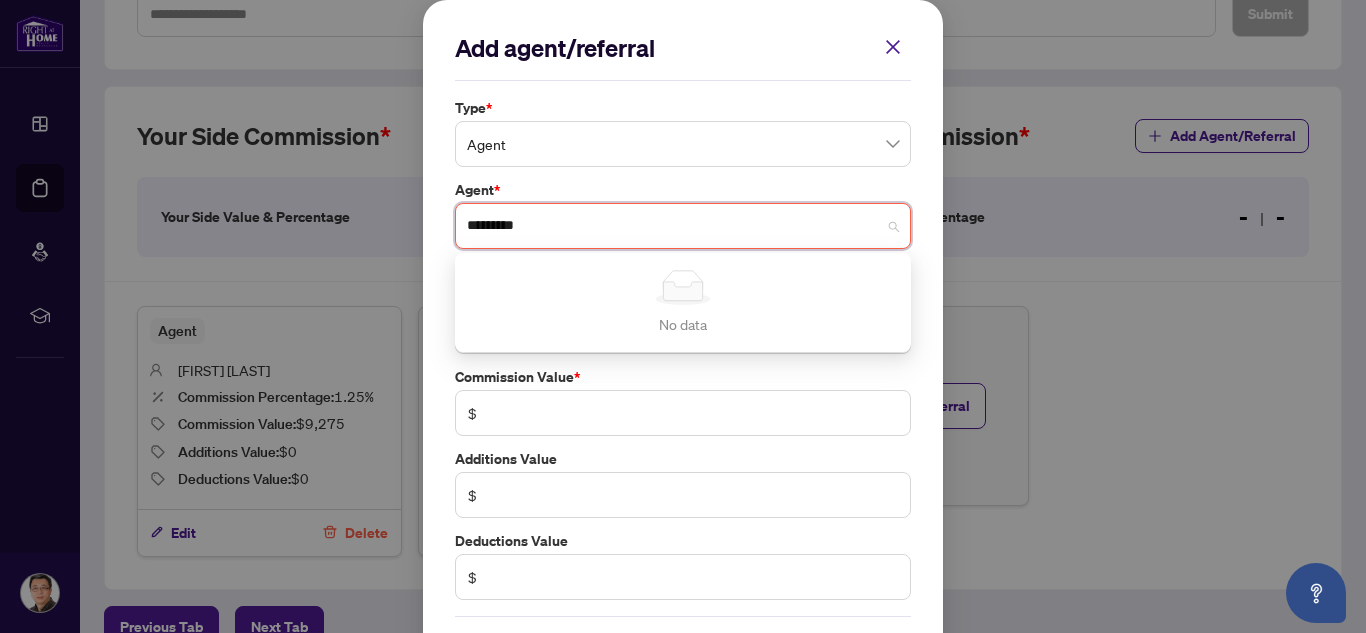 type on "*********" 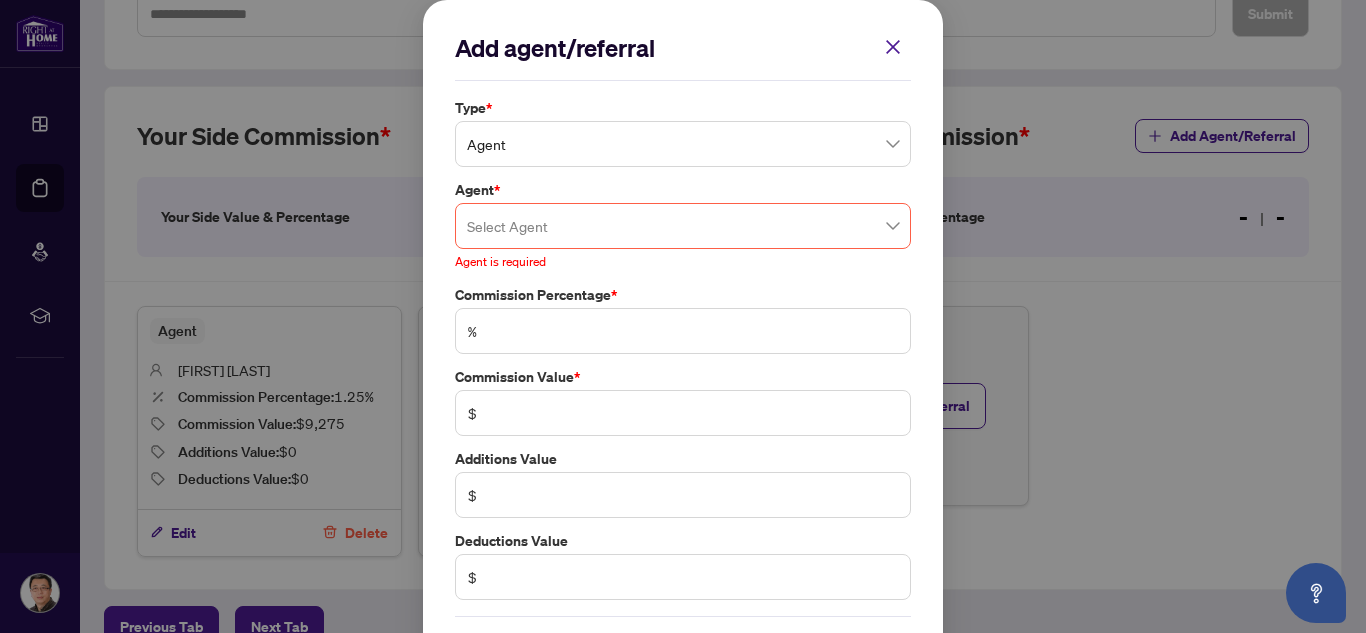click on "Add agent/referral Type * Agent Agent * Select Agent Simple Empty No data Agent is required Commission Percentage * % Commission Value * $ Additions Value $ Deductions Value $ Cancel Save Cancel OK" at bounding box center (683, 357) 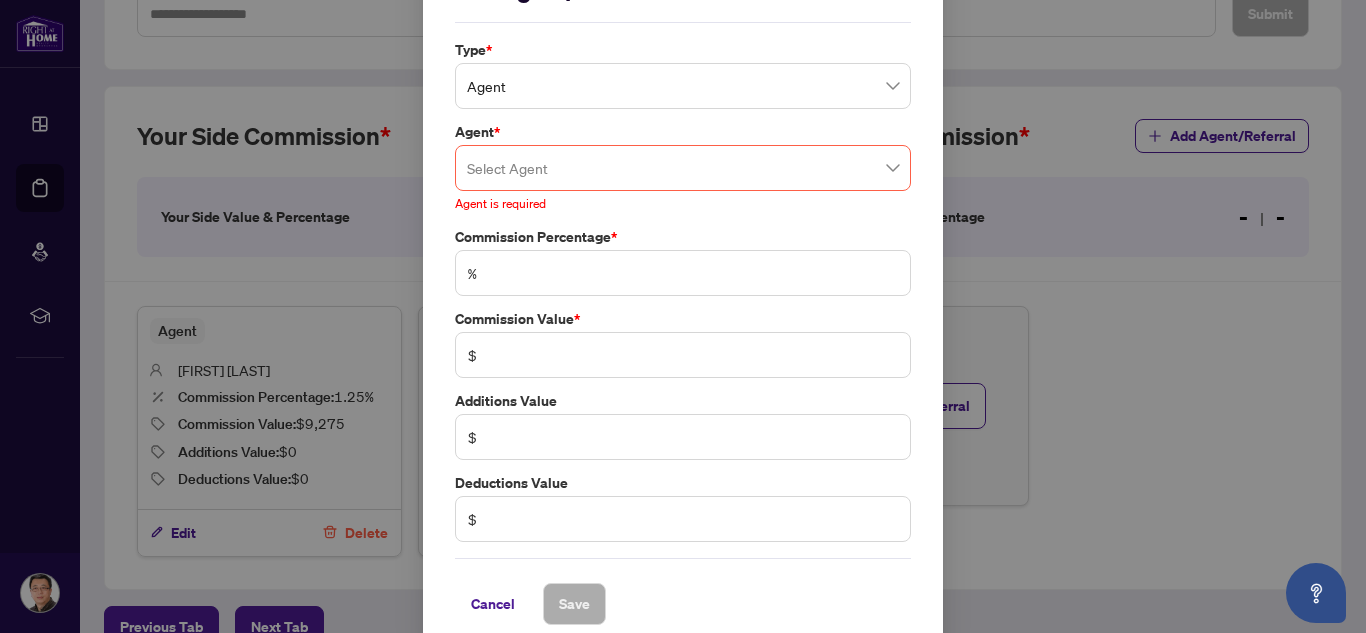 scroll, scrollTop: 82, scrollLeft: 0, axis: vertical 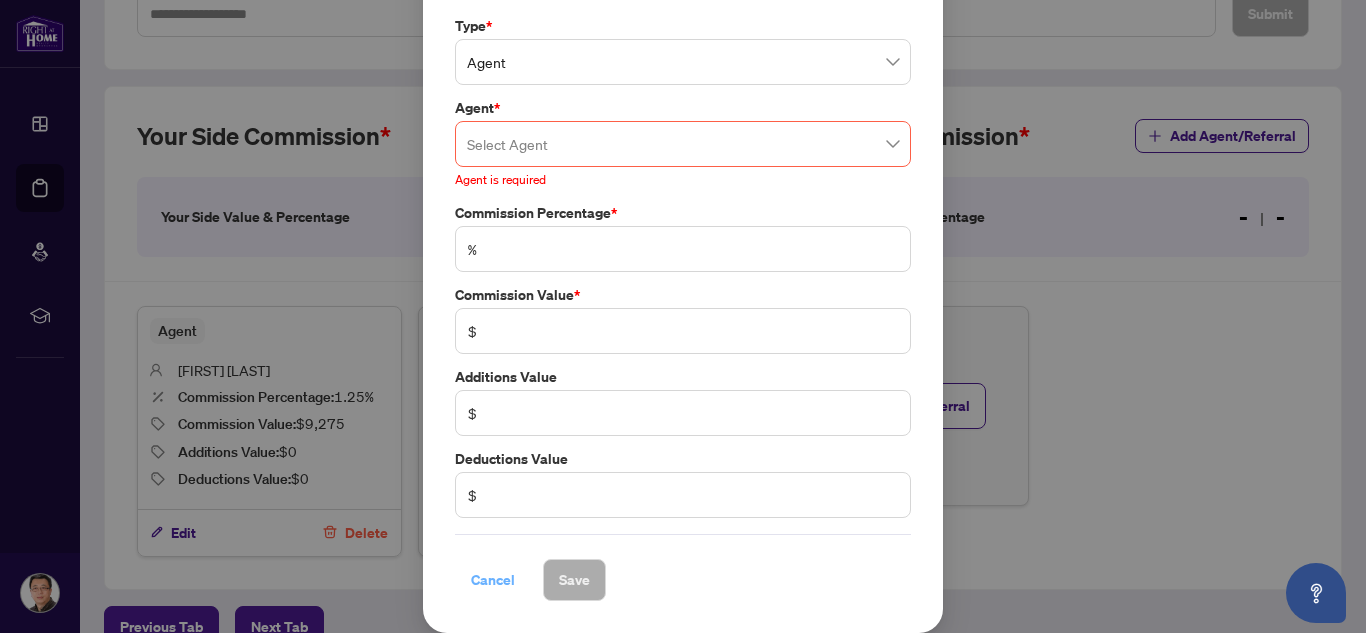click on "Cancel" at bounding box center [493, 580] 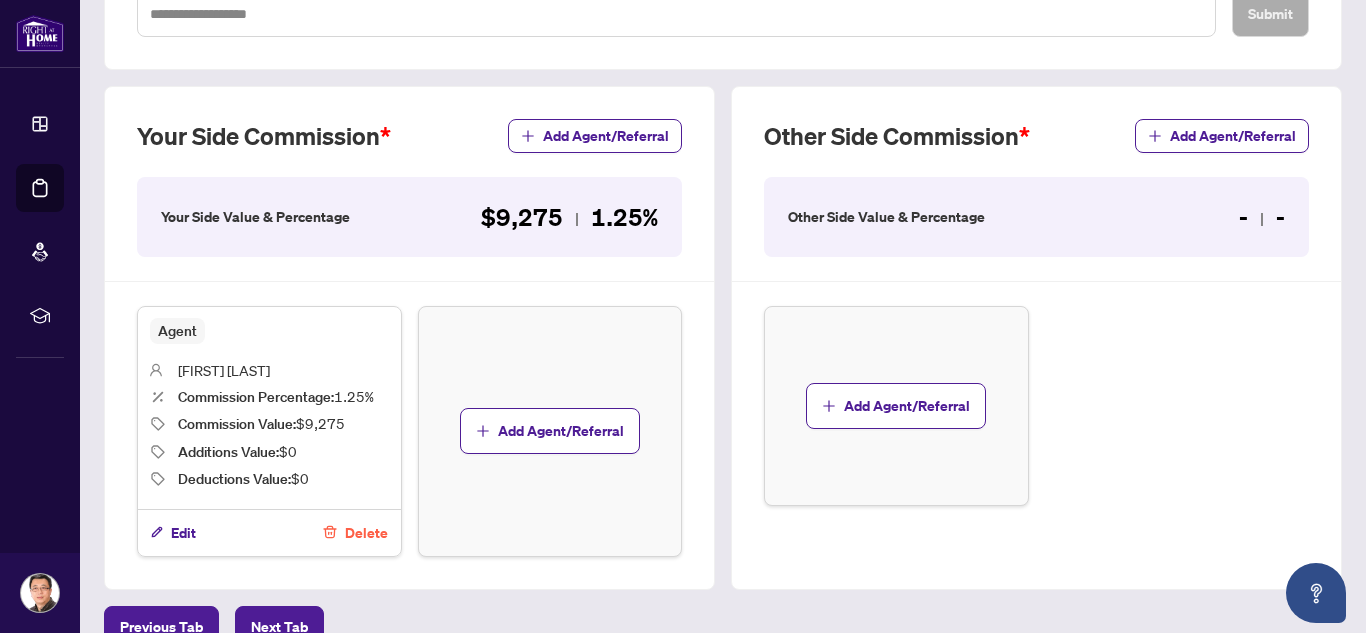 click on "Your Side Commission Add Agent/Referral Your Side Value & Percentage $9,275     1.25% Agent [FIRST] [LAST] Commission Percentage  :  1.25% Commission Value  :  $9,275 Additions Value  :  $0 Deductions Value  :  $0 Edit Delete Add Agent/Referral" at bounding box center (409, 337) 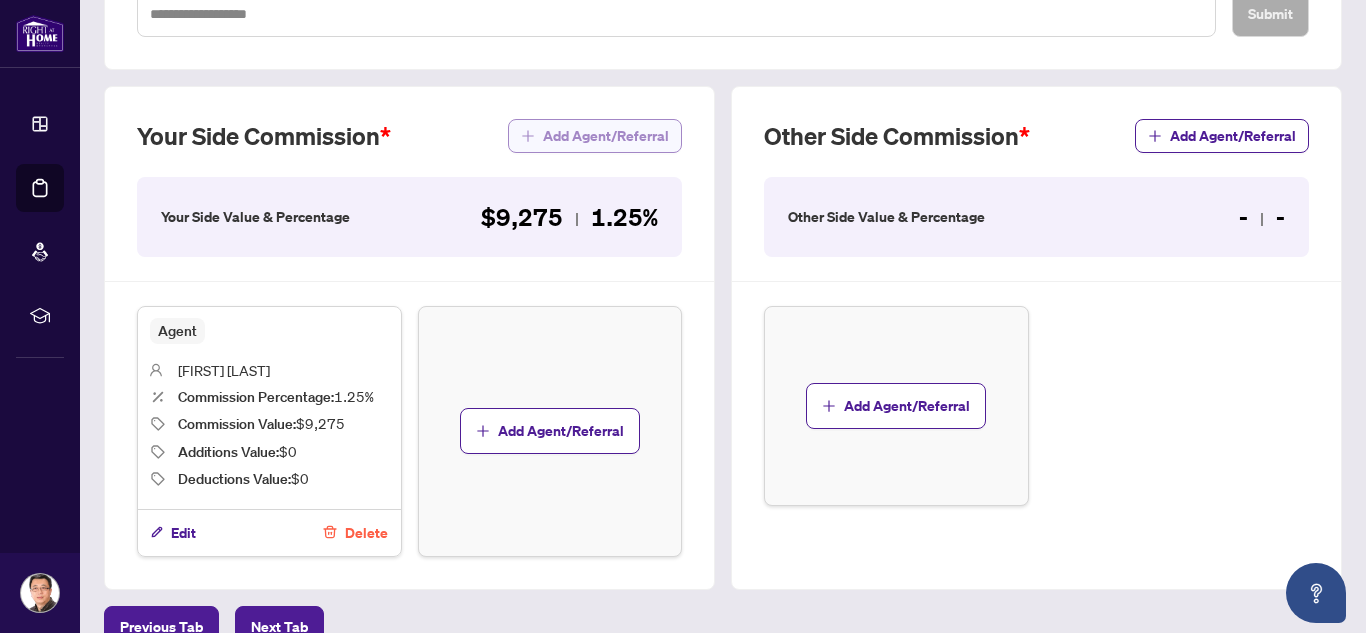 click on "Add Agent/Referral" at bounding box center (606, 136) 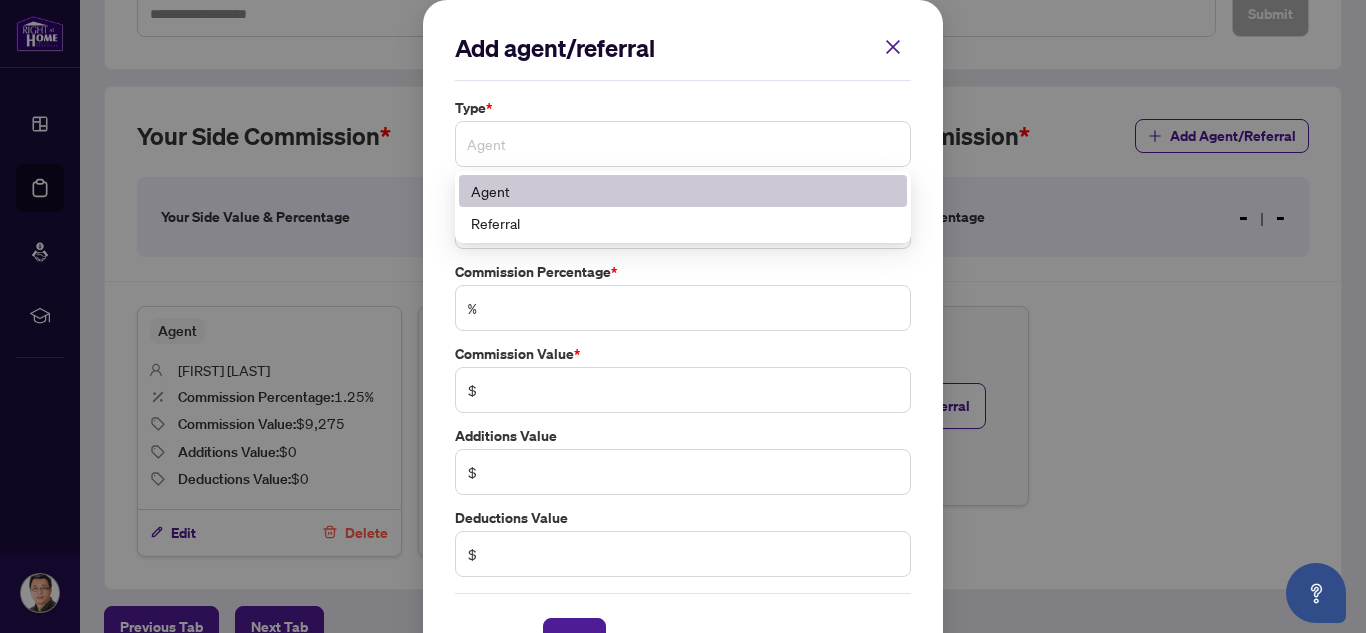 click on "Agent" at bounding box center [683, 144] 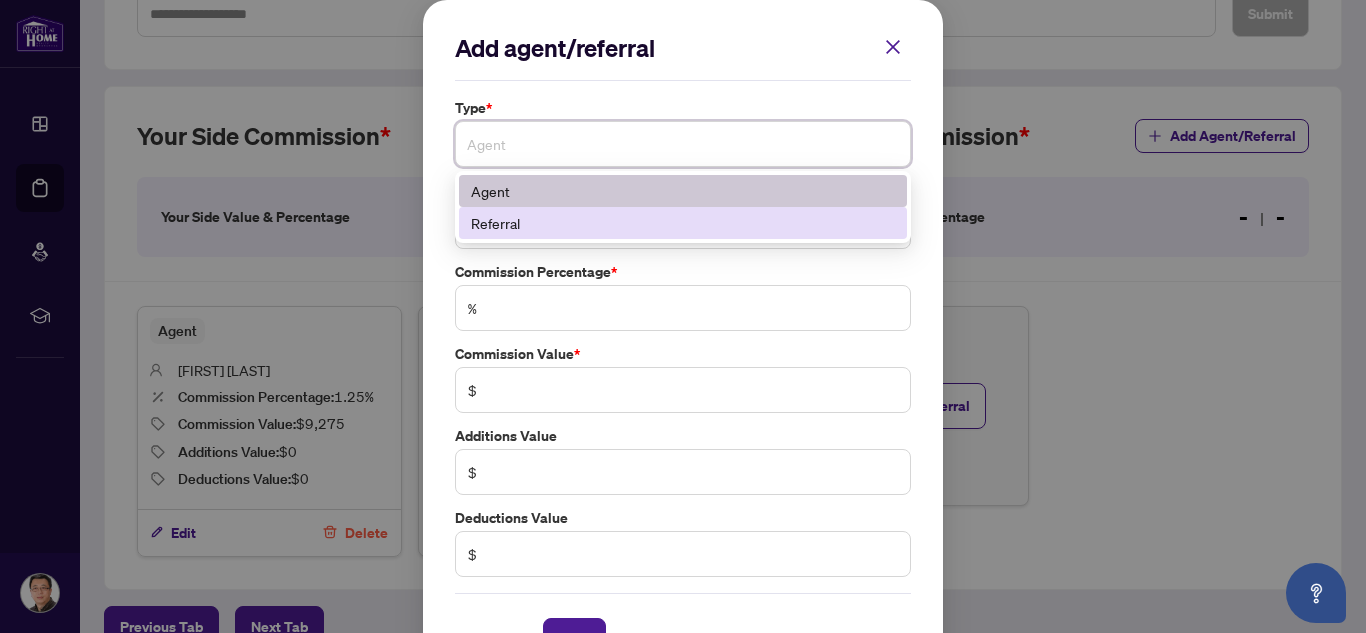 click on "Referral" at bounding box center [683, 223] 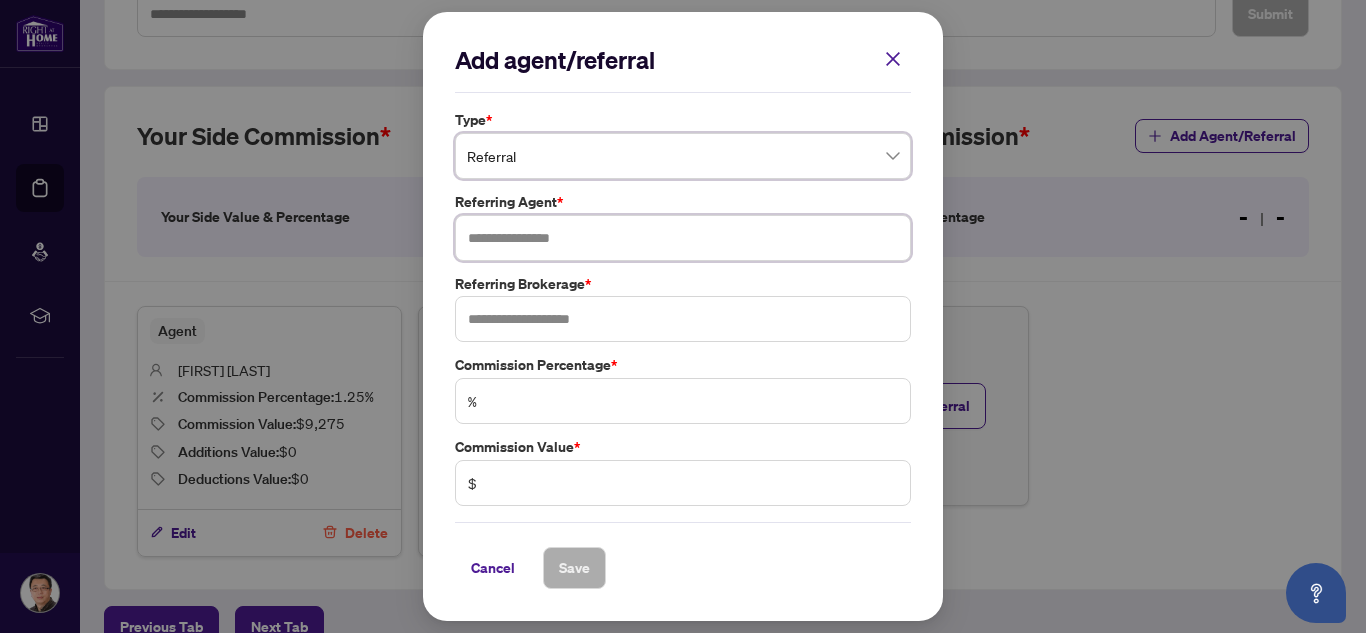click at bounding box center (683, 238) 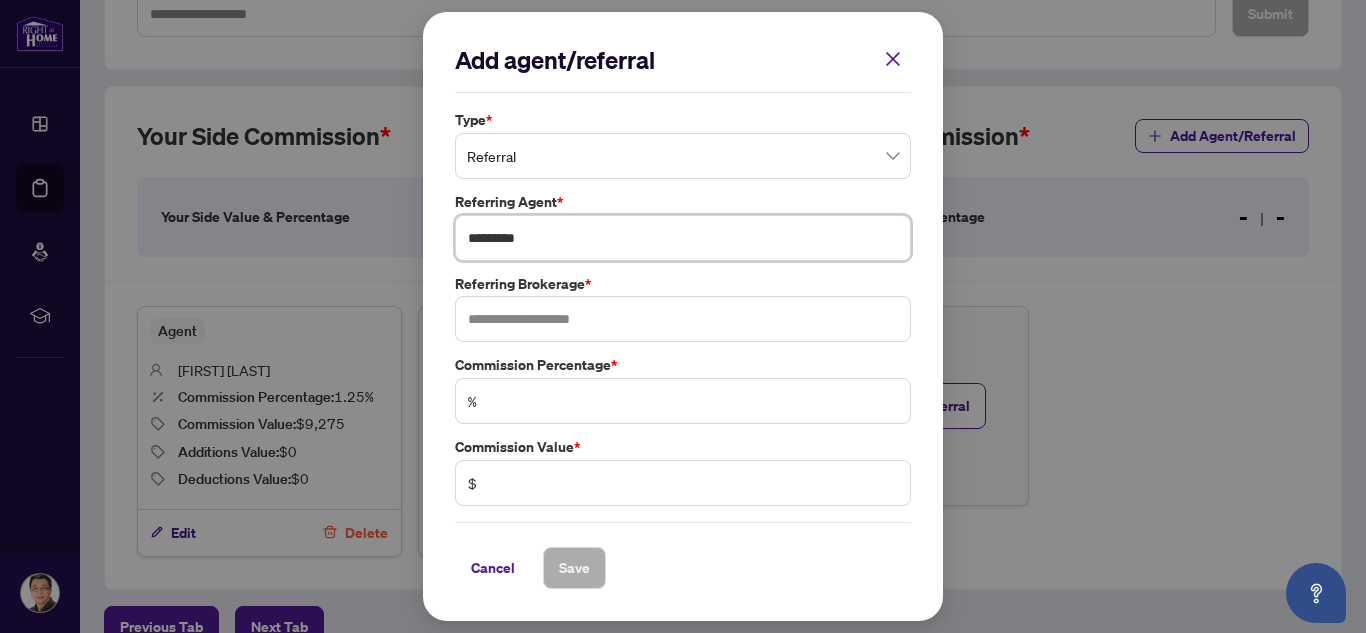 type on "*********" 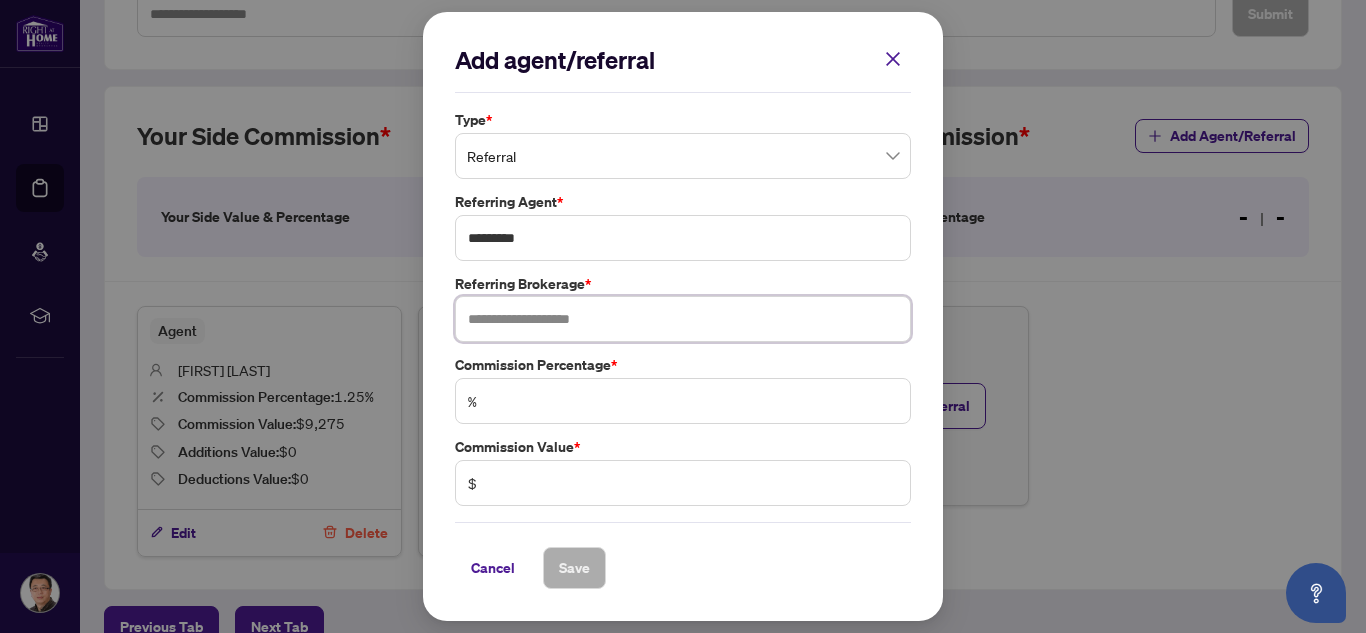 click at bounding box center (683, 319) 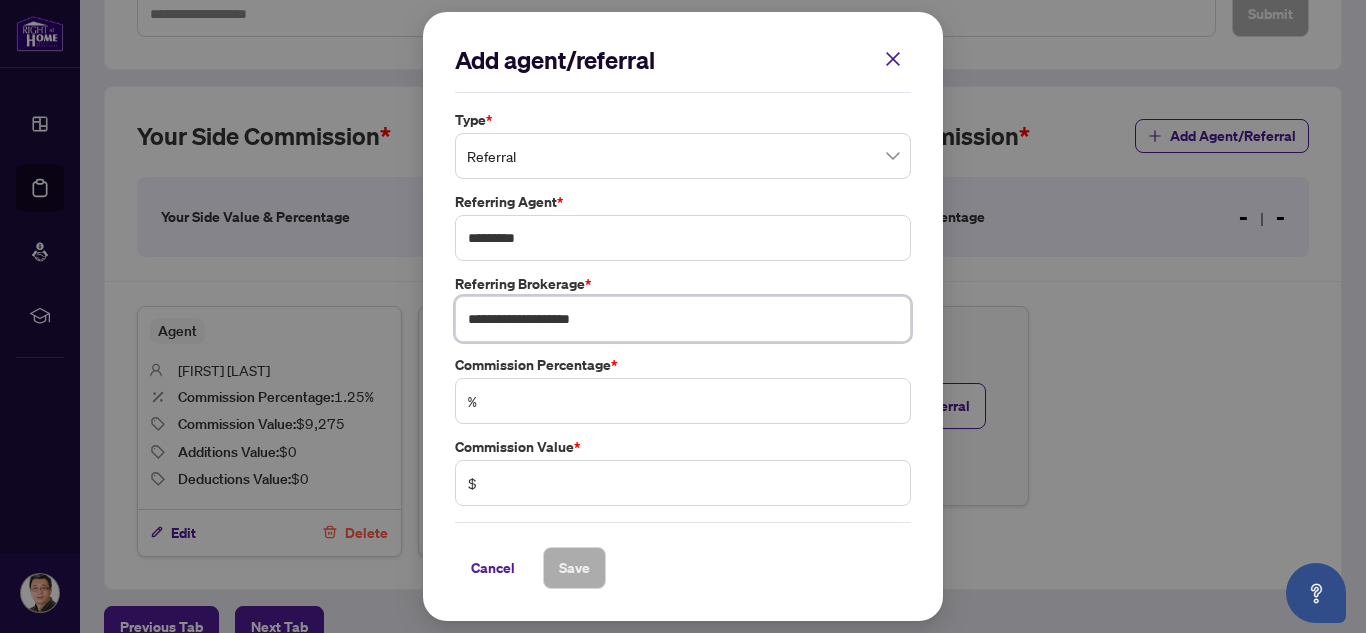type on "**********" 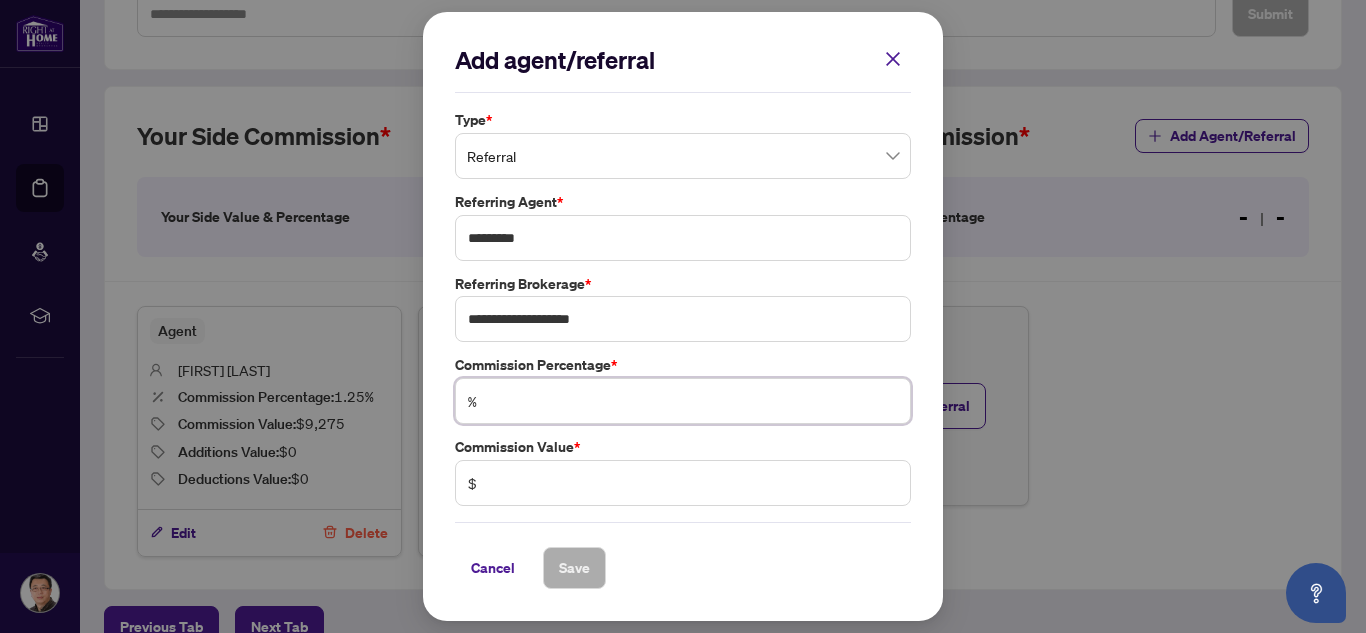 click at bounding box center (693, 401) 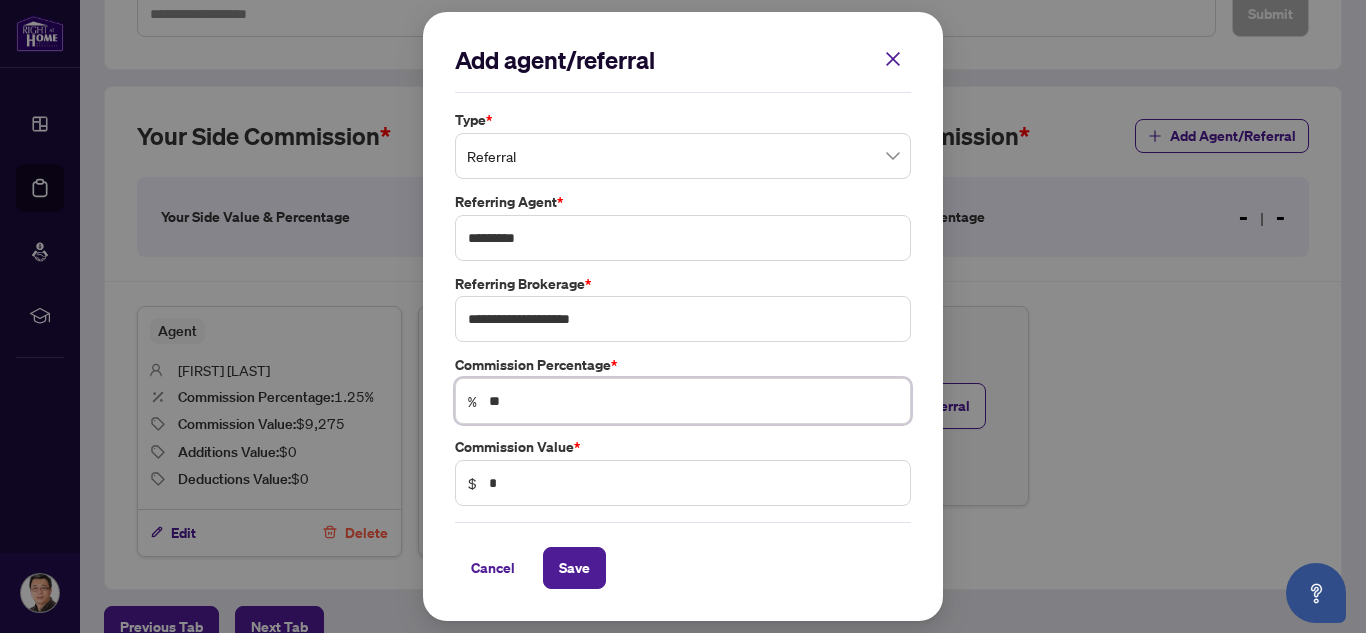 type on "***" 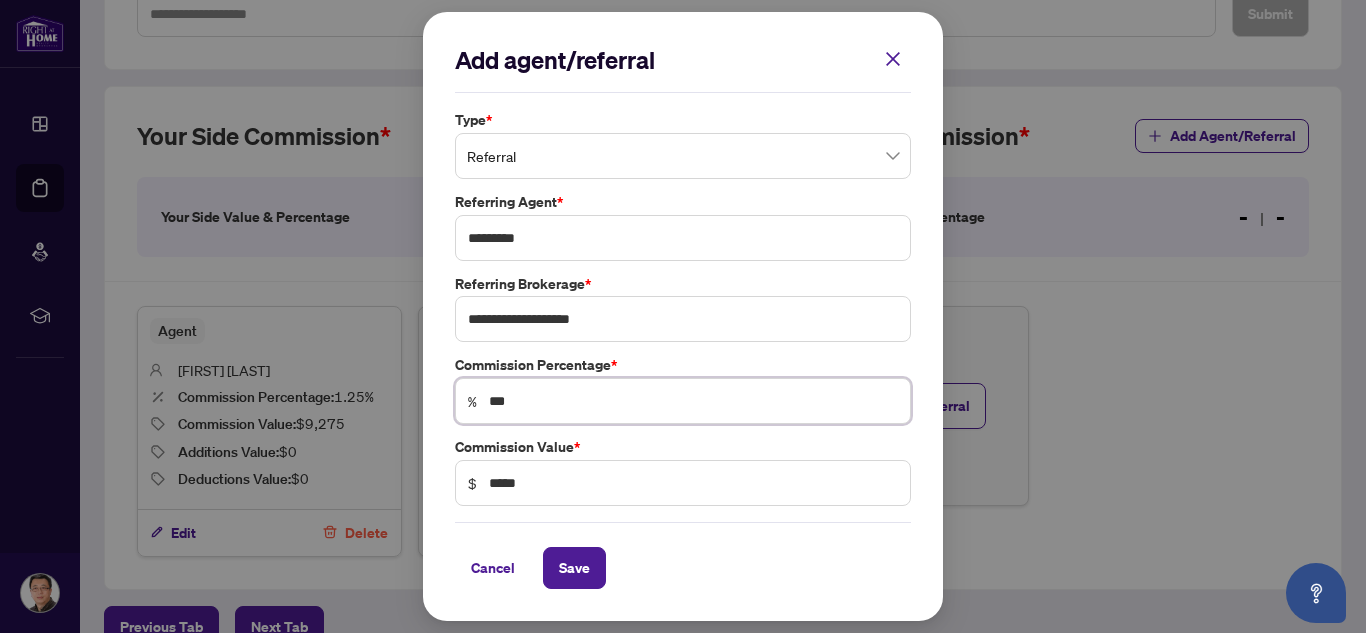 type on "****" 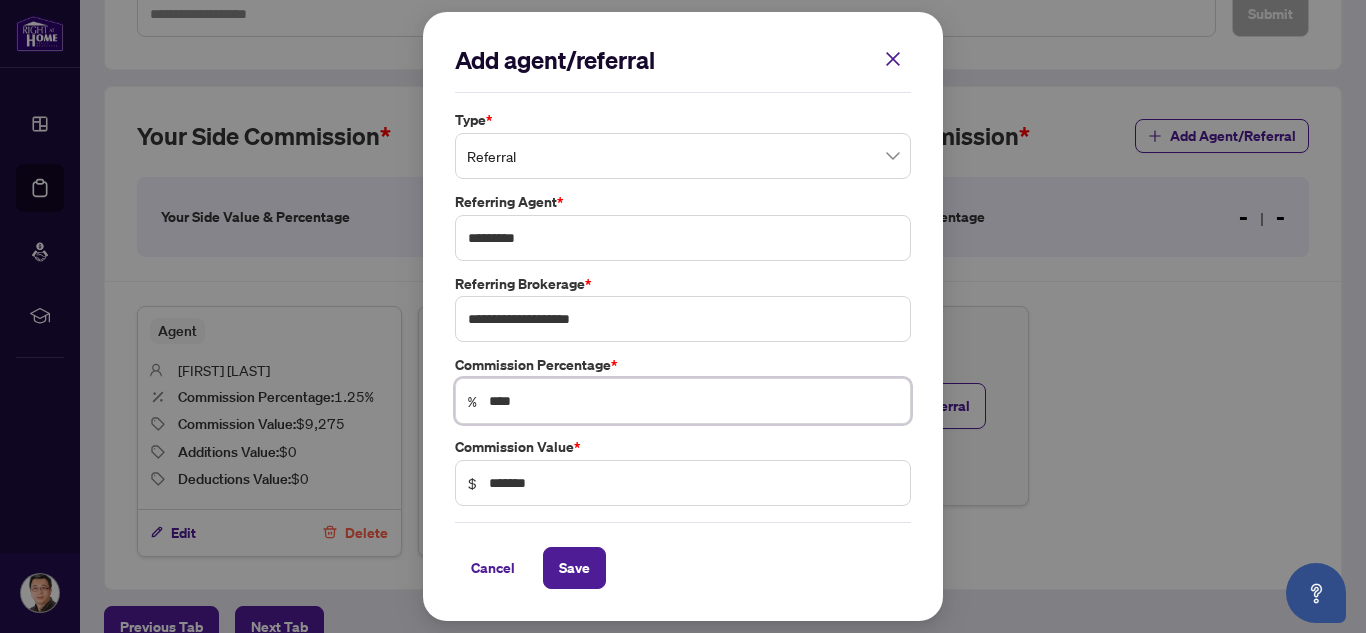 type on "*****" 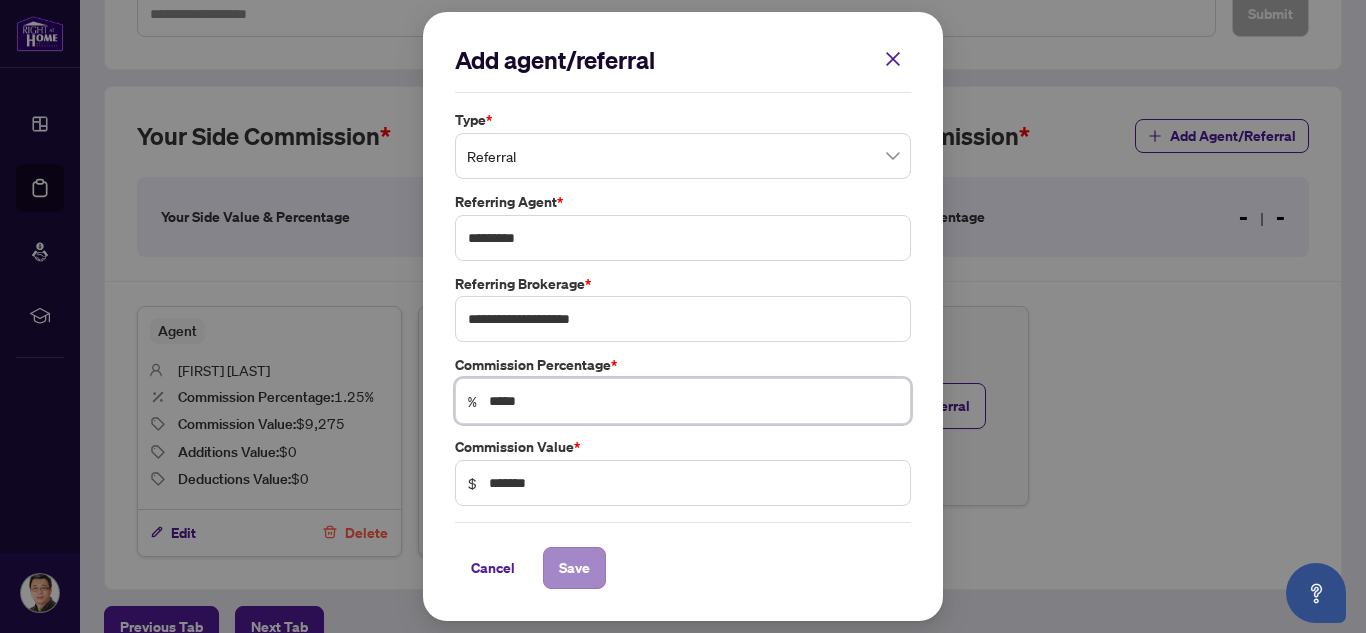 type on "*****" 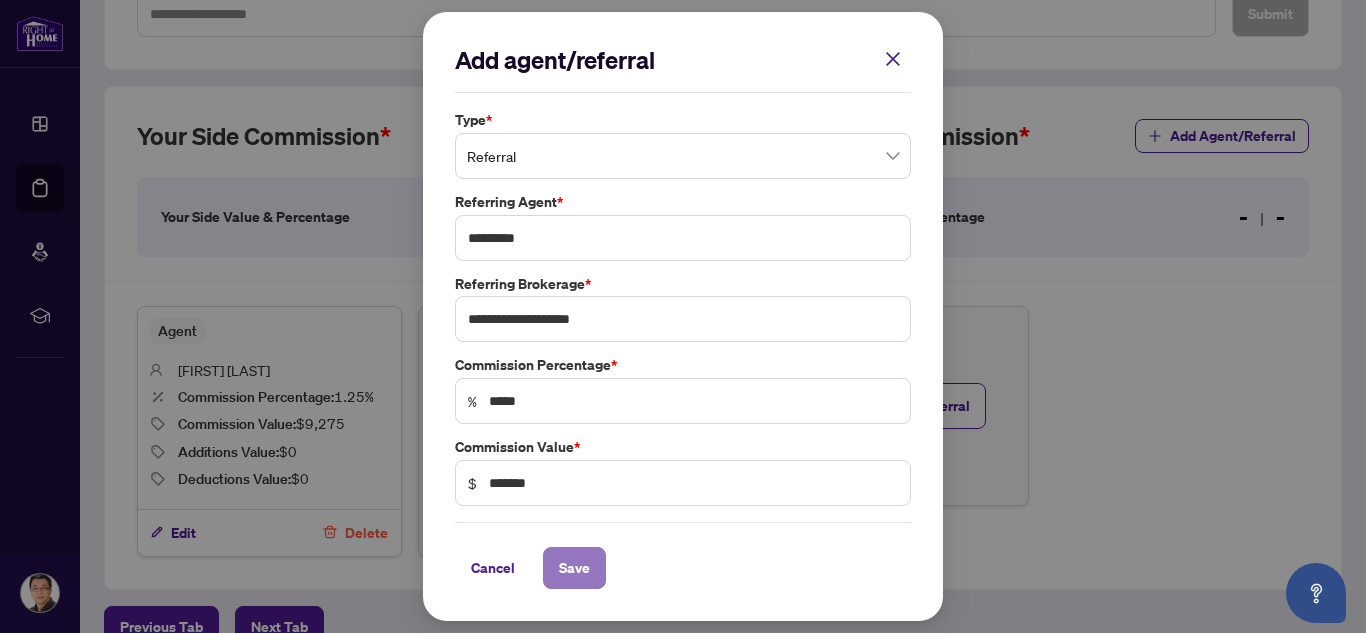 click on "Save" at bounding box center [574, 568] 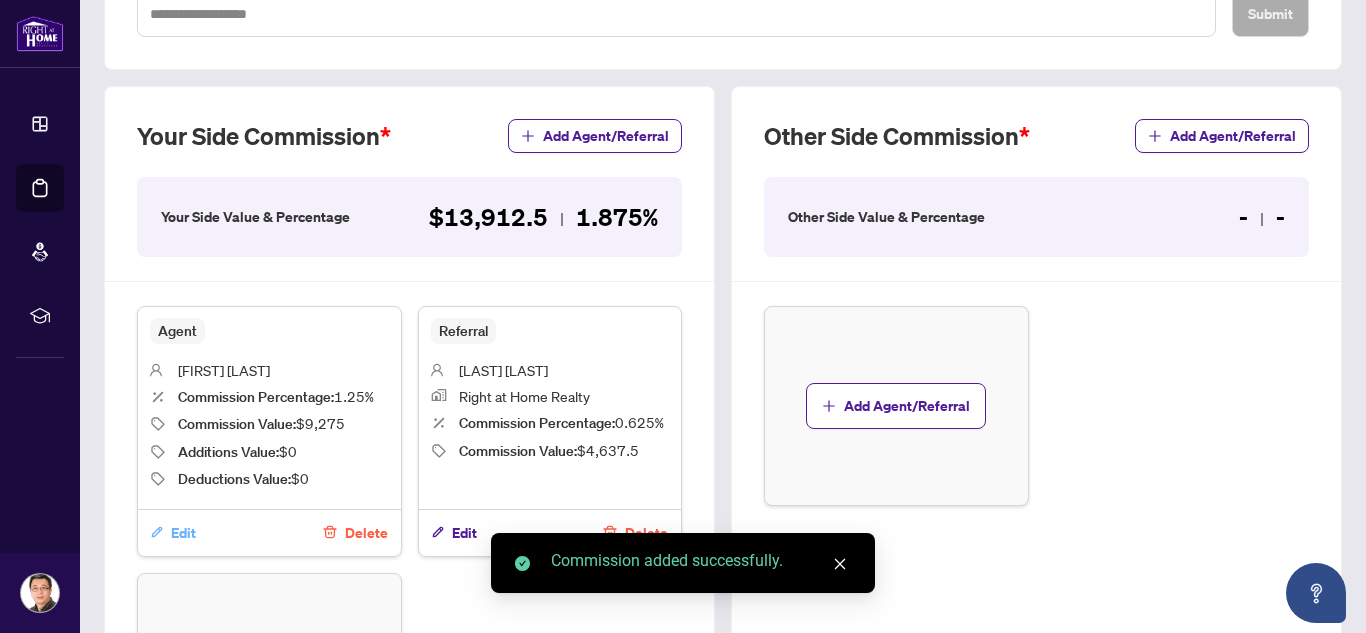 click on "Edit" at bounding box center (183, 533) 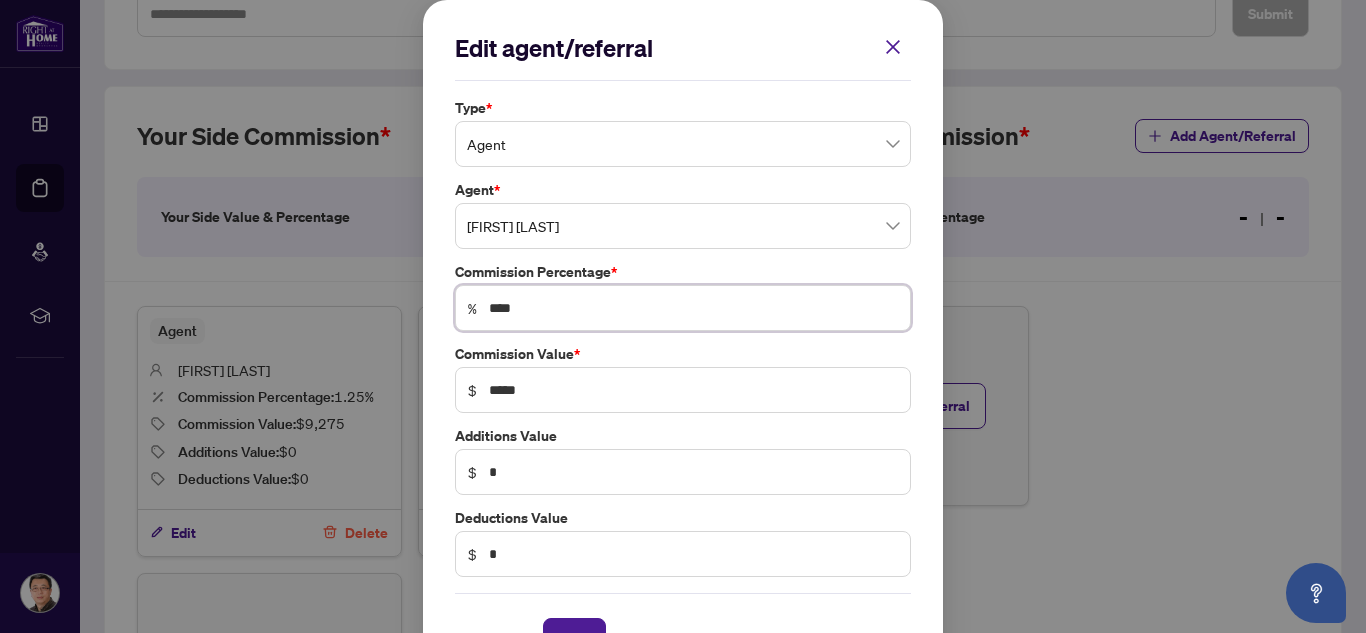 click on "****" at bounding box center (693, 308) 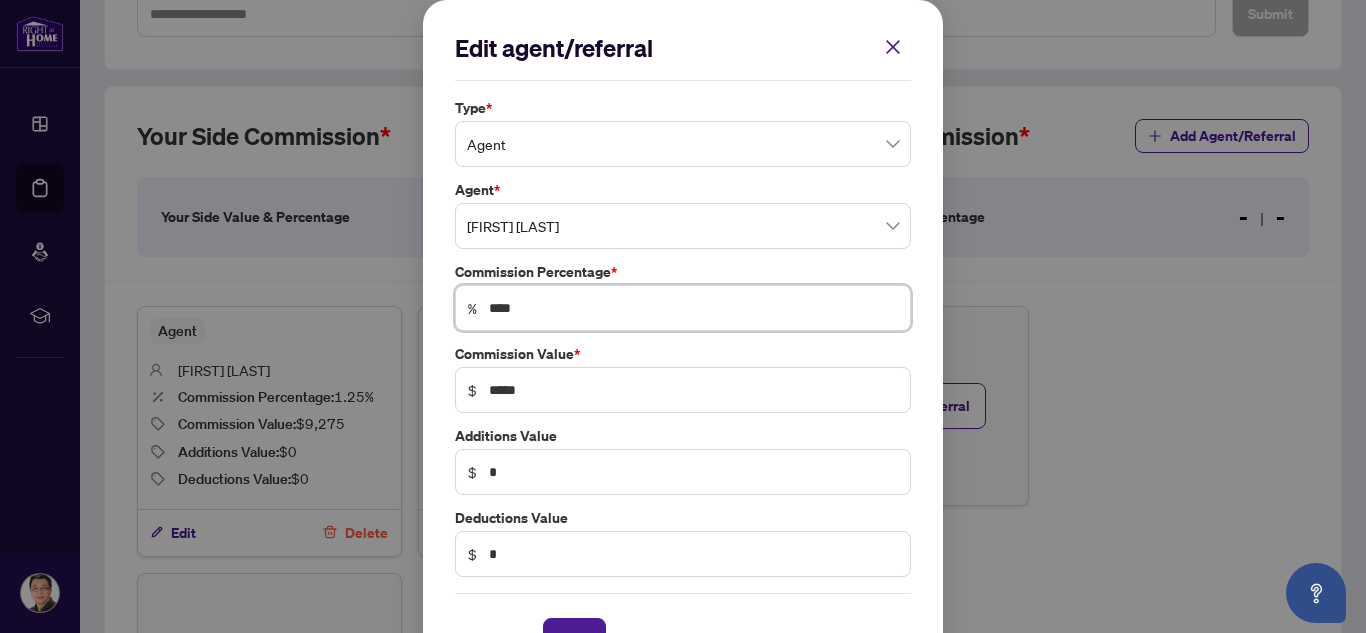 type on "***" 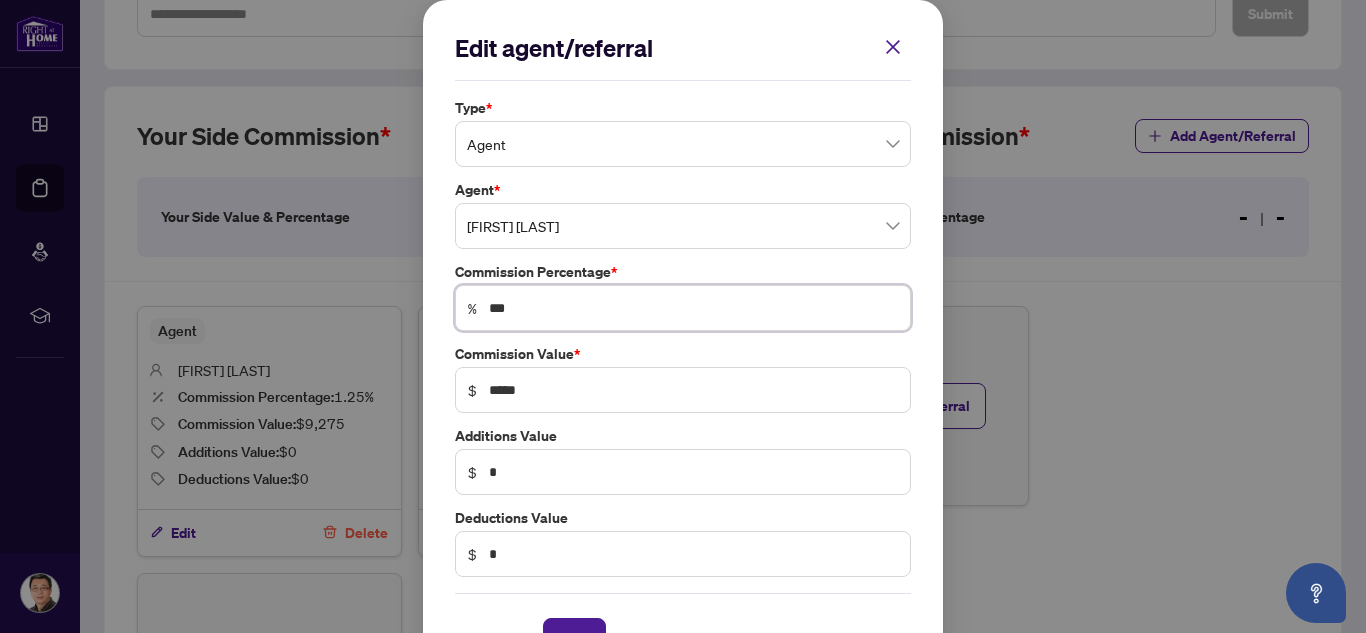 type on "**" 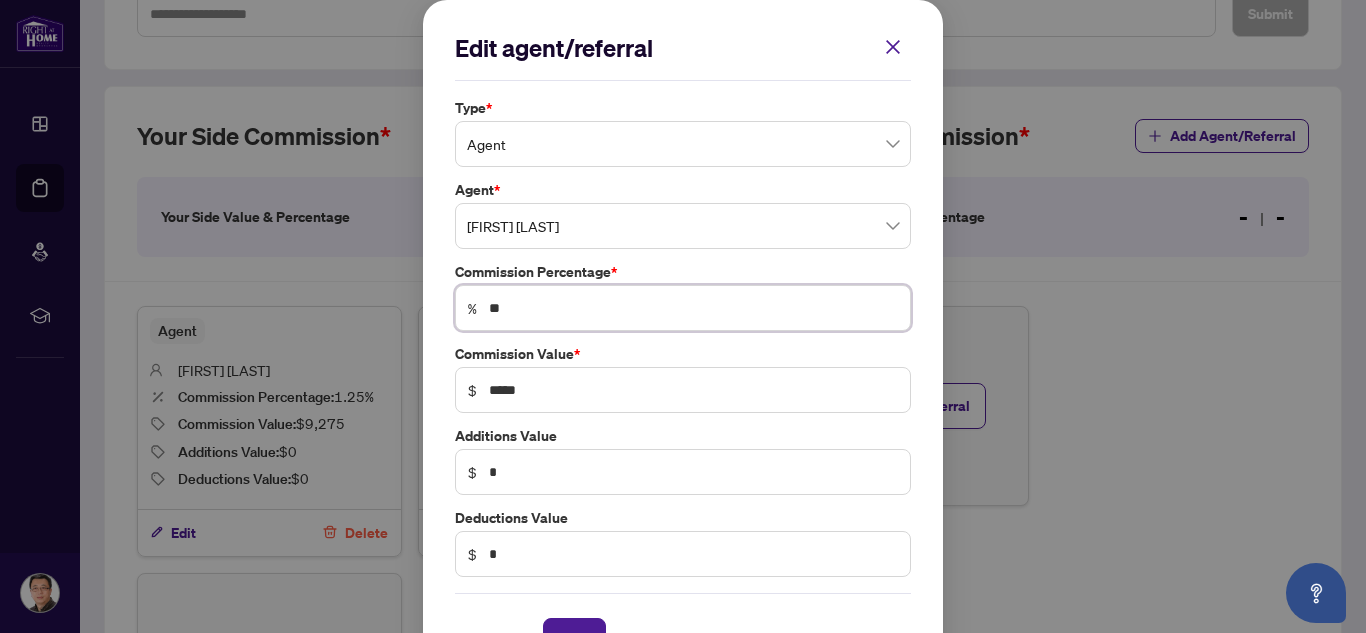 type on "*****" 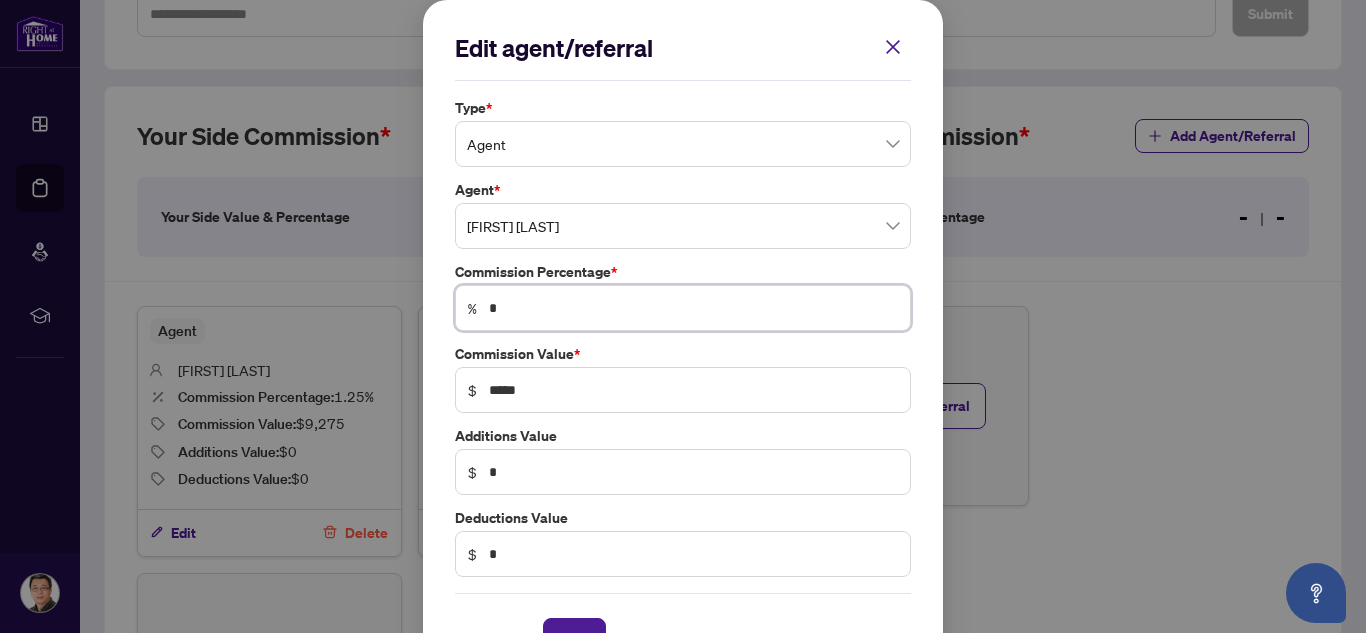 type 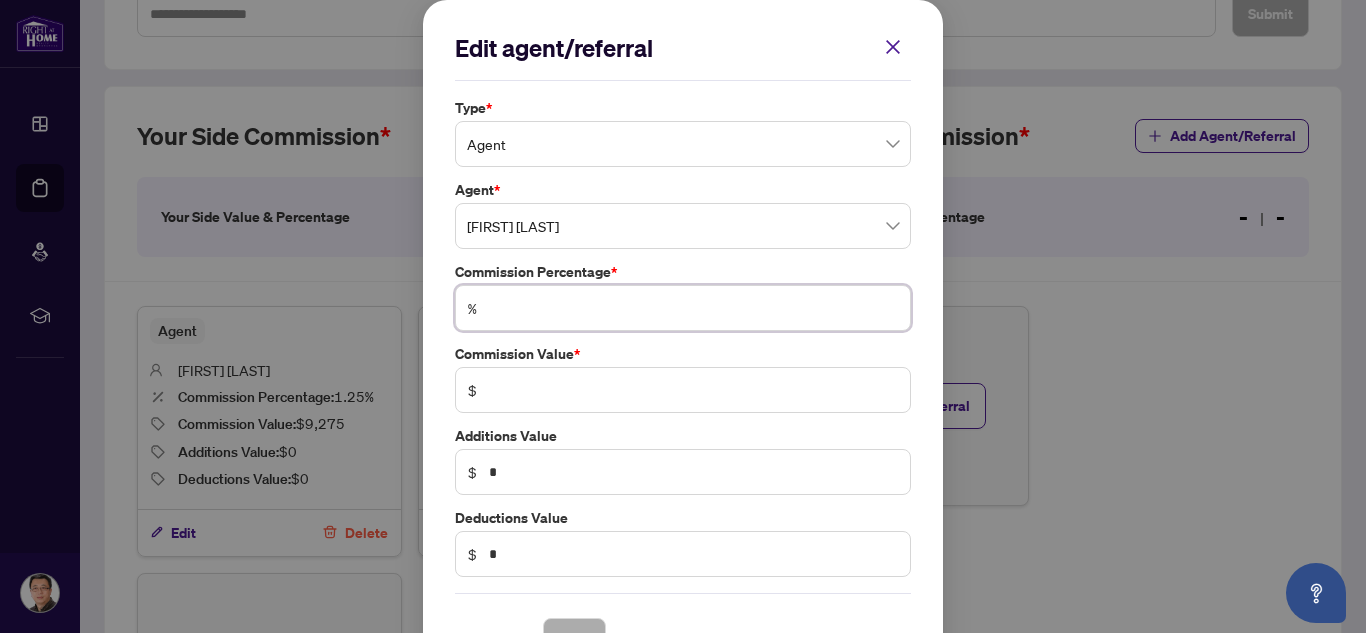 type on "*" 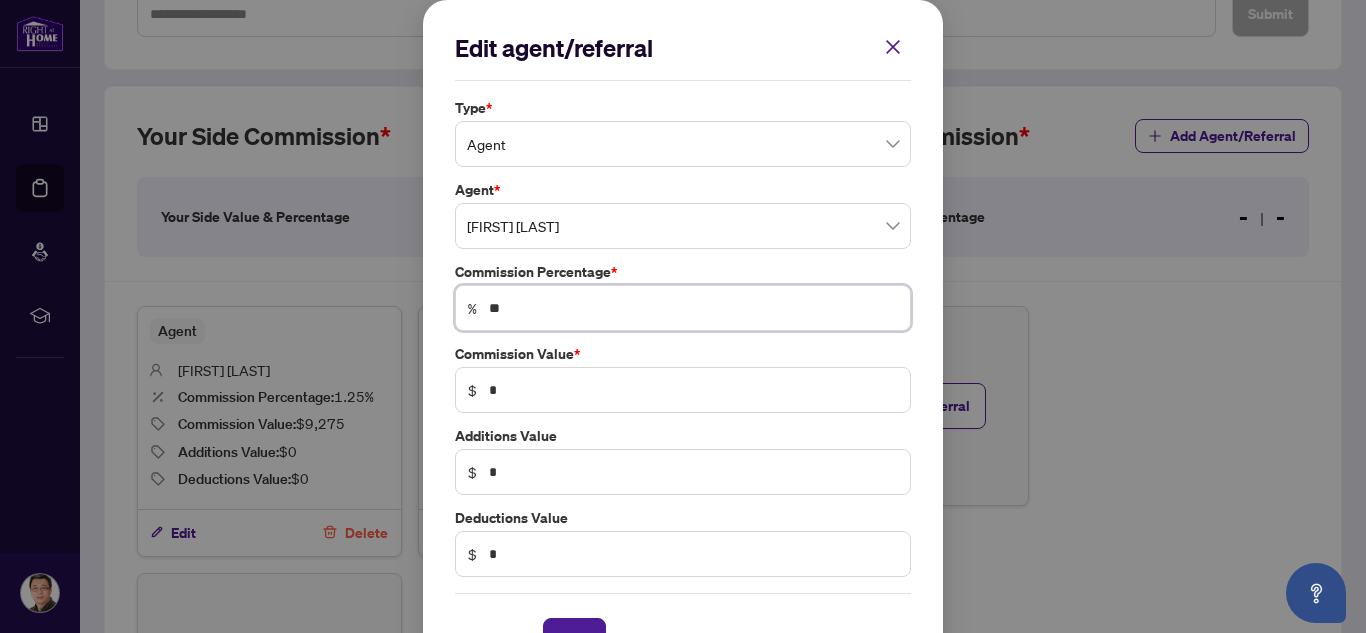 type on "***" 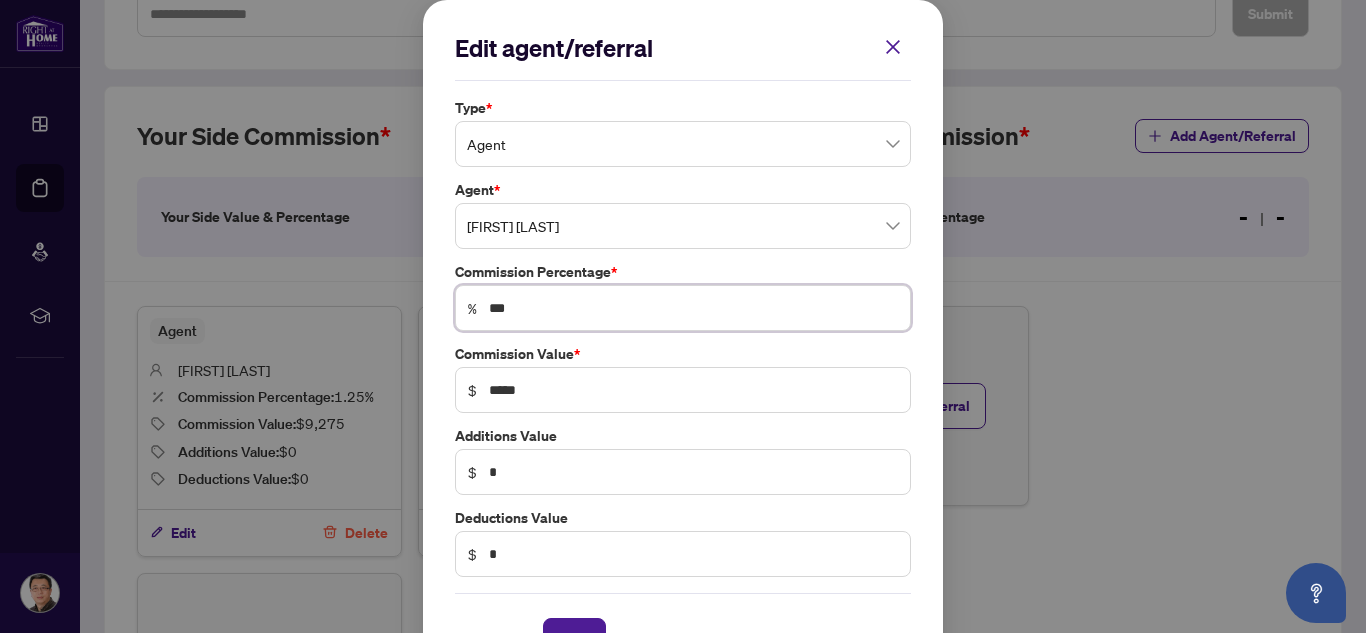 type on "****" 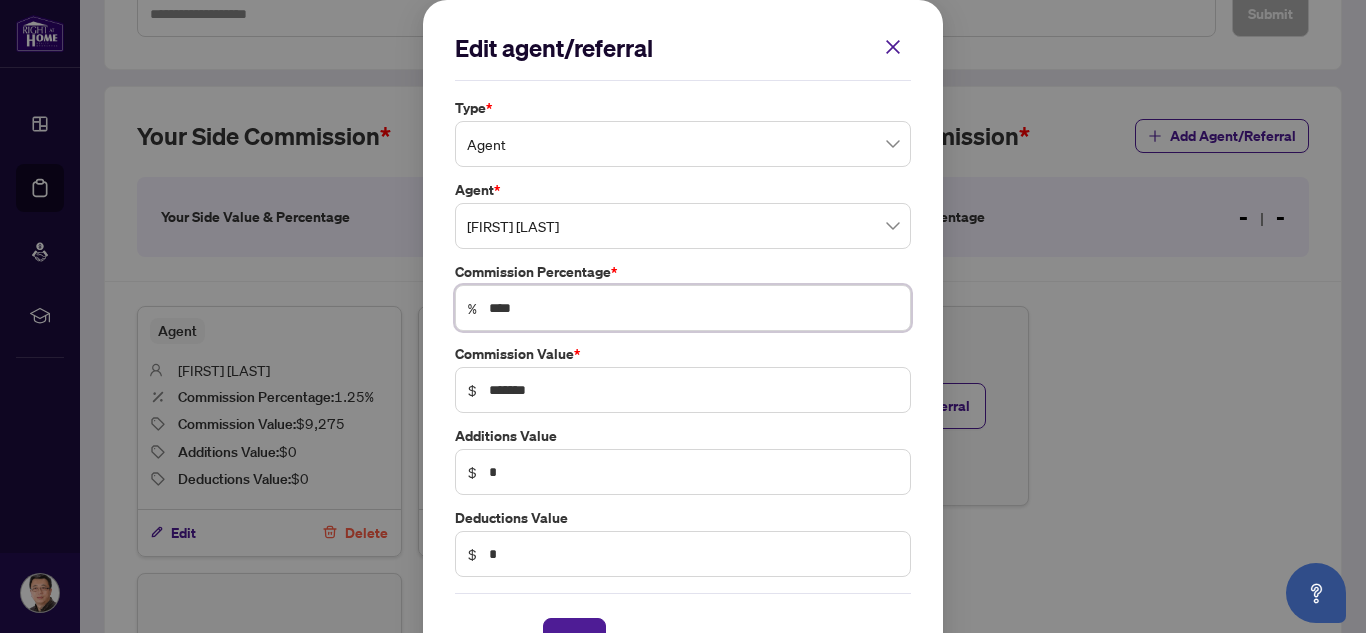 type on "*****" 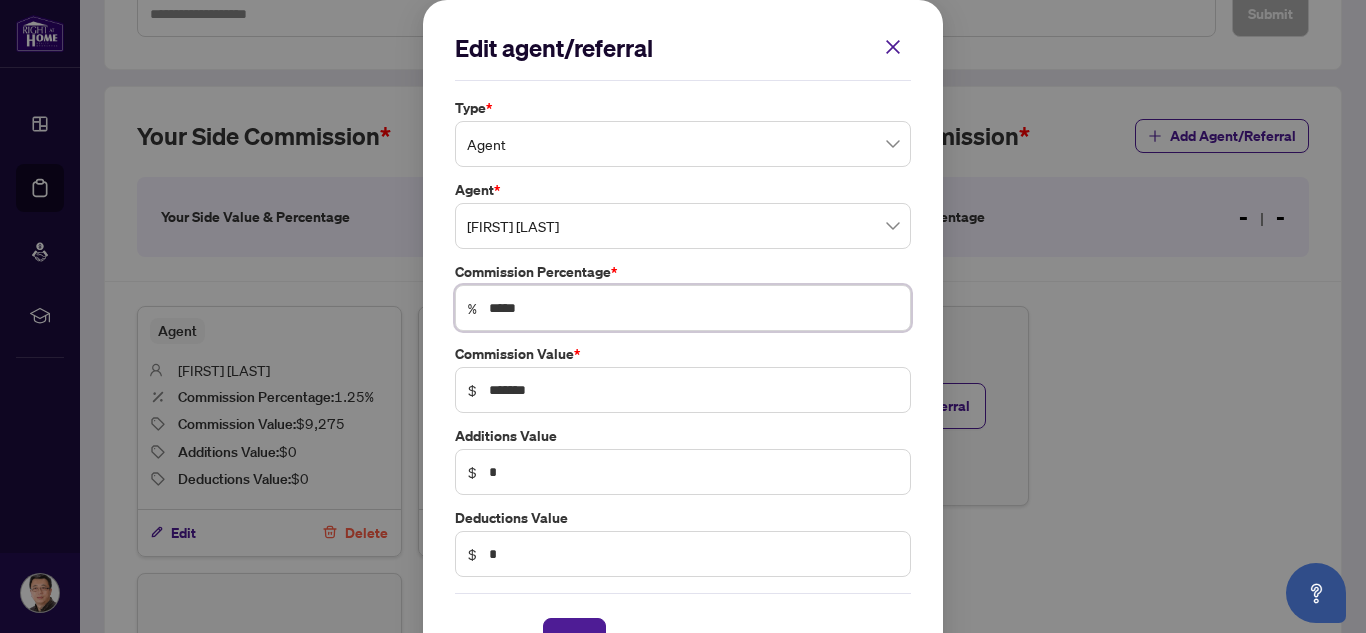 scroll, scrollTop: 59, scrollLeft: 0, axis: vertical 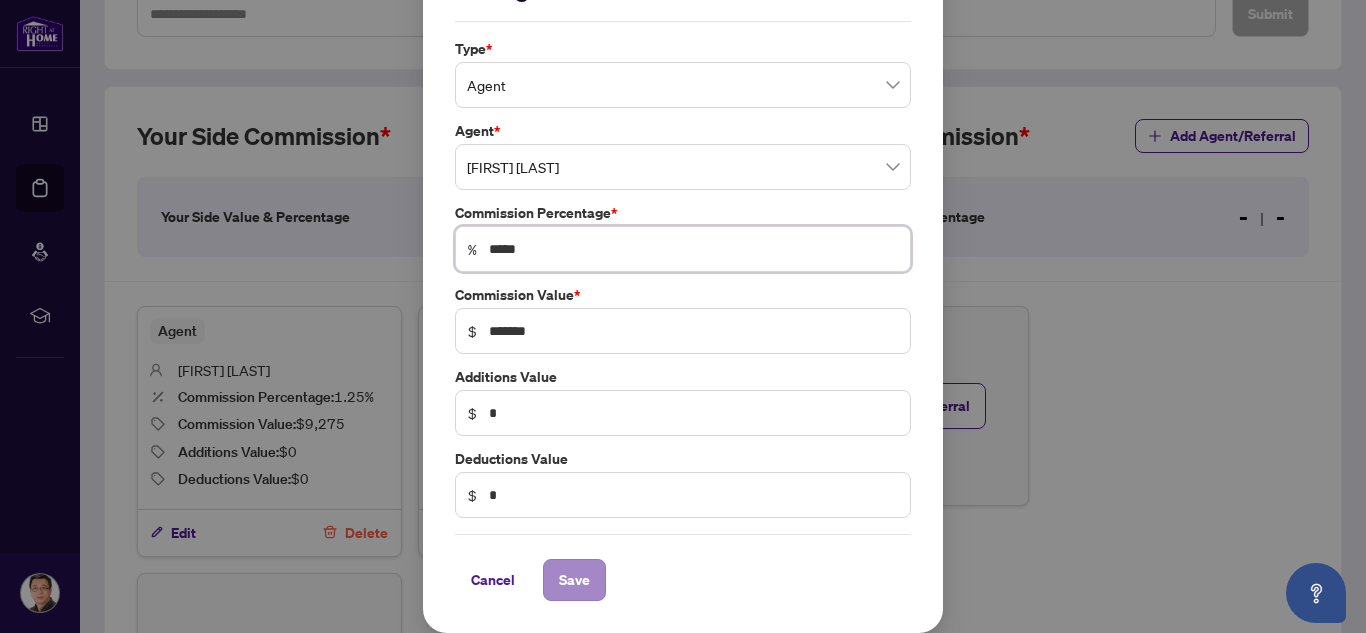 type on "*****" 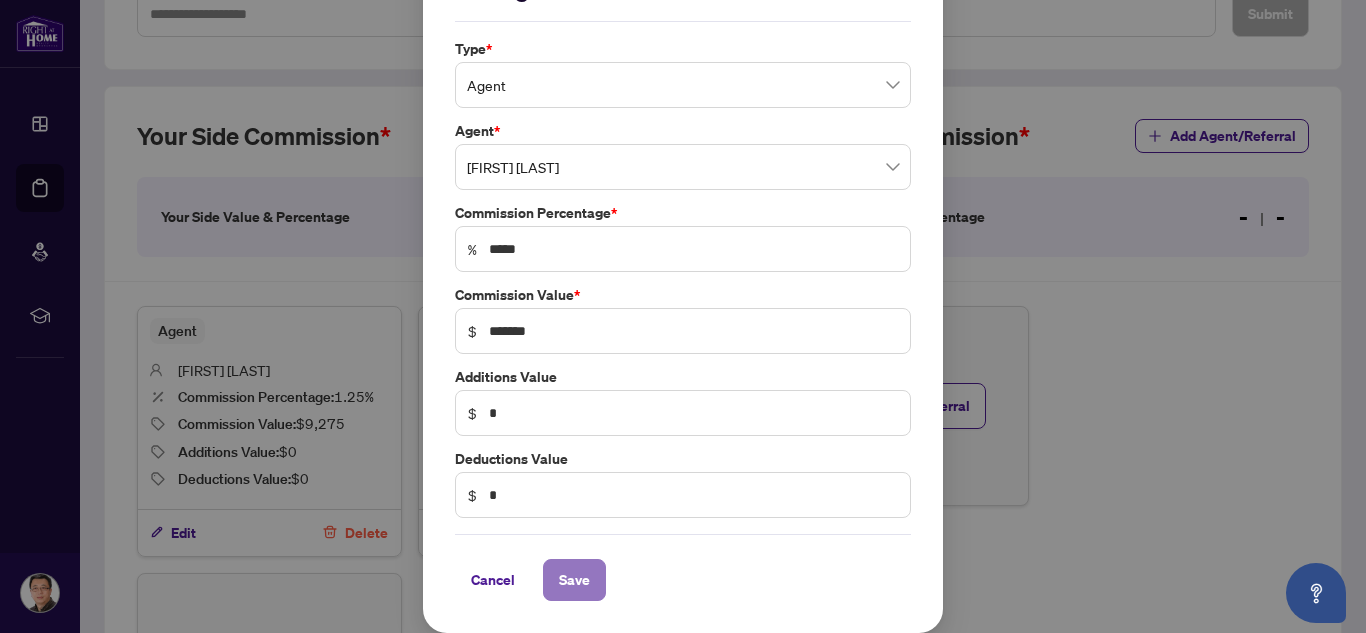 click on "Save" at bounding box center (574, 580) 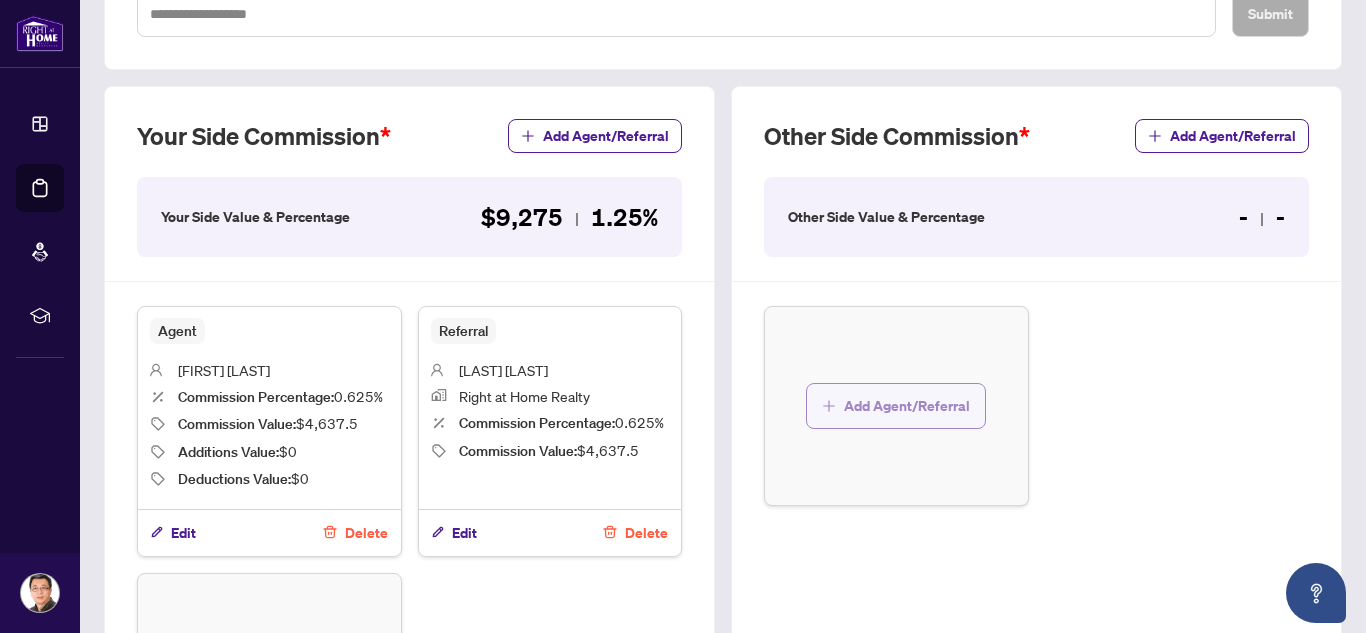 click on "Add Agent/Referral" at bounding box center (907, 406) 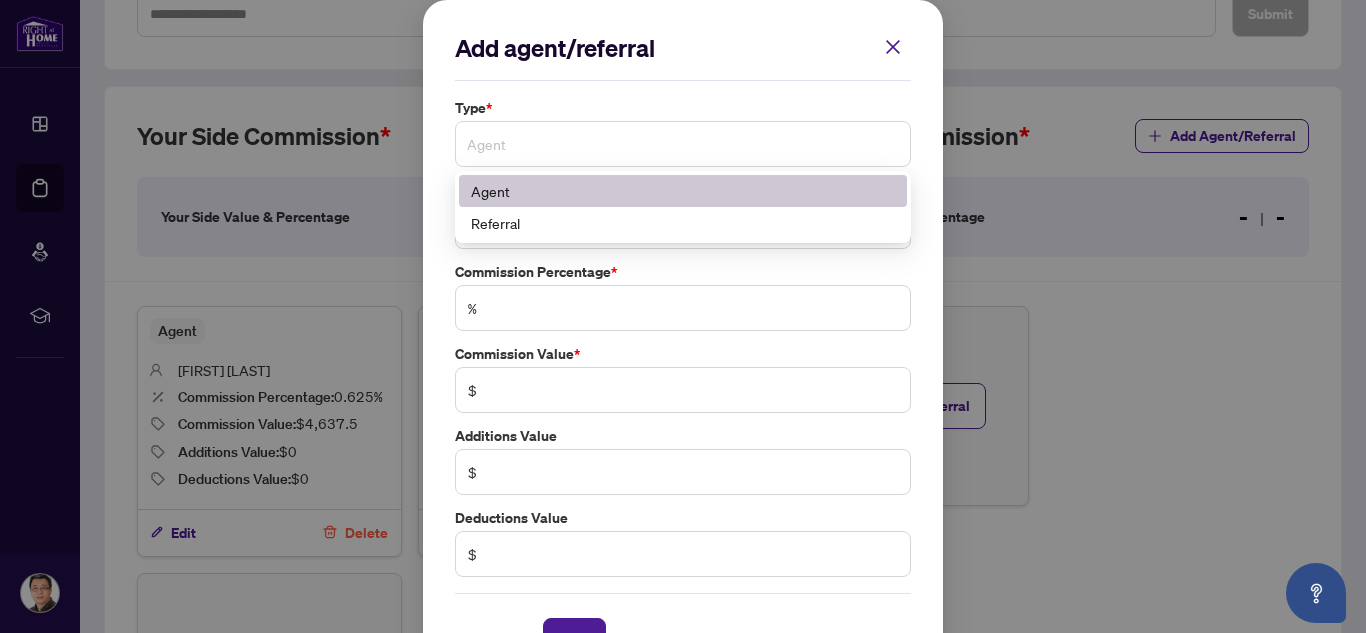 click on "Agent" at bounding box center [683, 144] 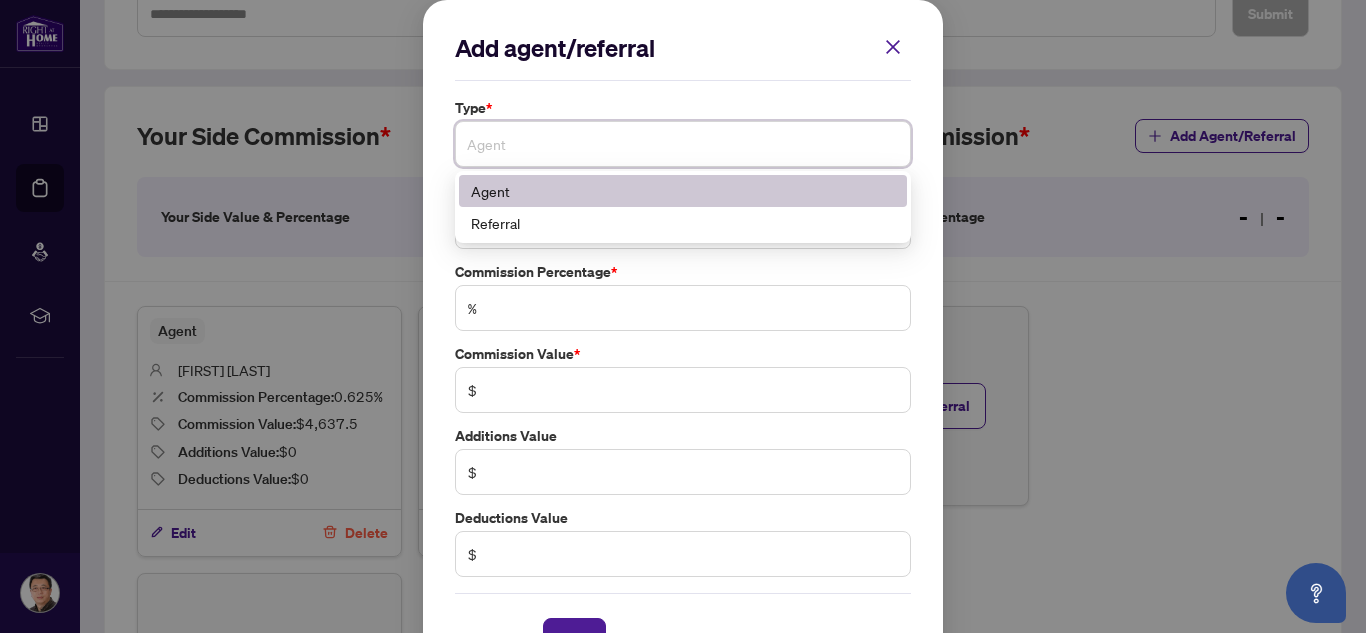 click on "Agent" at bounding box center [683, 191] 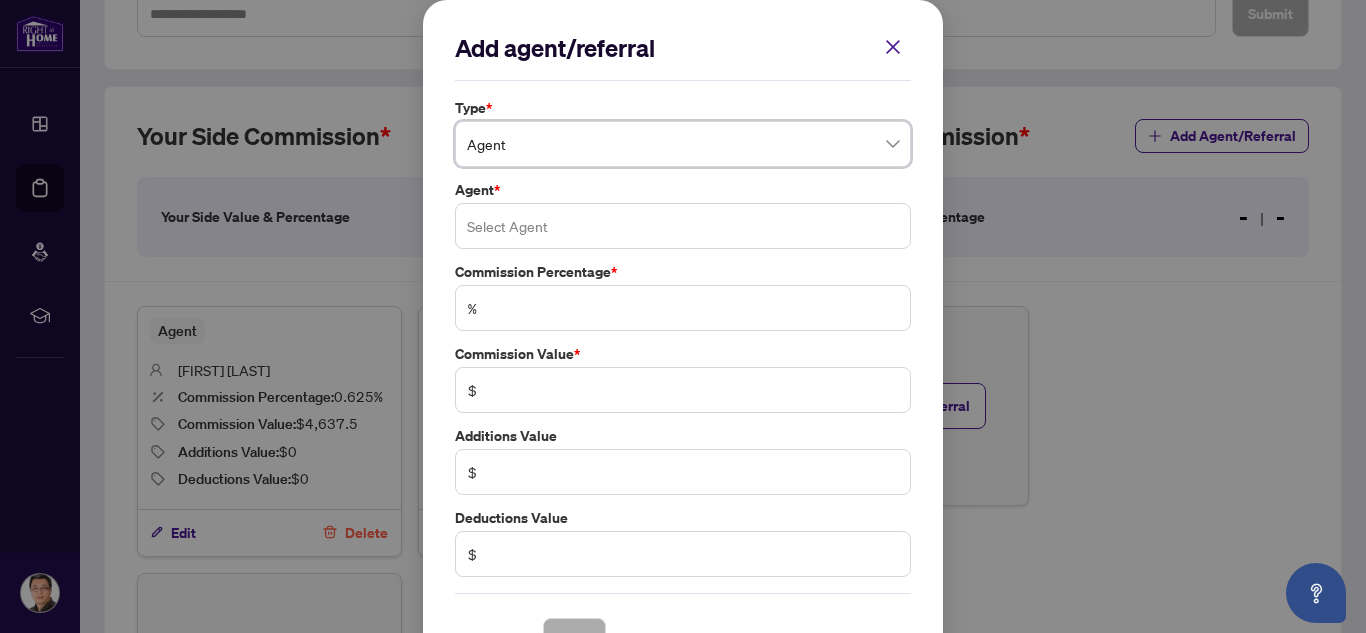 click at bounding box center [683, 226] 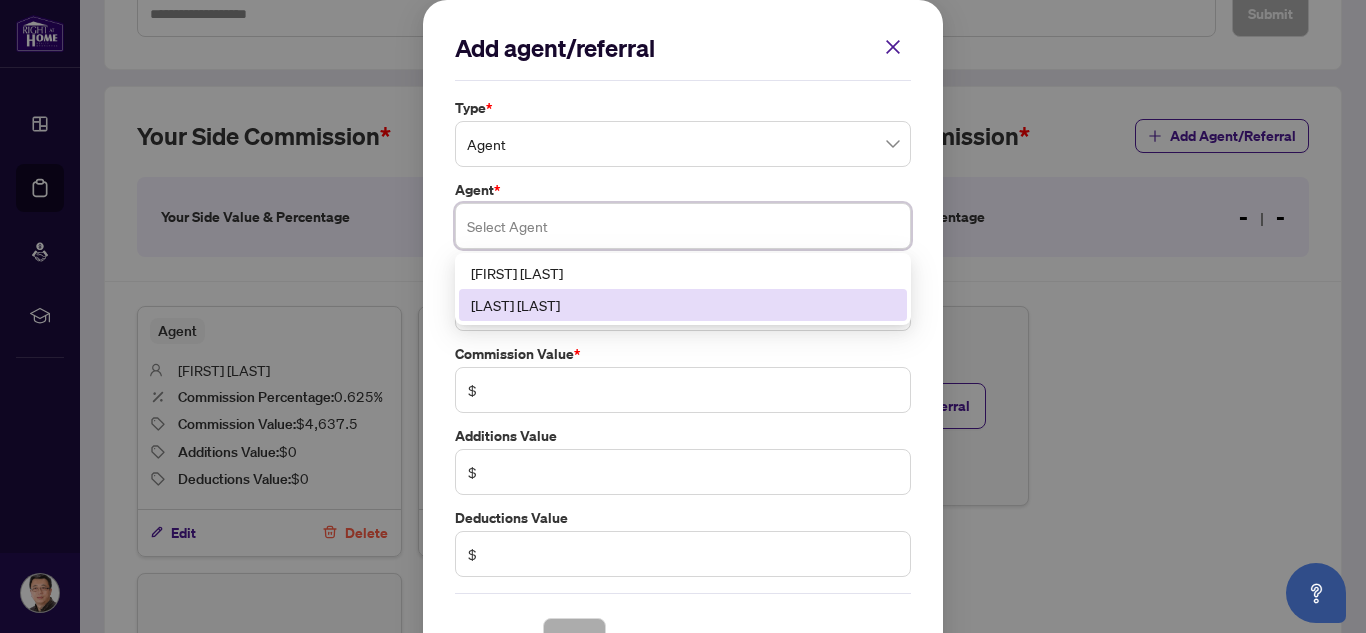 click on "[LAST] [LAST]" at bounding box center (683, 305) 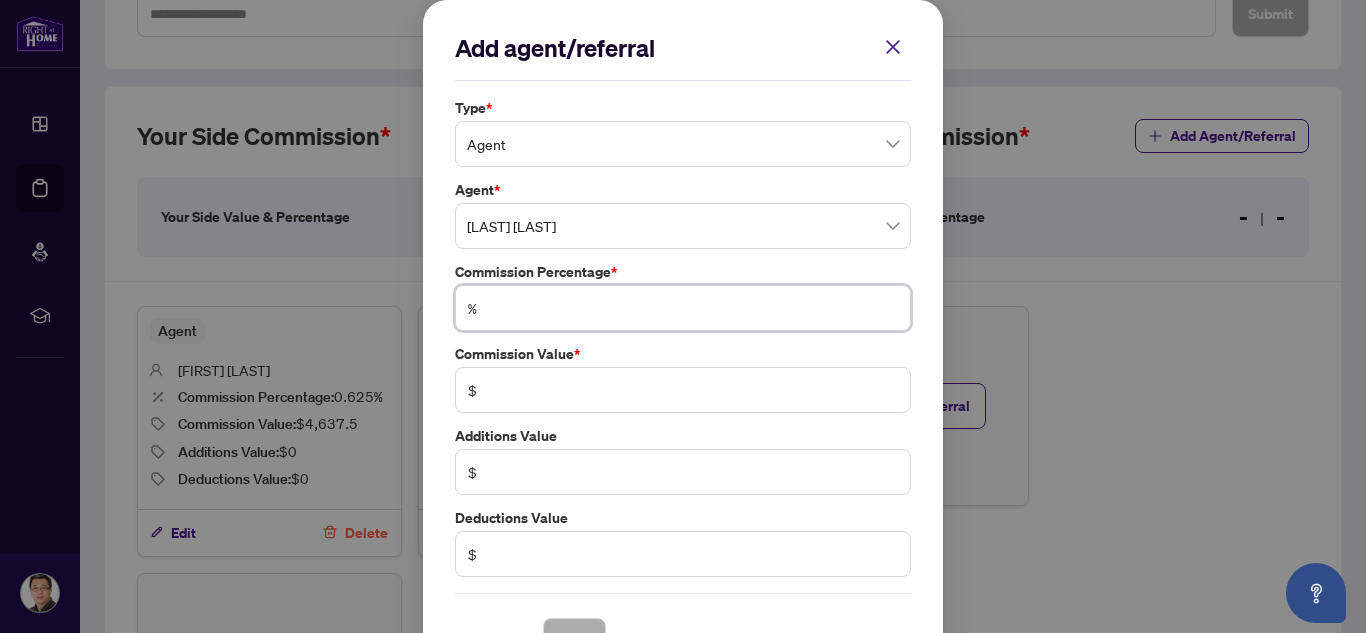 click at bounding box center (693, 308) 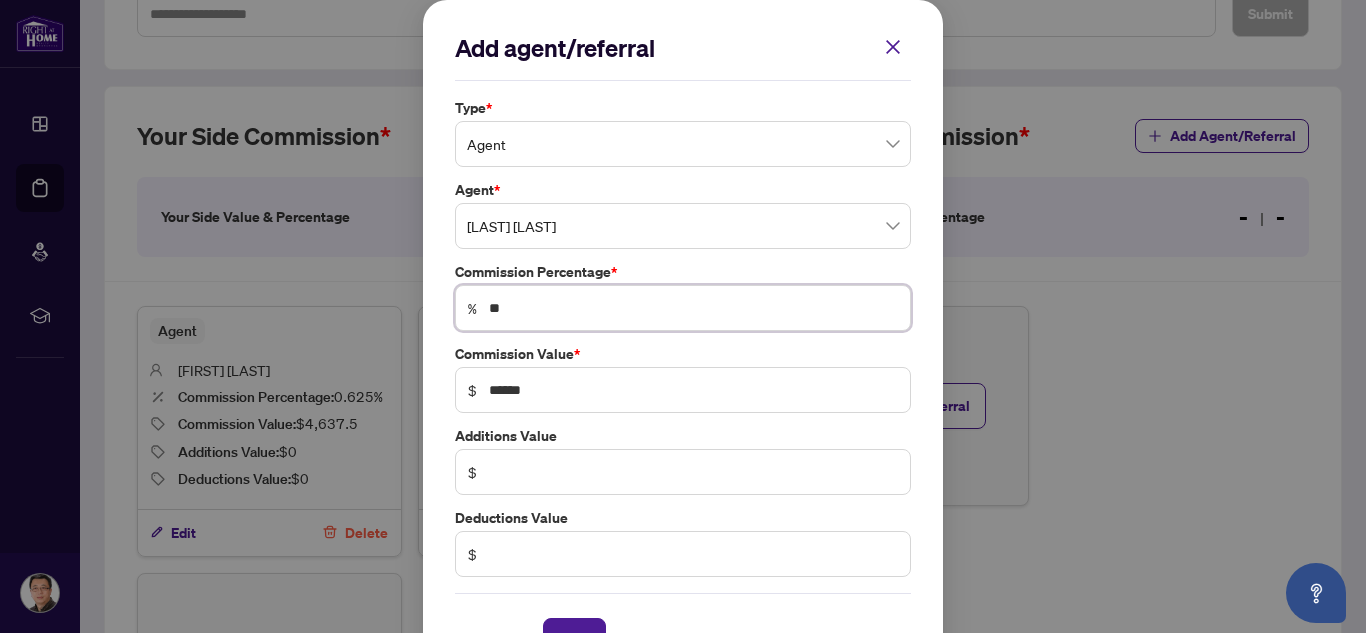 type on "***" 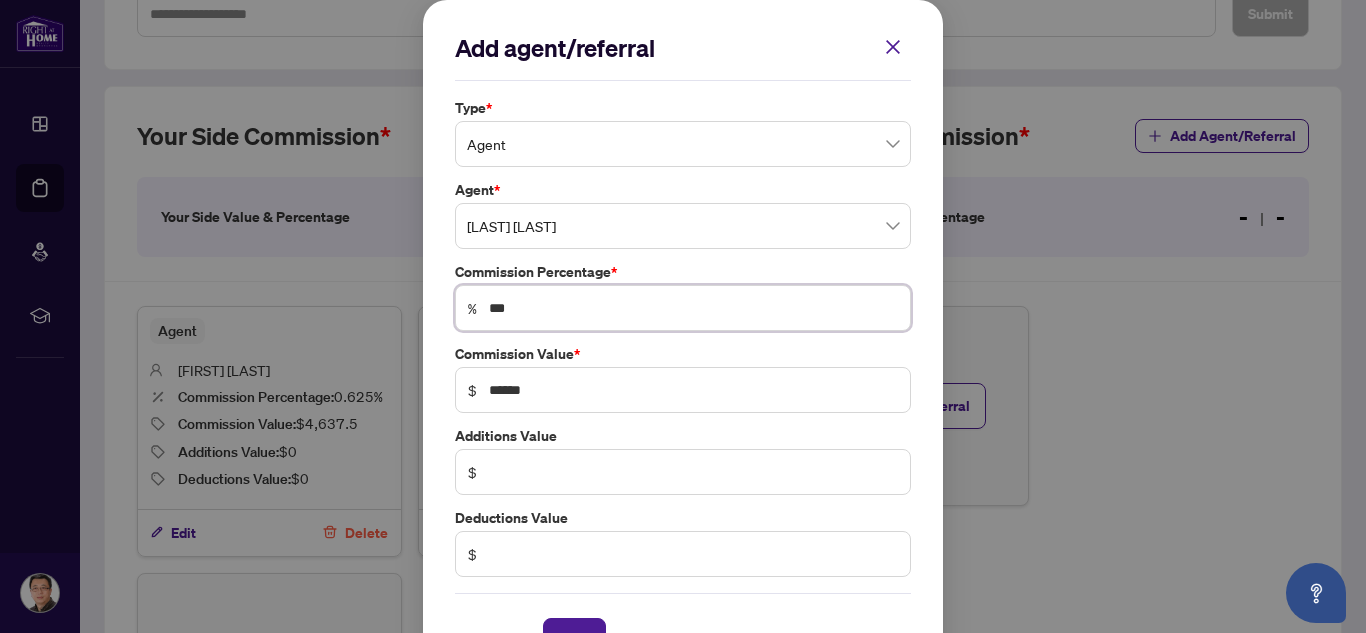 type on "***" 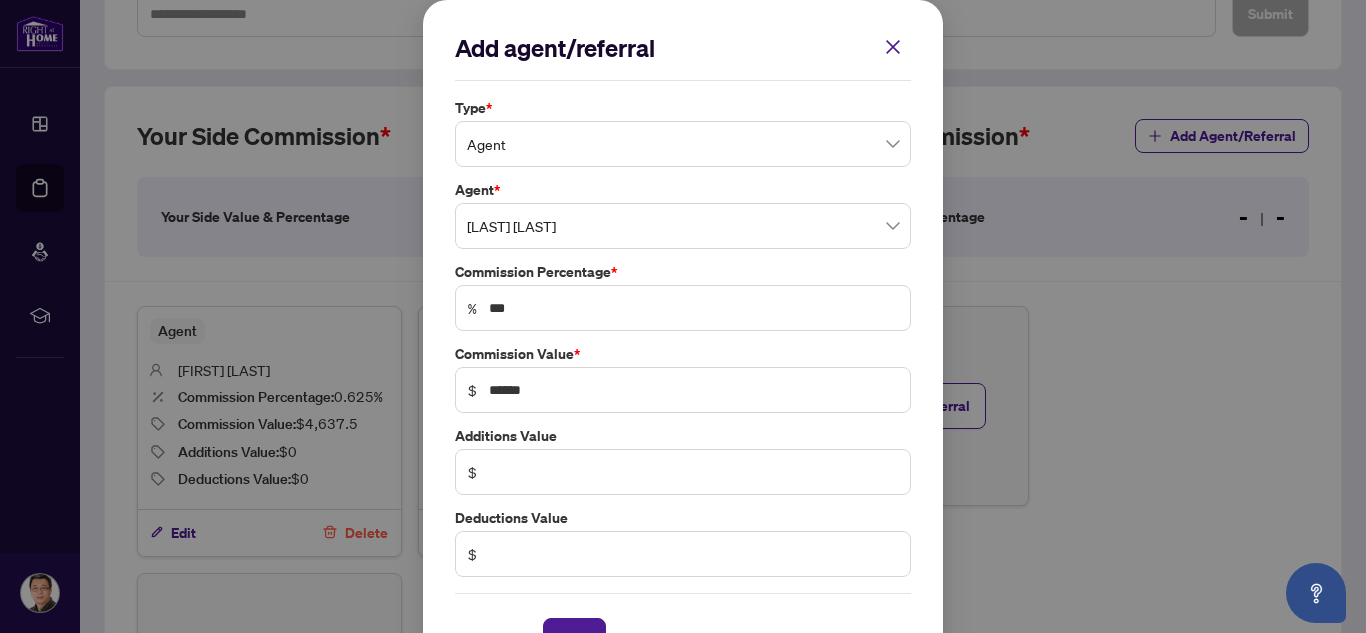 click on "Add agent/referral Type * Agent 0 1 Agent Referral Agent * [LAST] 93234 93235 [FIRST] [LAST] [FIRST] [LAST] Commission Percentage * % *** Commission Value * $ ****** Additions Value $ Deductions Value $ Cancel Save Cancel OK" at bounding box center (683, 346) 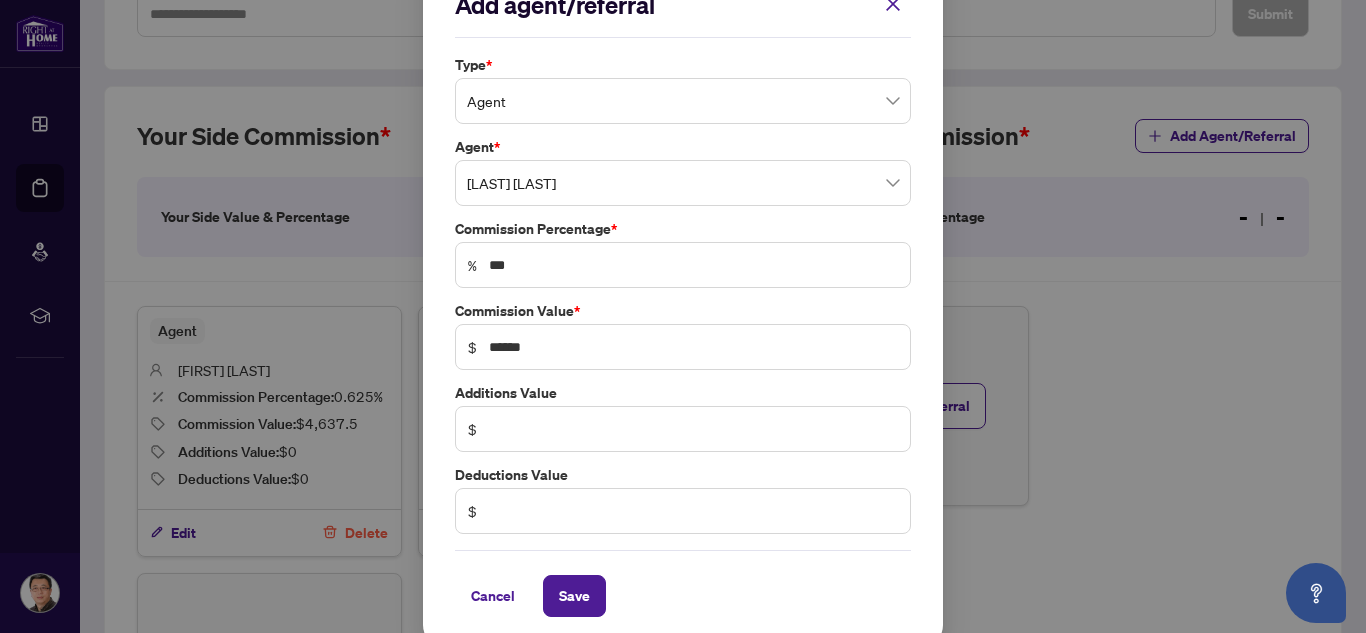 scroll, scrollTop: 59, scrollLeft: 0, axis: vertical 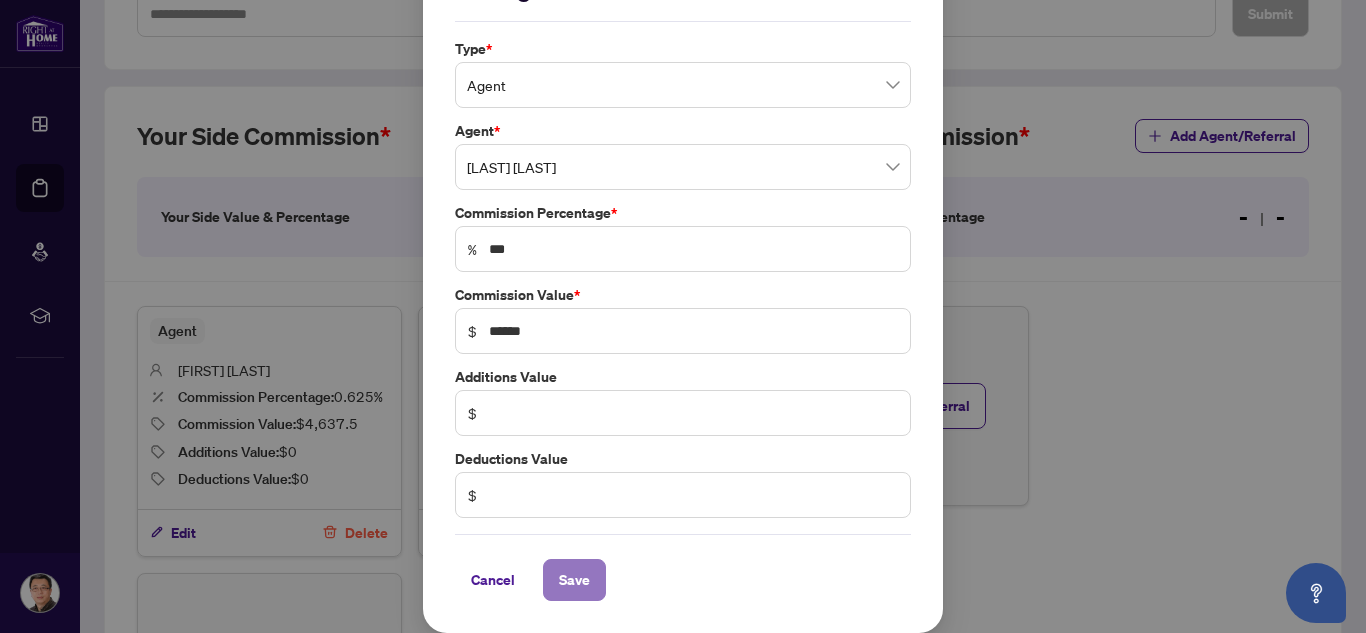 click on "Save" at bounding box center [574, 580] 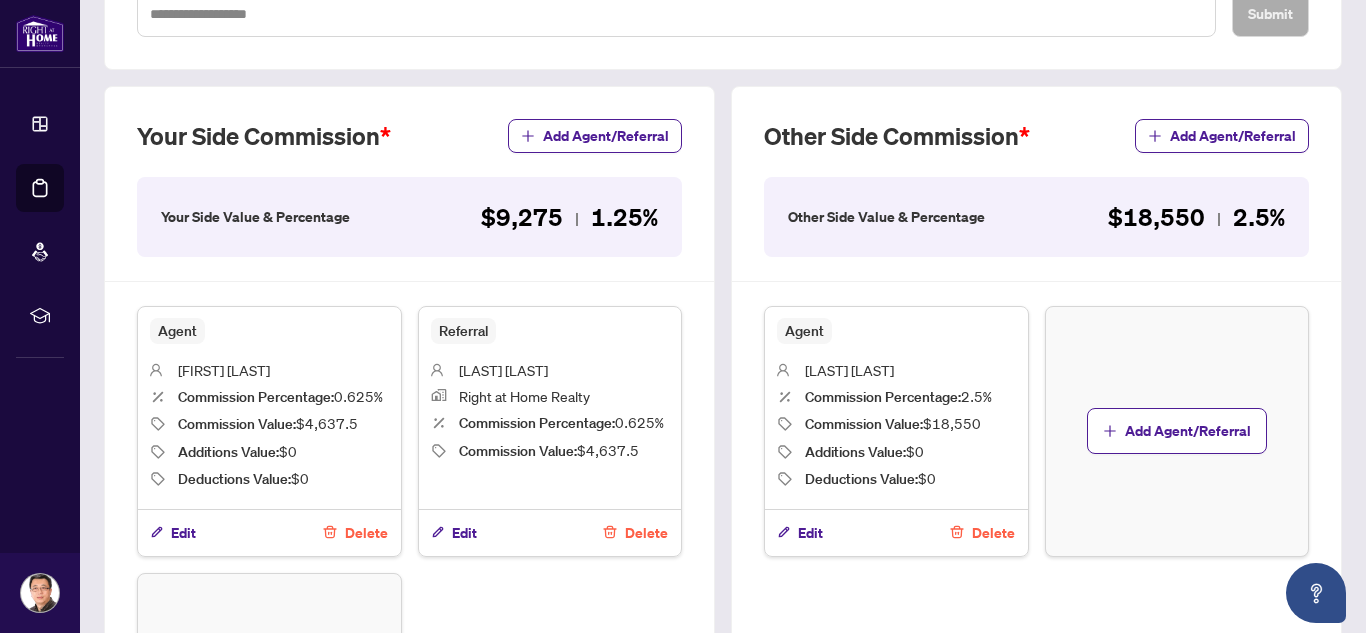 click on "Other Side Commission Add Agent/Referral Other Side Value & Percentage $18,550     2.5% Agent [LAST] Commission Percentage  :  2.5% Commission Value  :  $18,550 Additions Value  :  $0 Deductions Value  :  $0 Edit Delete Add Agent/Referral" at bounding box center (1036, 445) 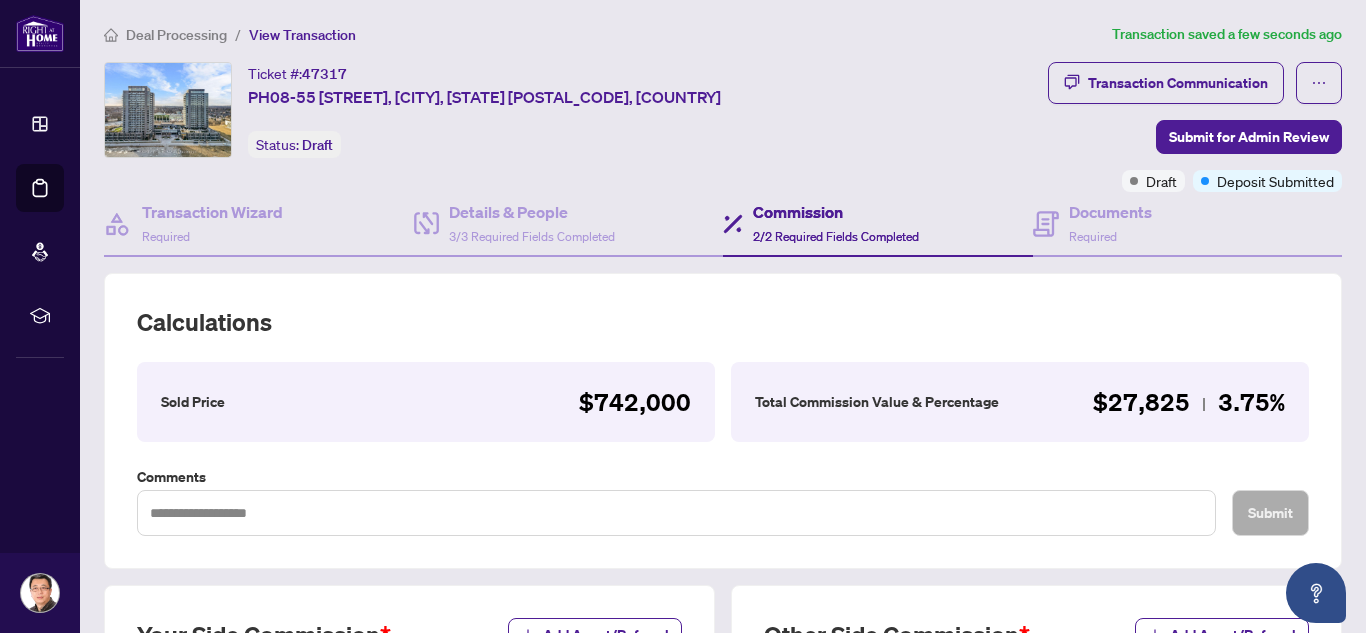 scroll, scrollTop: 0, scrollLeft: 0, axis: both 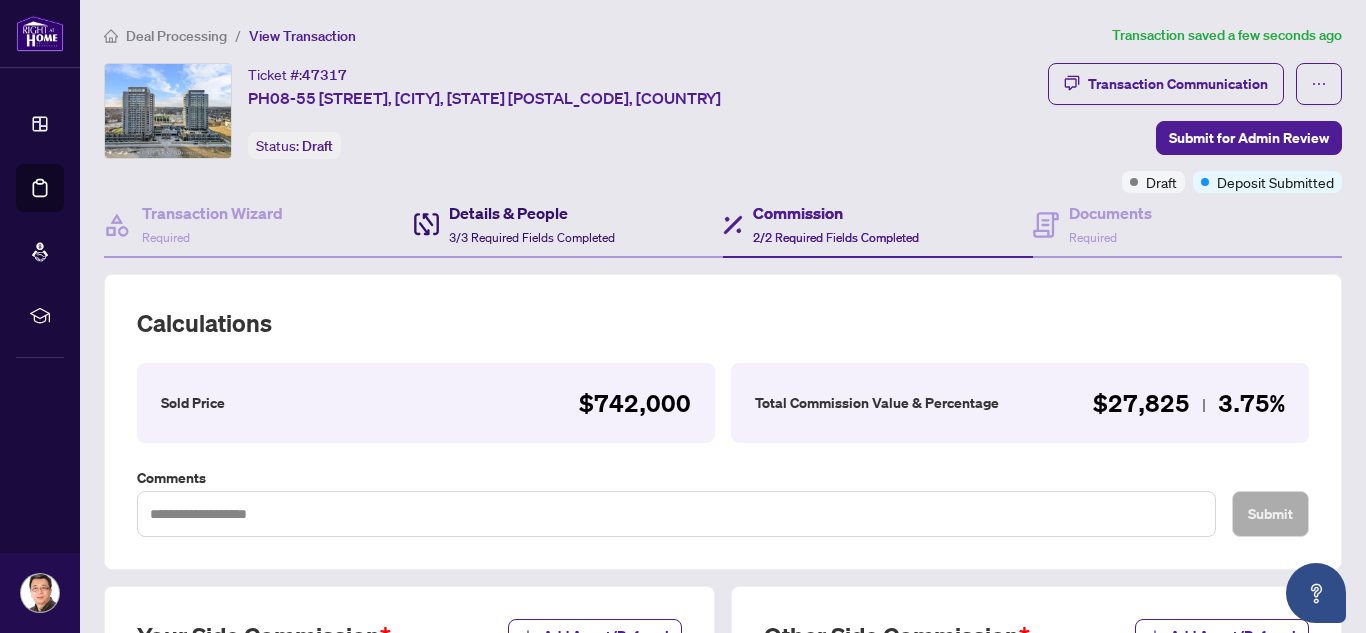 click on "Details & People" at bounding box center (532, 213) 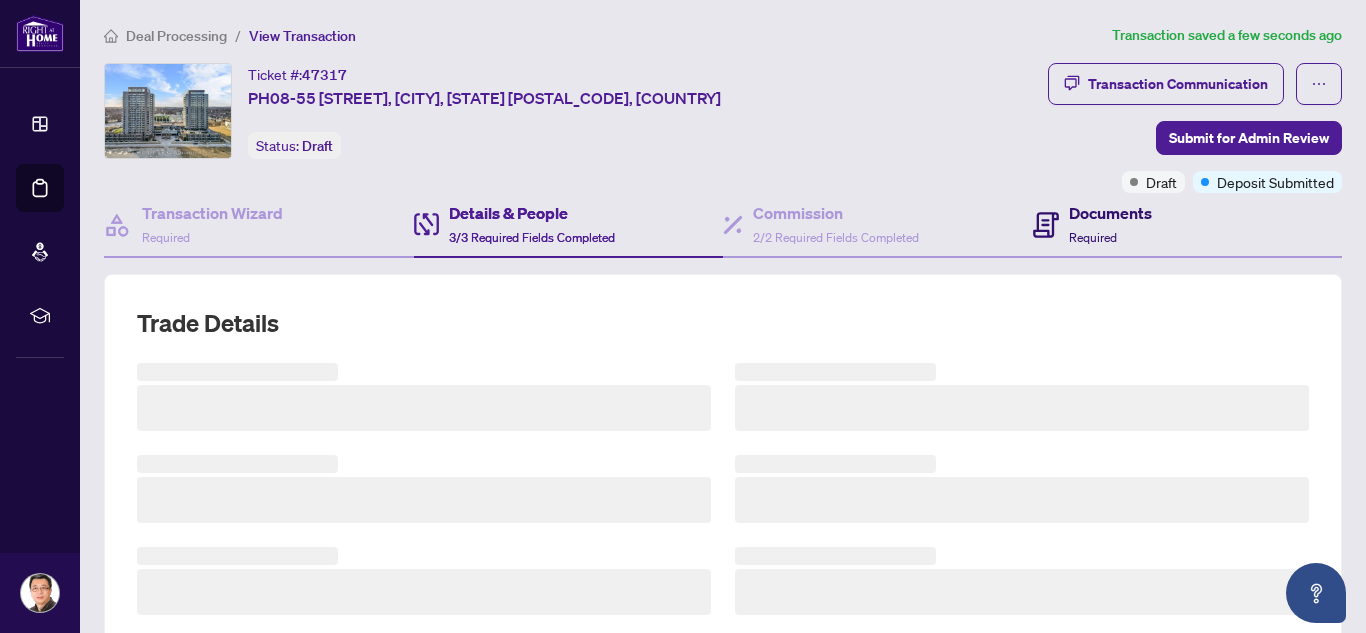 click on "Documents" at bounding box center (1110, 213) 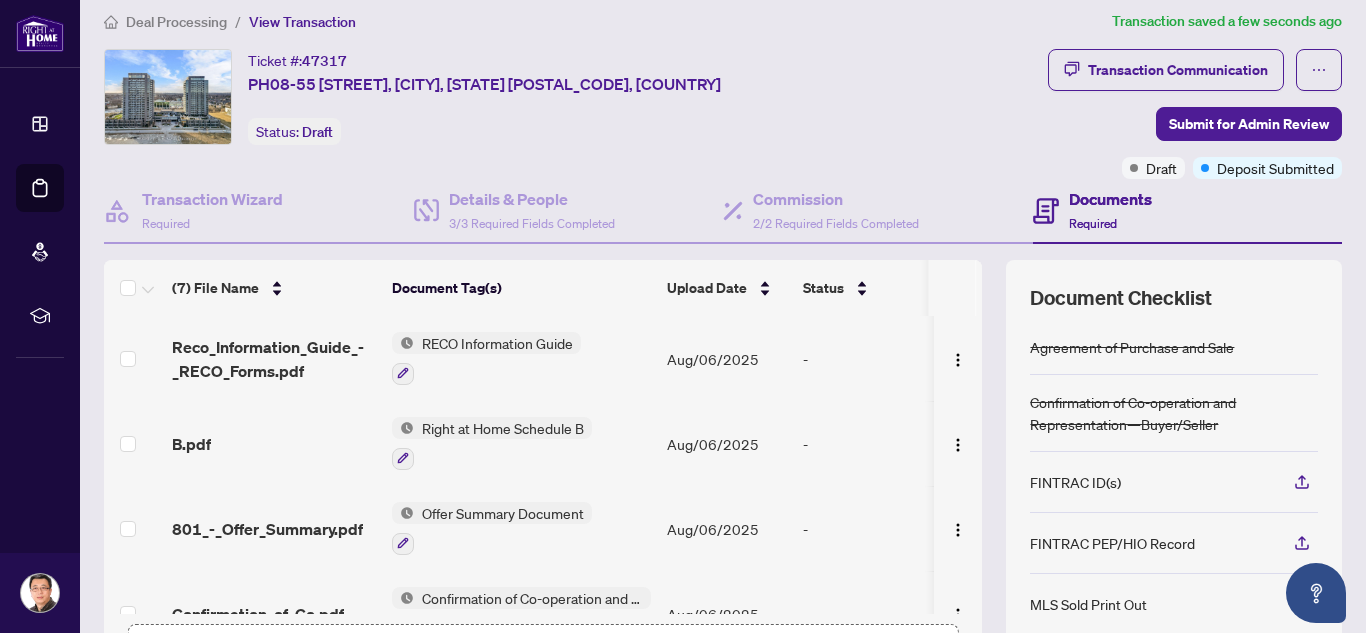 scroll, scrollTop: 0, scrollLeft: 0, axis: both 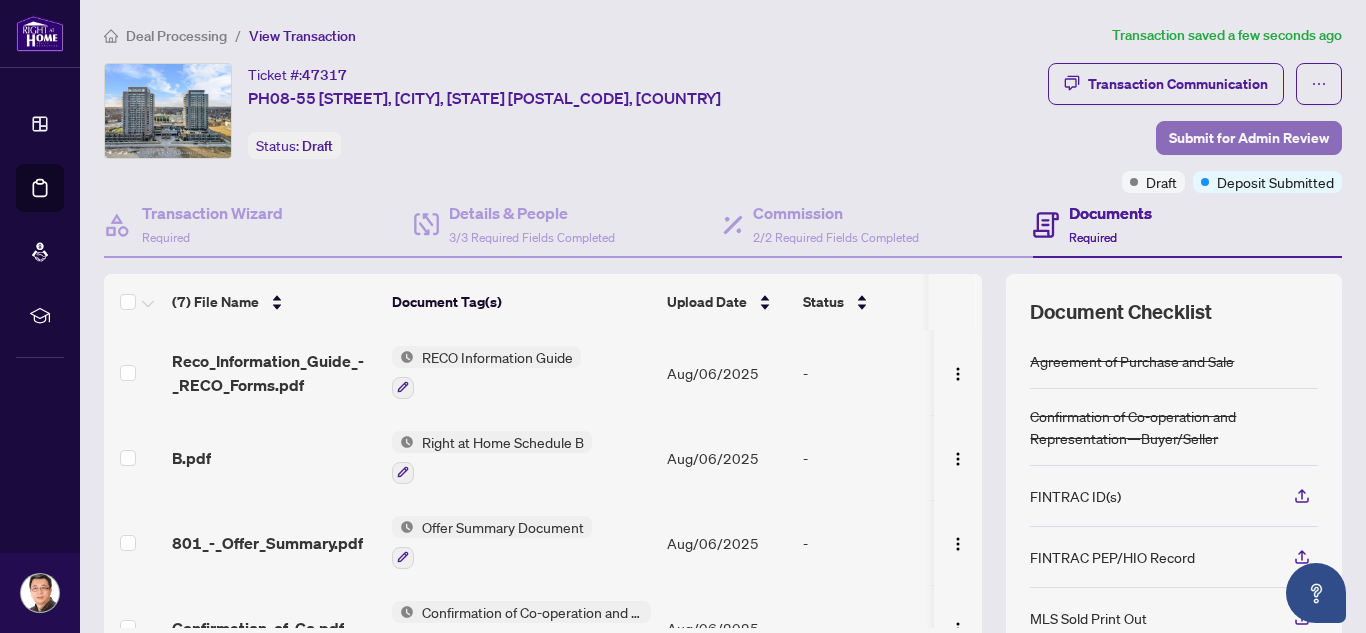 click on "Submit for Admin Review" at bounding box center (1249, 138) 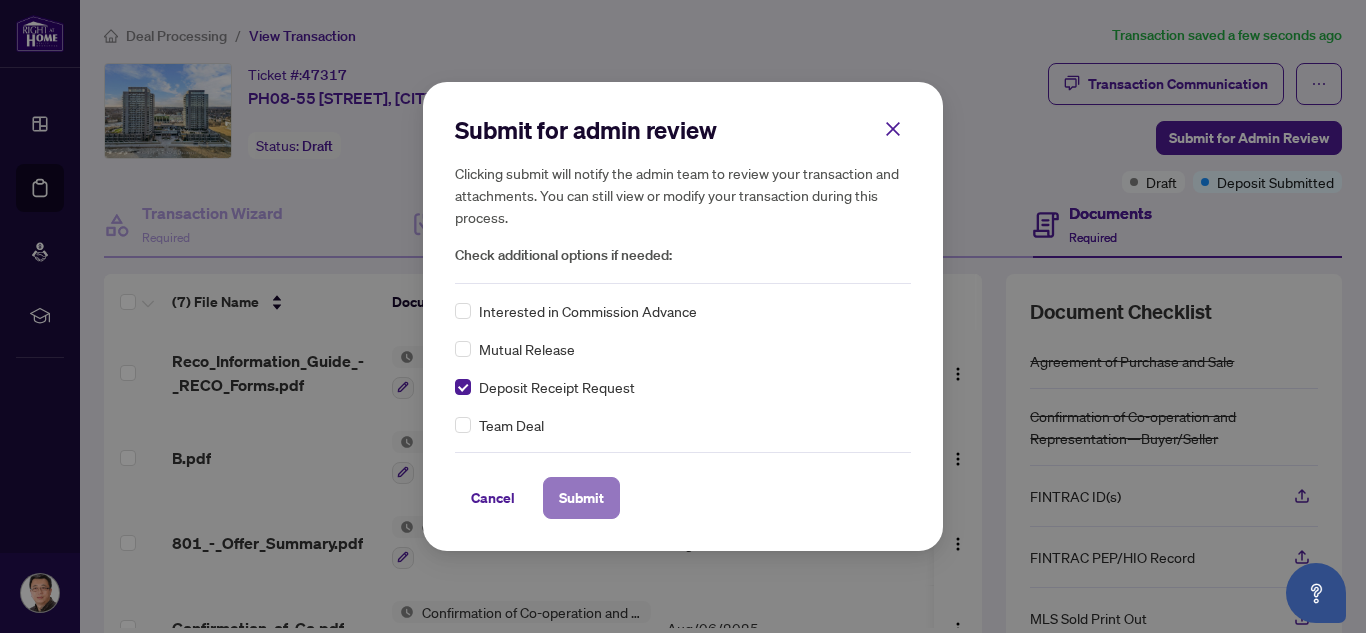 click on "Submit" at bounding box center [581, 498] 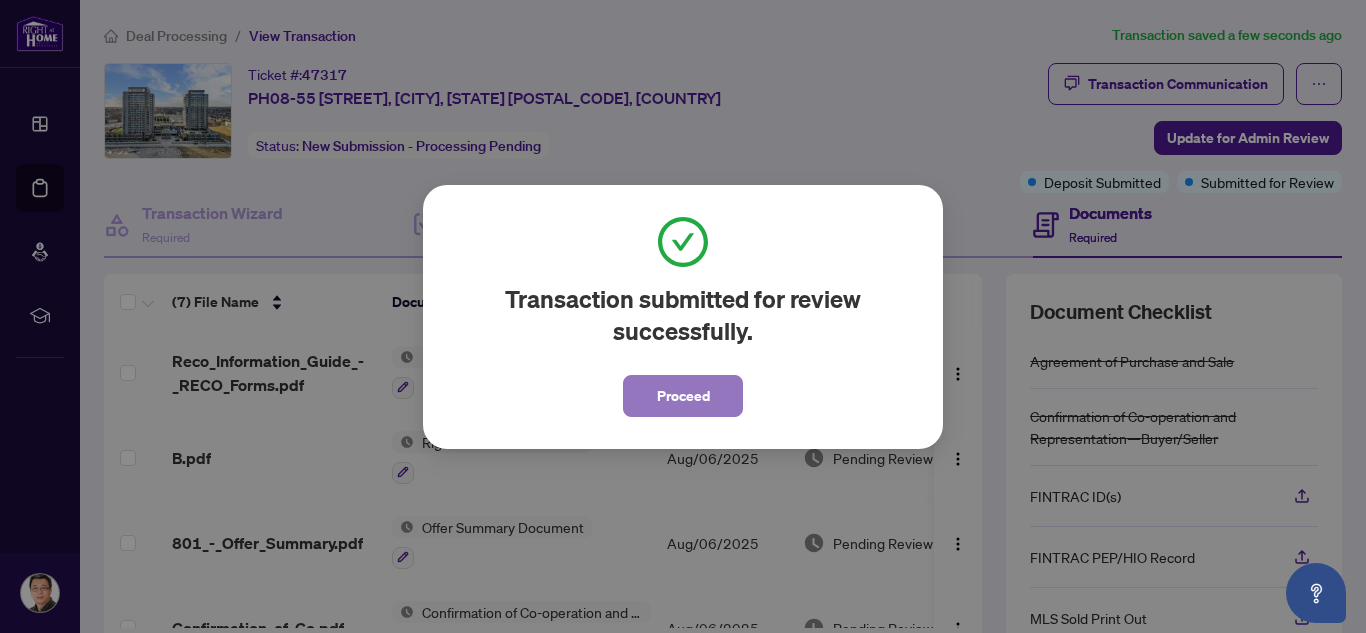click on "Proceed" at bounding box center (683, 396) 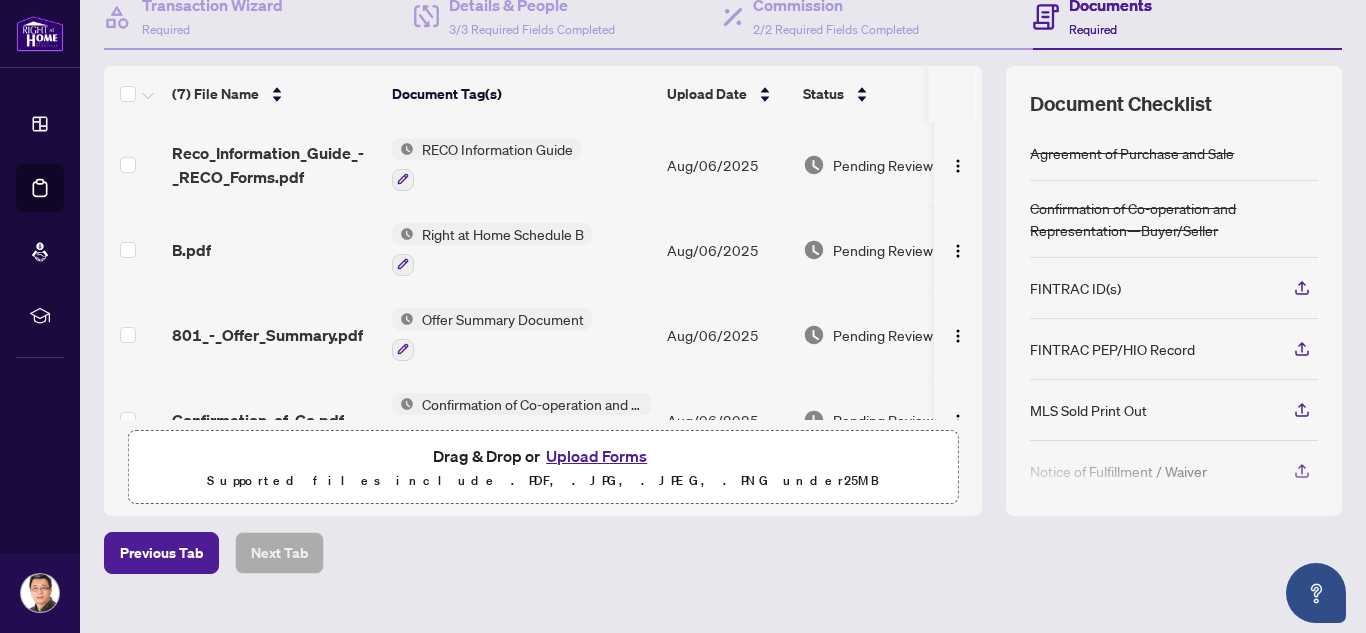 scroll, scrollTop: 243, scrollLeft: 0, axis: vertical 